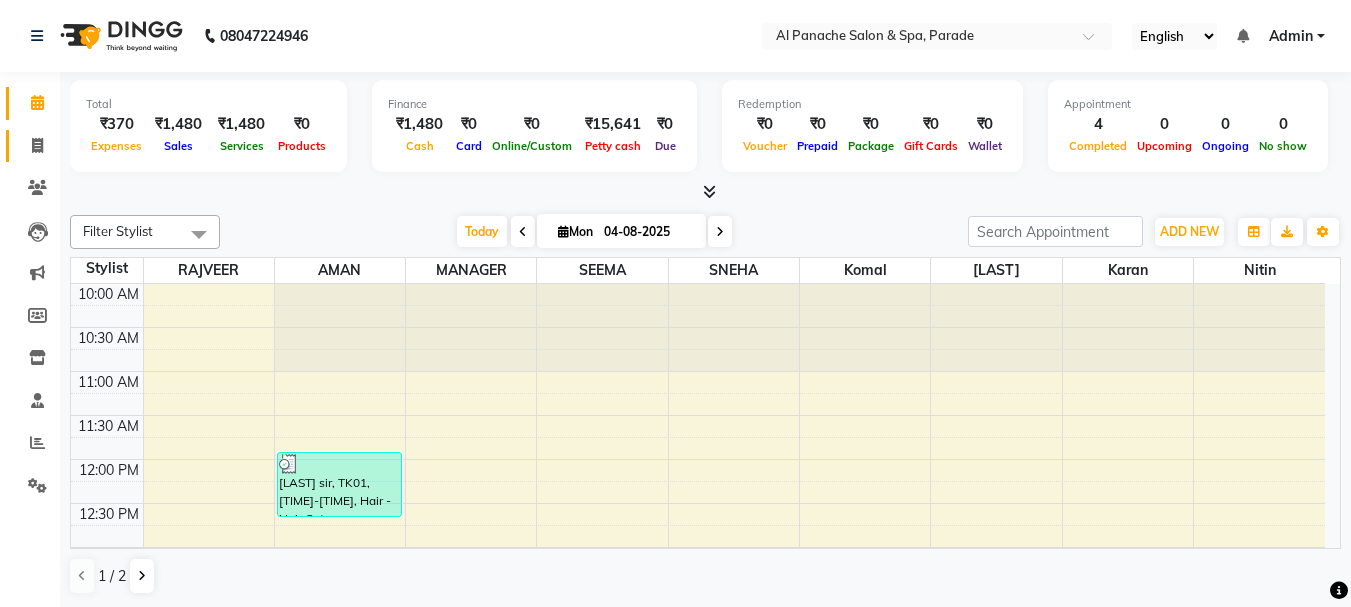 scroll, scrollTop: 1, scrollLeft: 0, axis: vertical 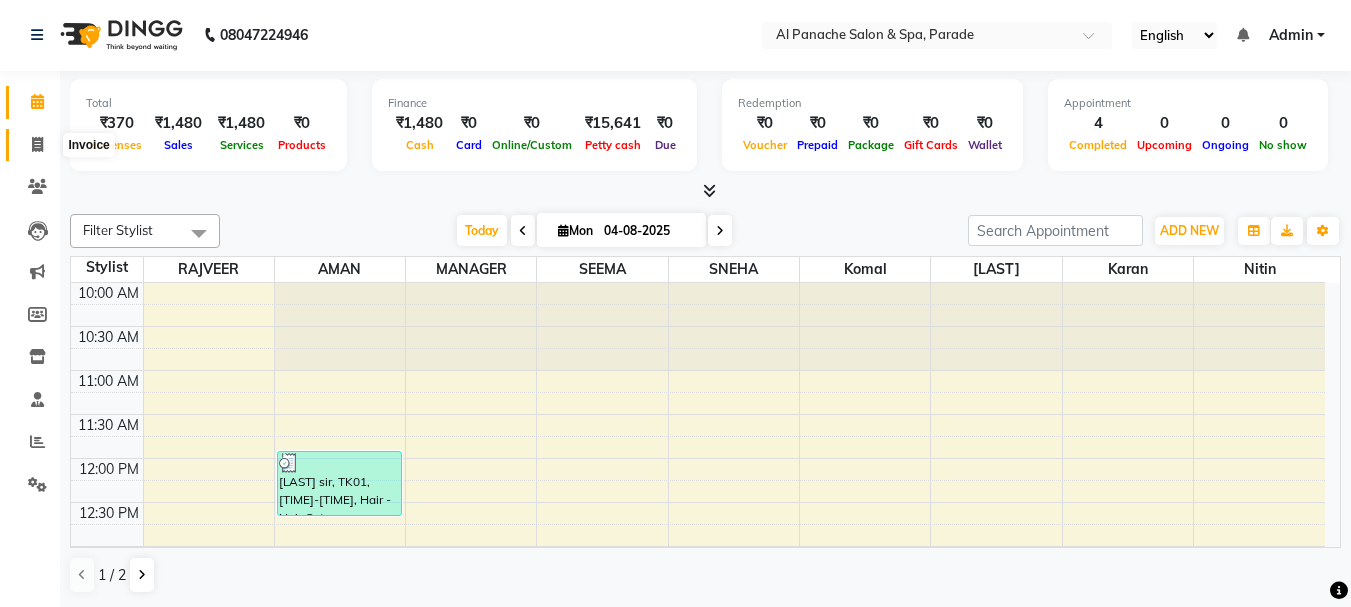 click 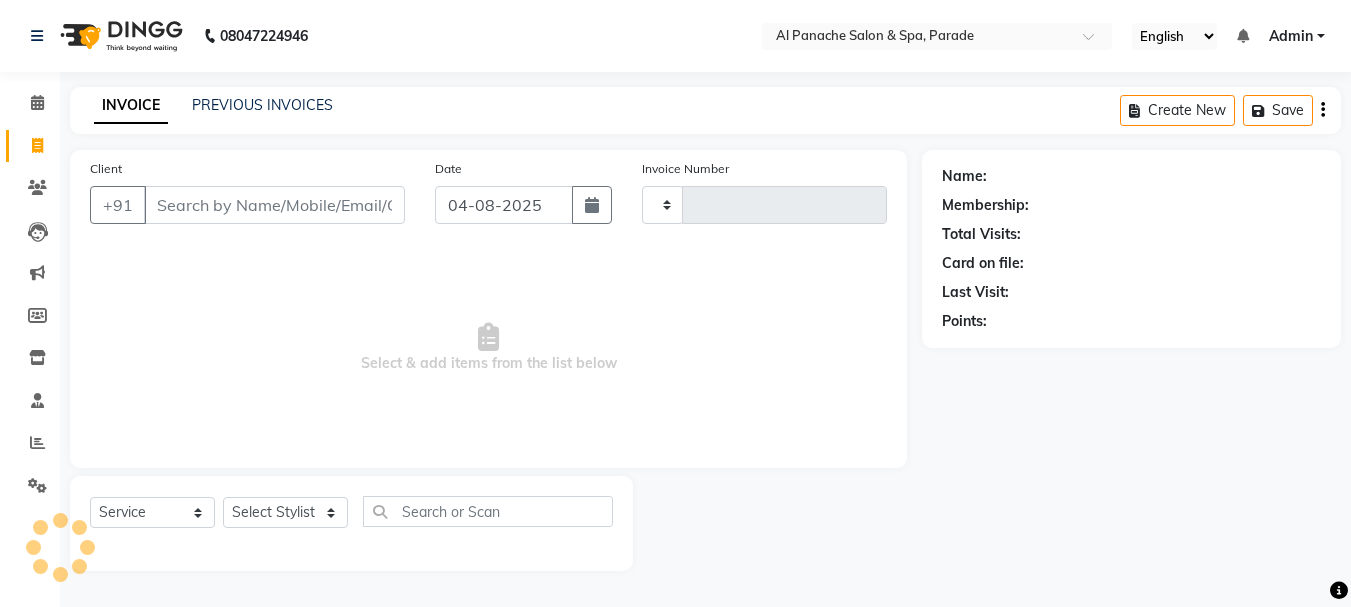 scroll, scrollTop: 0, scrollLeft: 0, axis: both 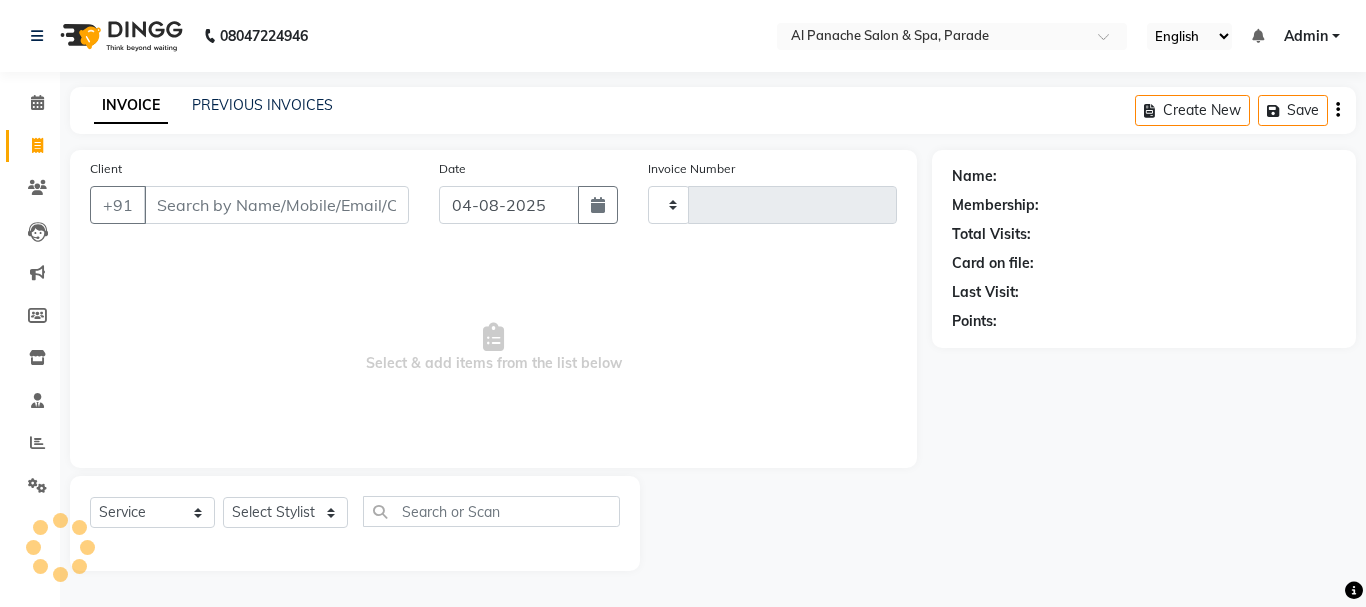 type on "1028" 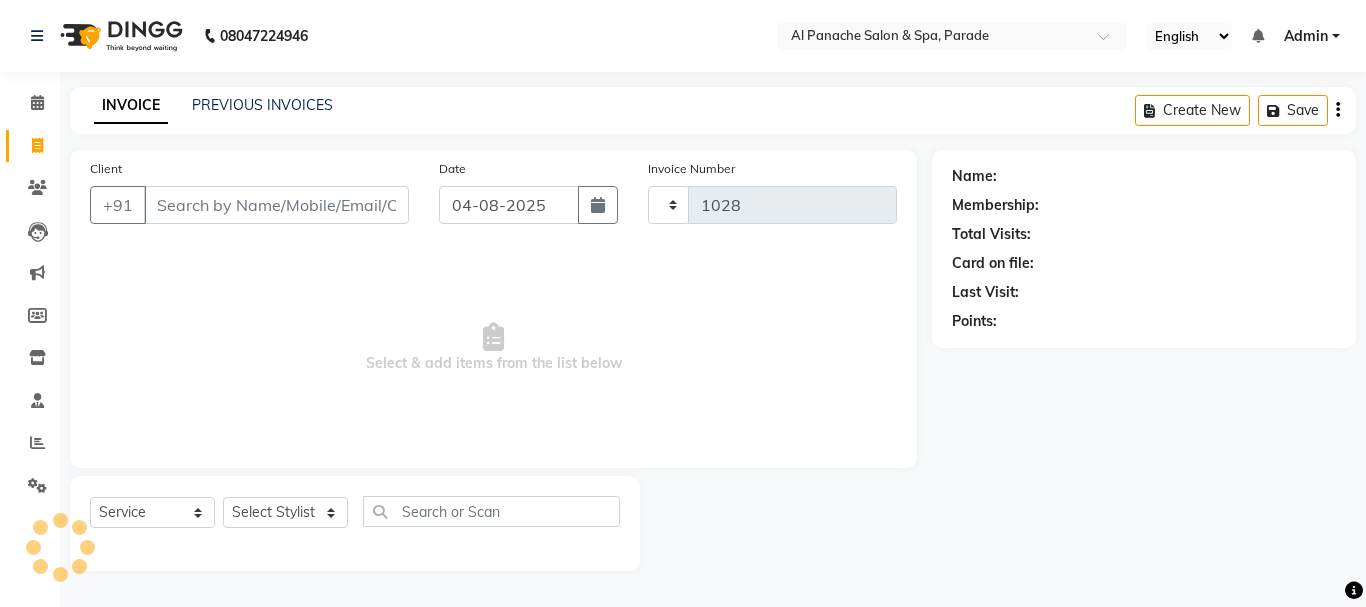 select on "463" 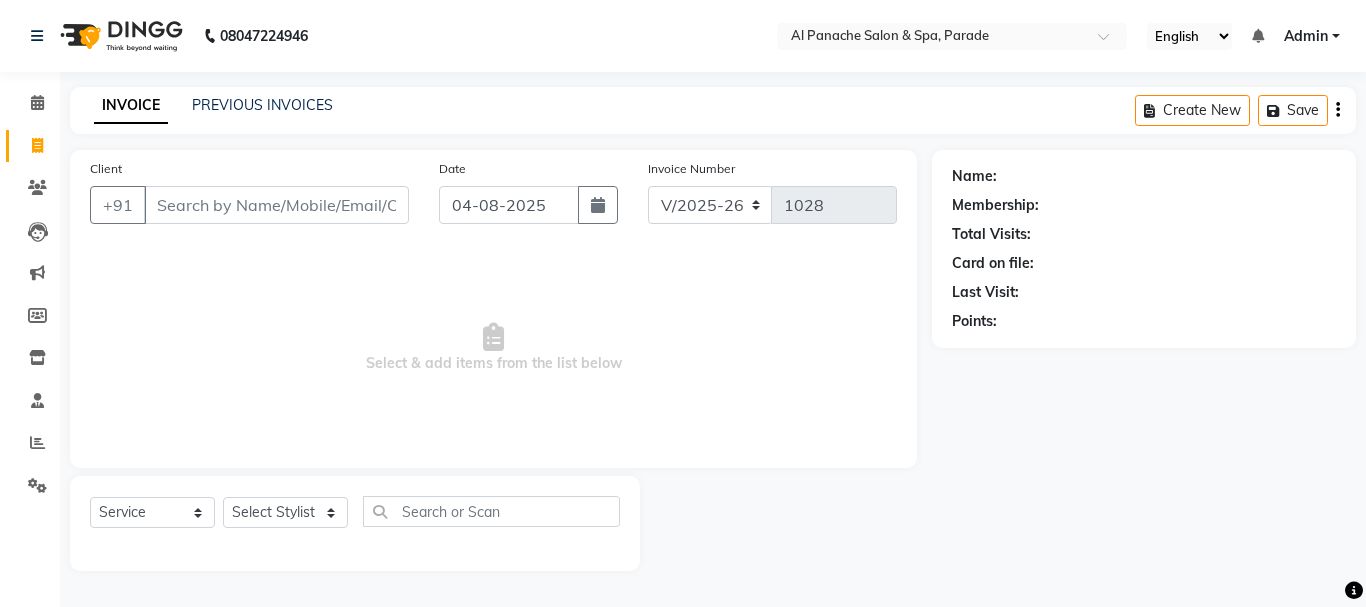 click on "Client" at bounding box center (276, 205) 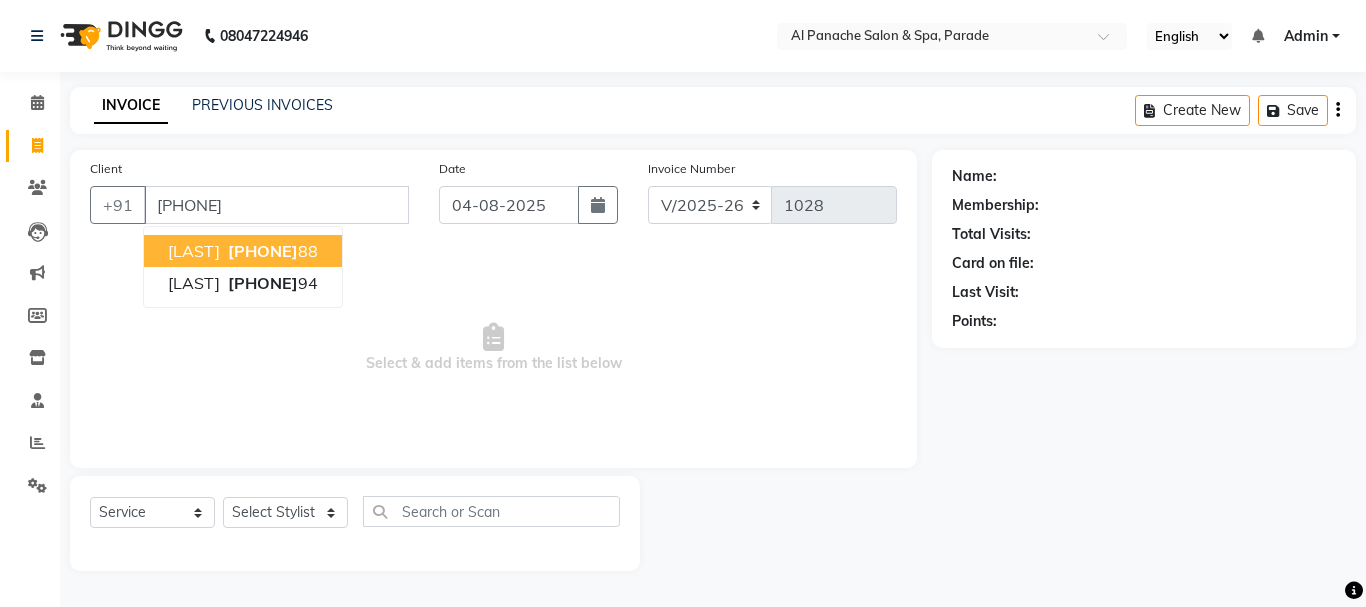type on "7051790488" 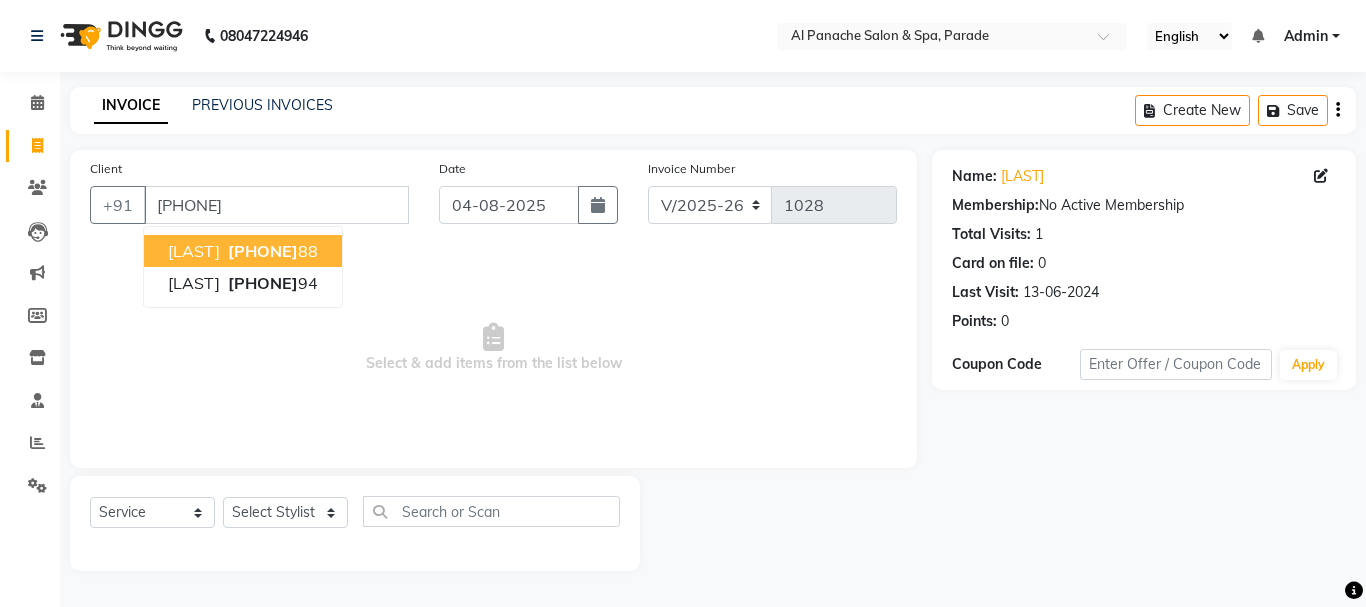 click on "Zoha Mam" at bounding box center [194, 251] 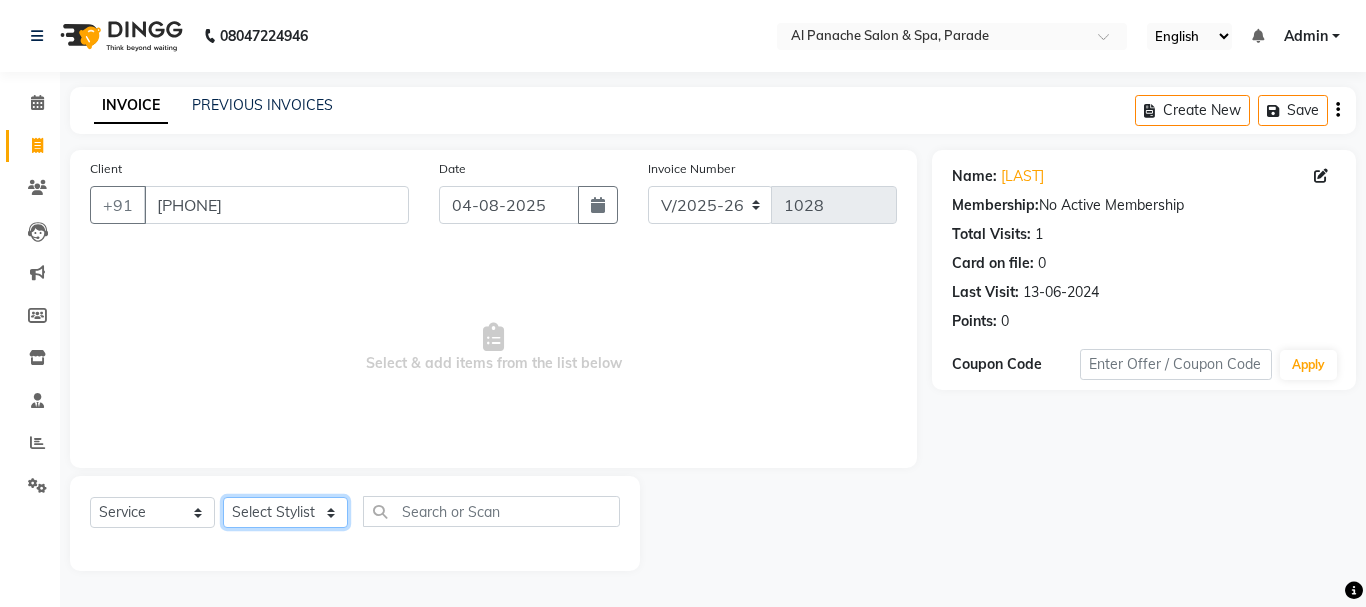 click on "Select Stylist AMAN Anu Karan Komal  MANAGER Nitin RAJVEER  SEEMA SNEHA Sunakshi" 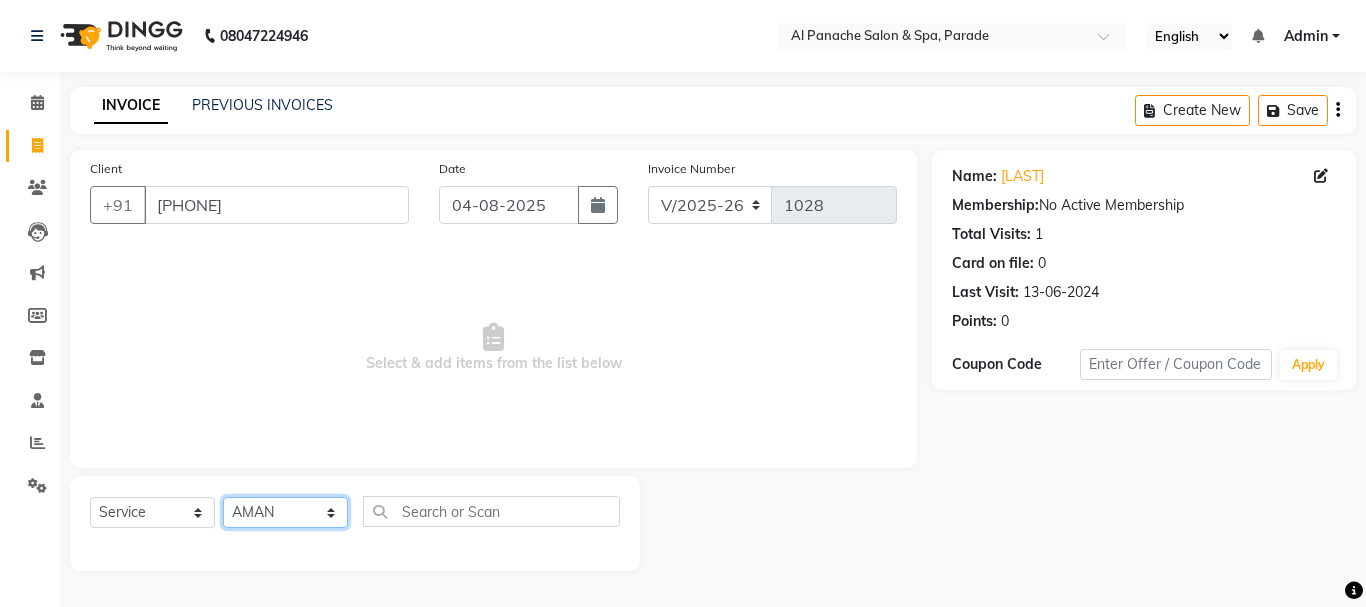 click on "Select Stylist AMAN Anu Karan Komal  MANAGER Nitin RAJVEER  SEEMA SNEHA Sunakshi" 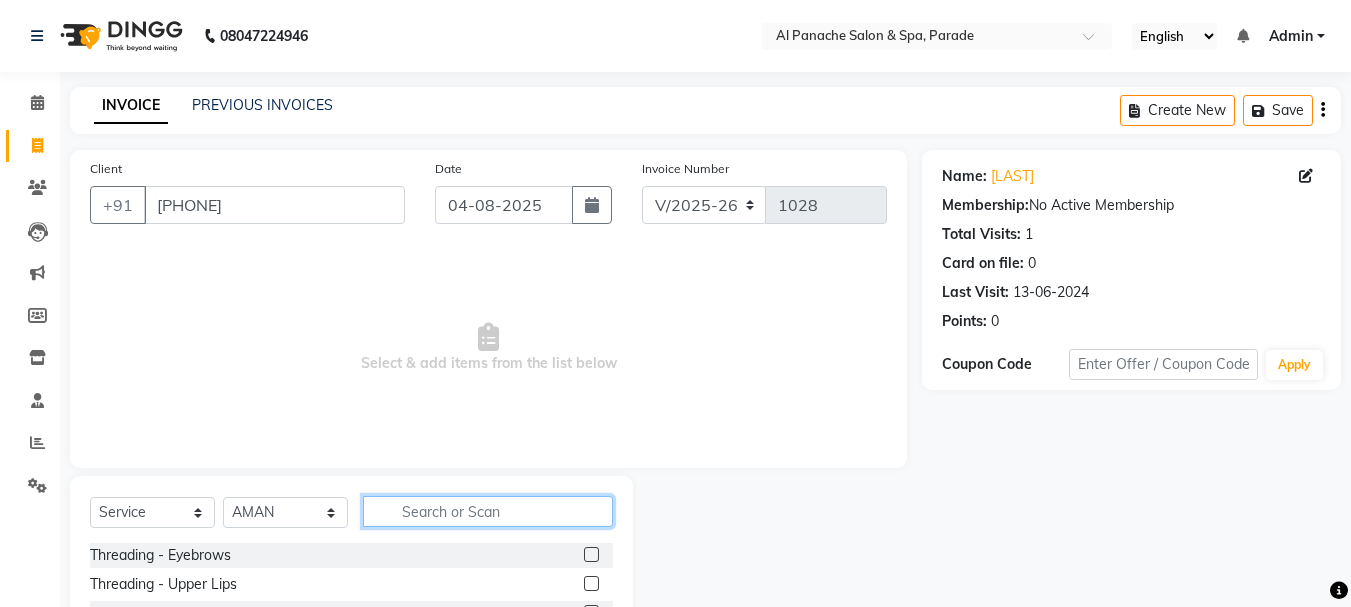 click 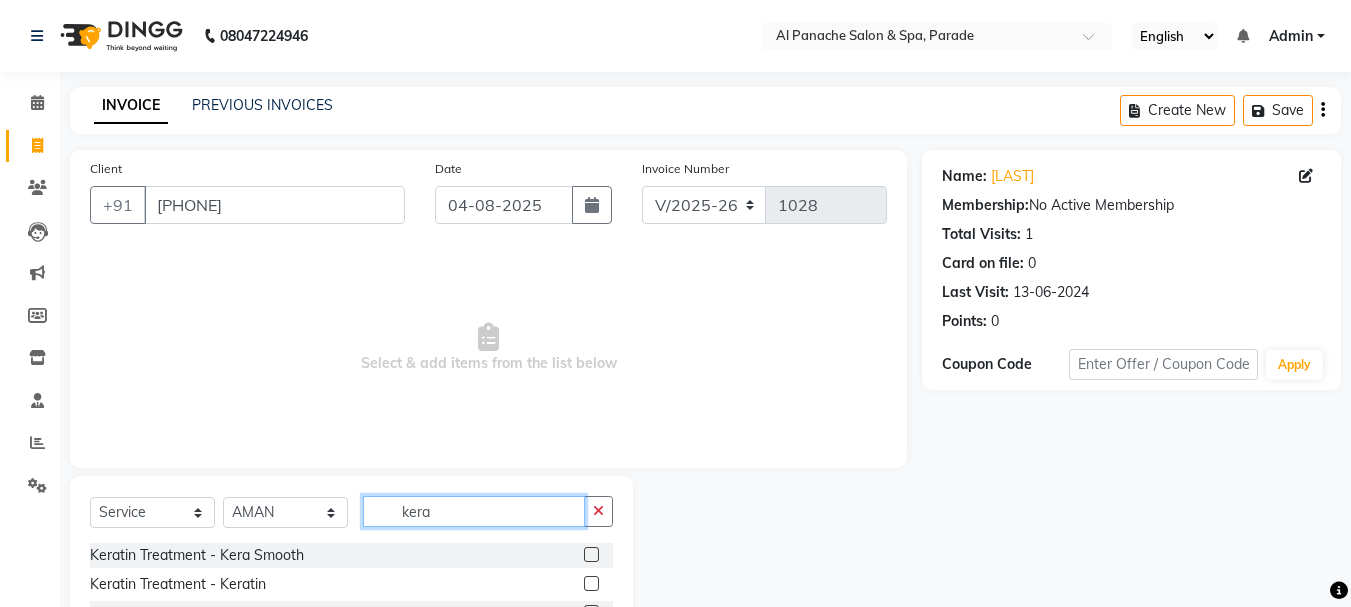 type on "kera" 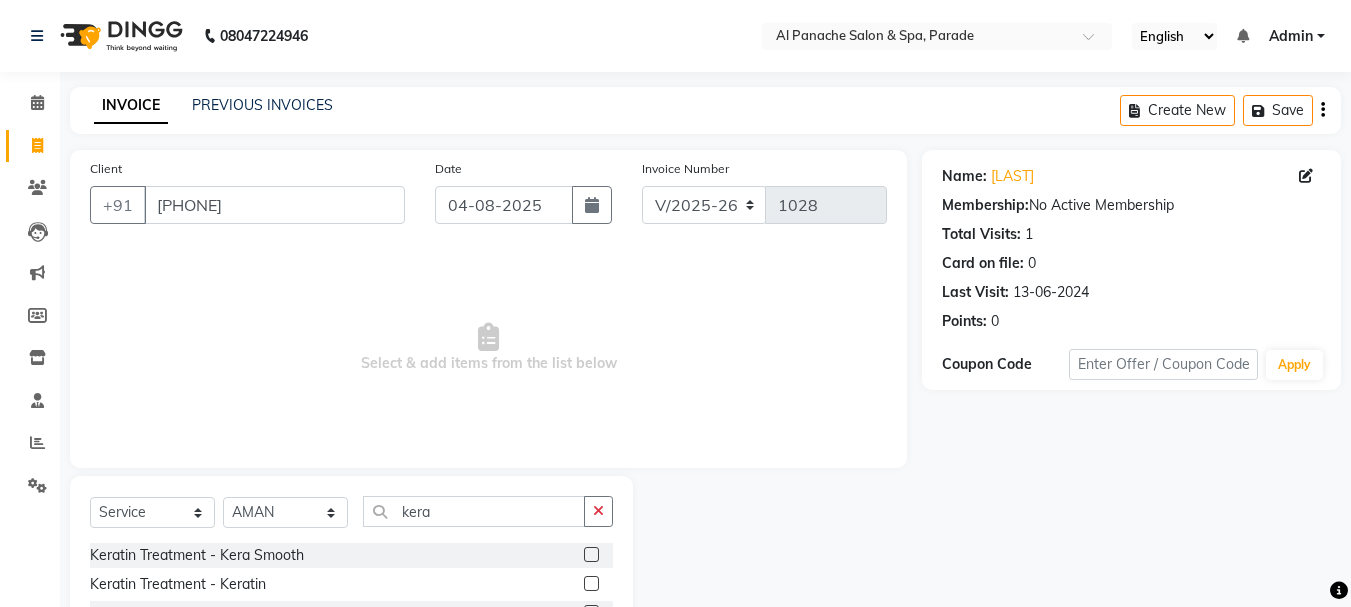 click 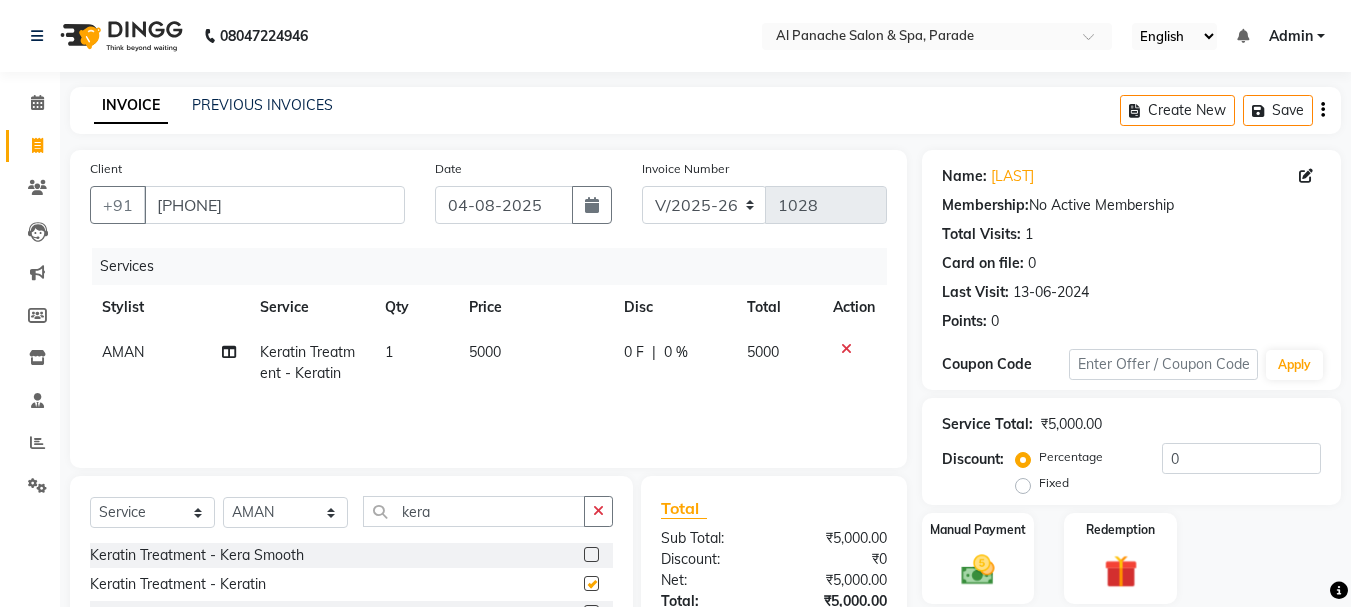 checkbox on "false" 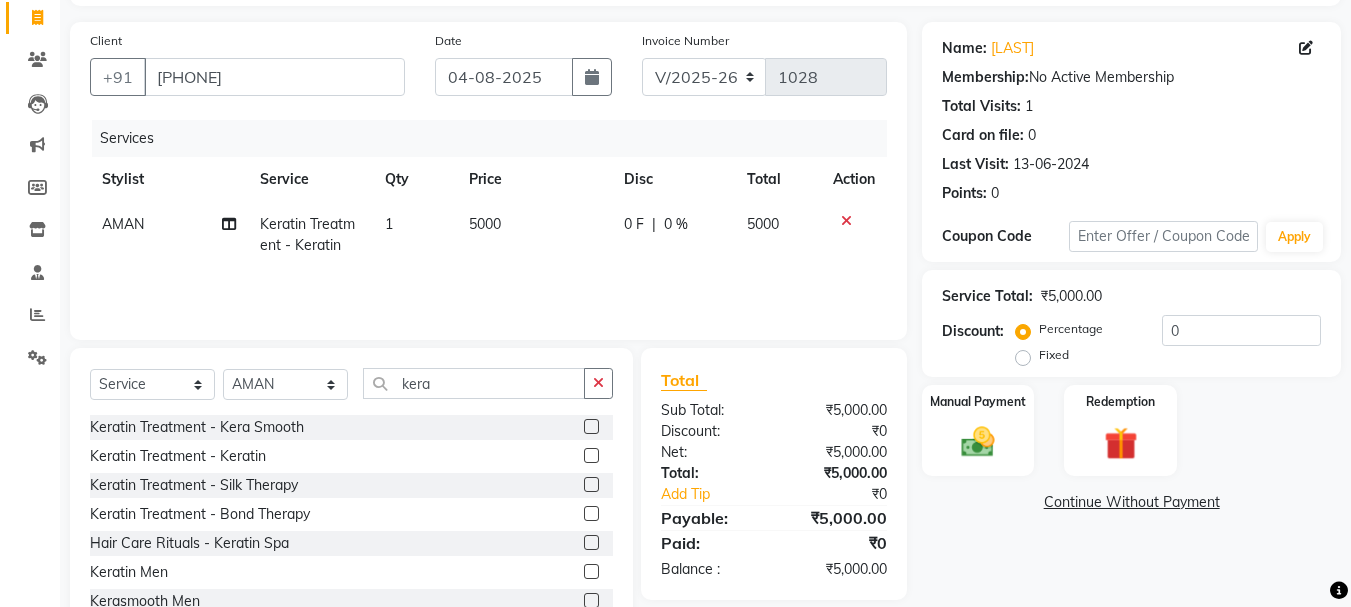 scroll, scrollTop: 194, scrollLeft: 0, axis: vertical 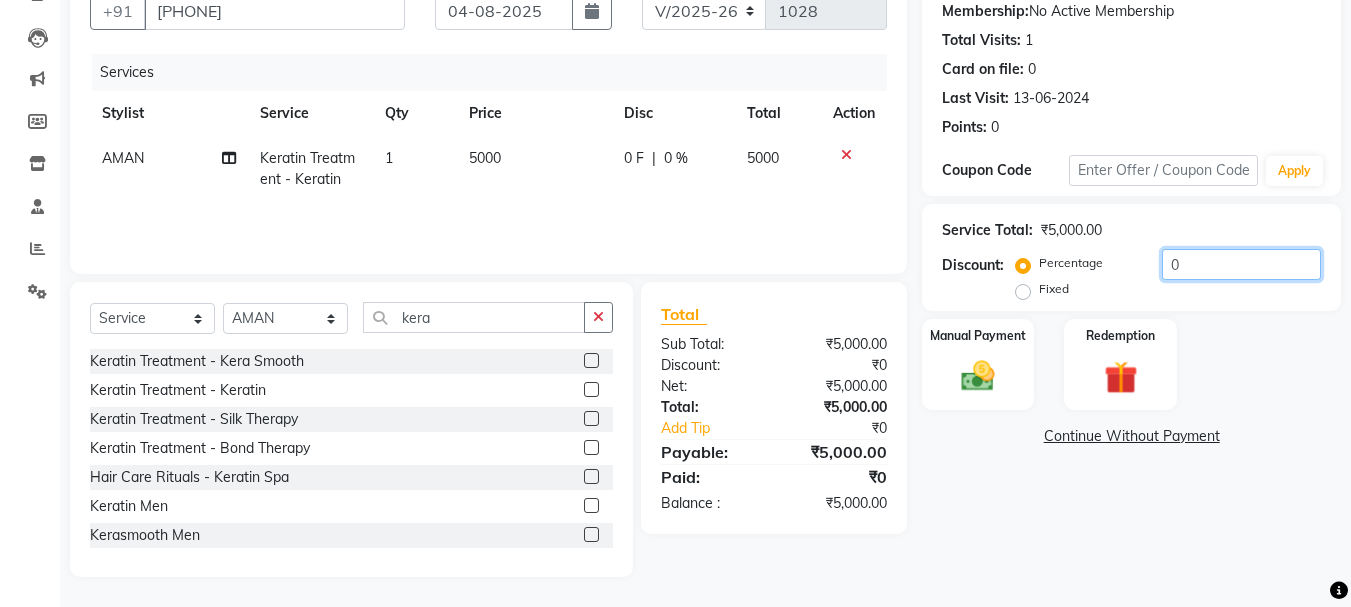 click on "0" 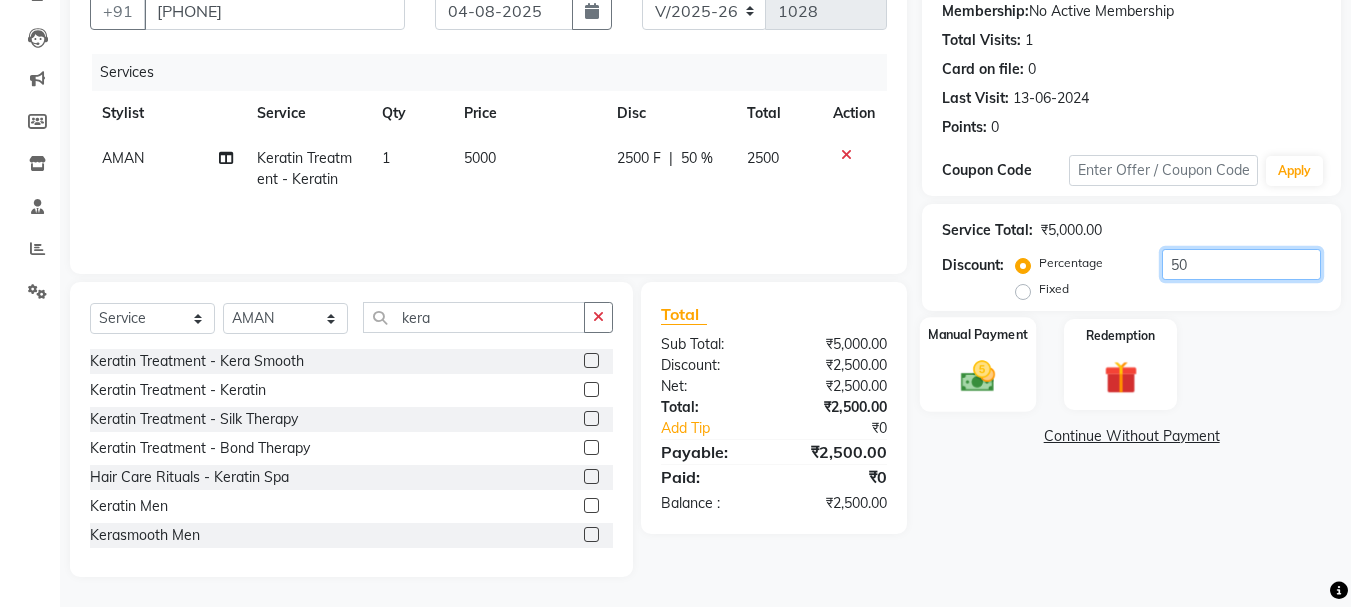 type on "50" 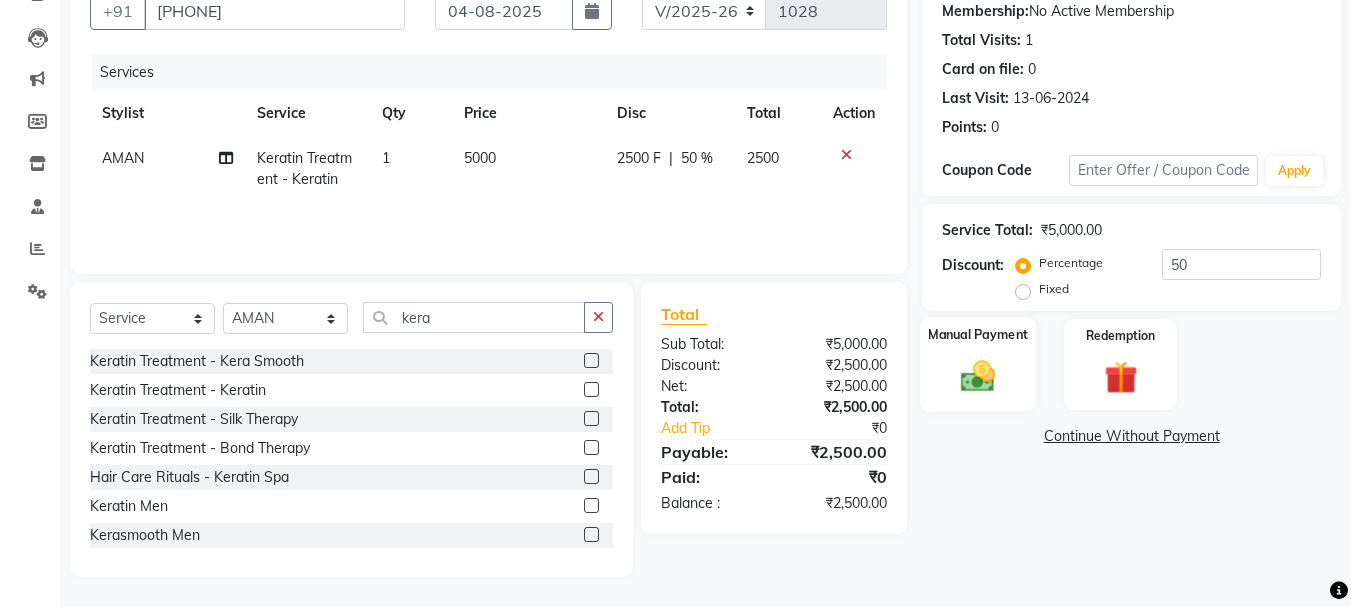 click 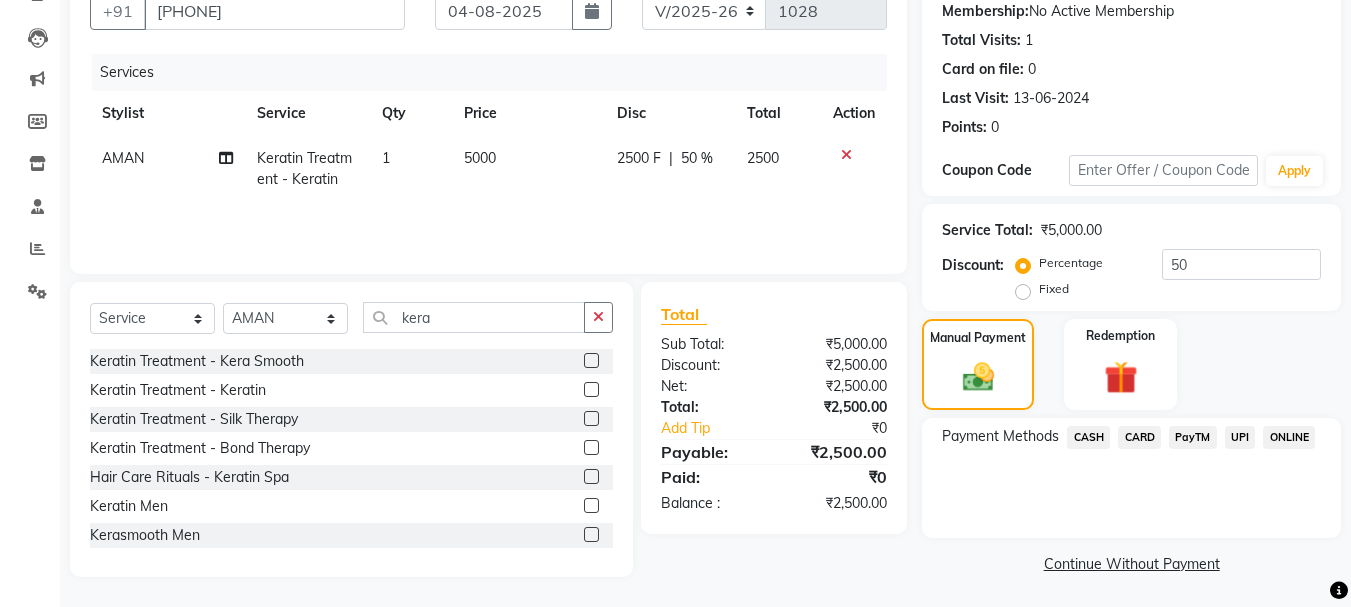 click on "PayTM" 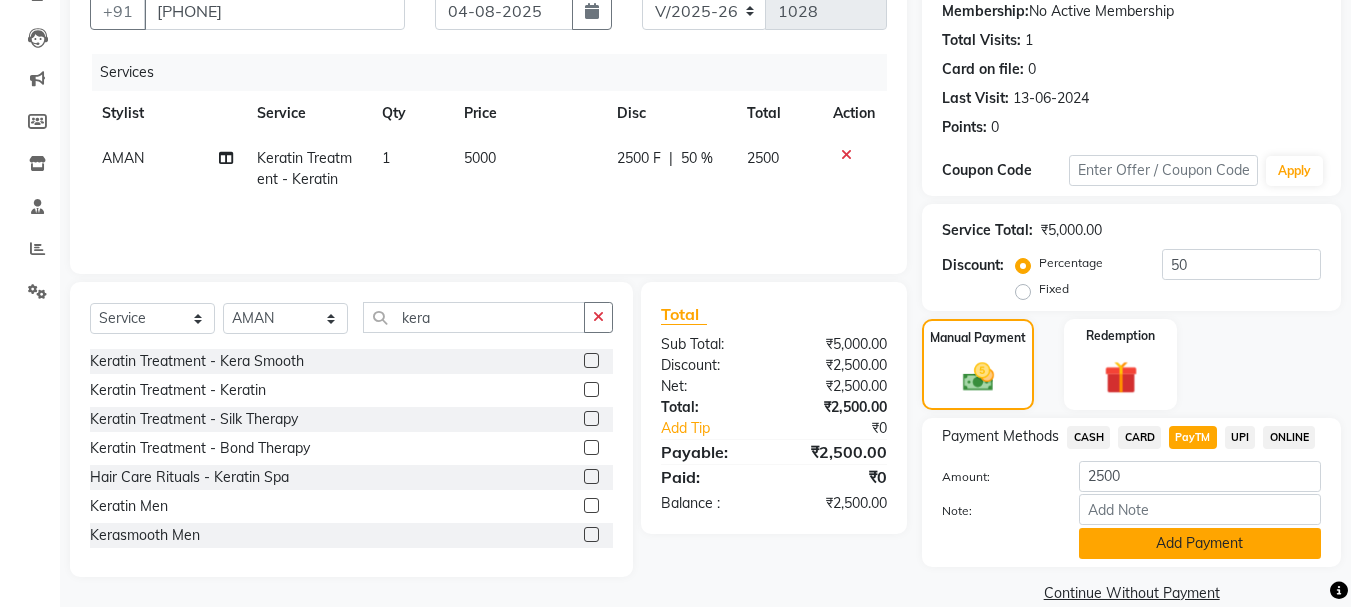 click on "Add Payment" 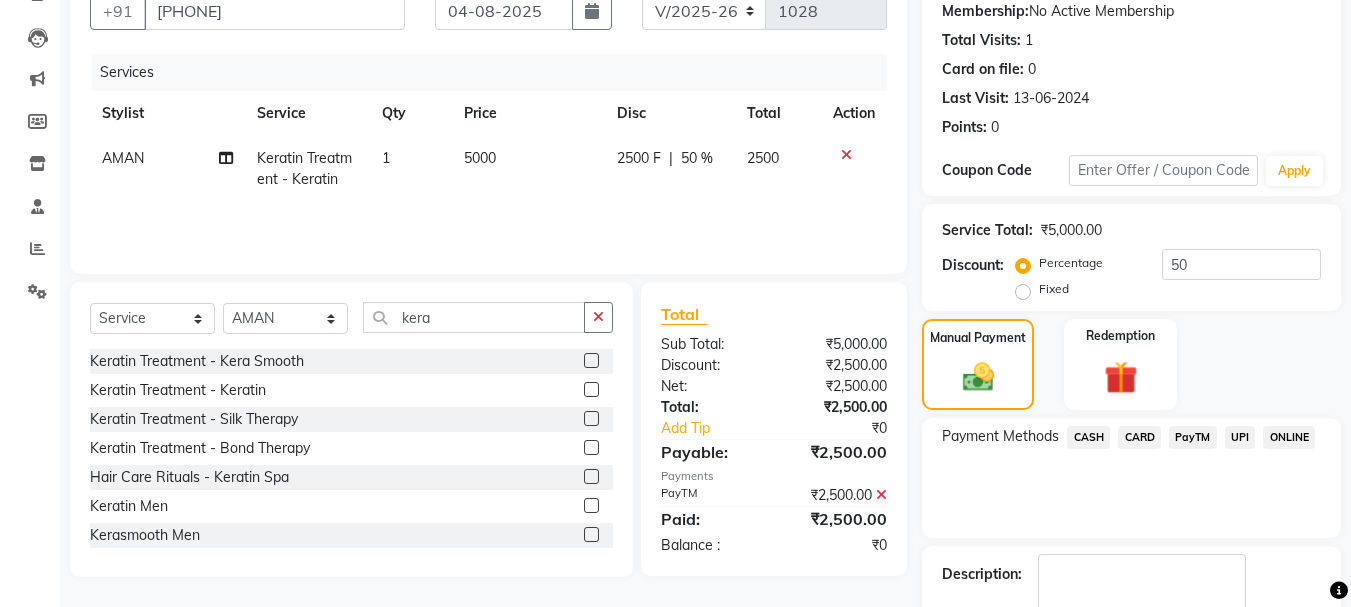 scroll, scrollTop: 309, scrollLeft: 0, axis: vertical 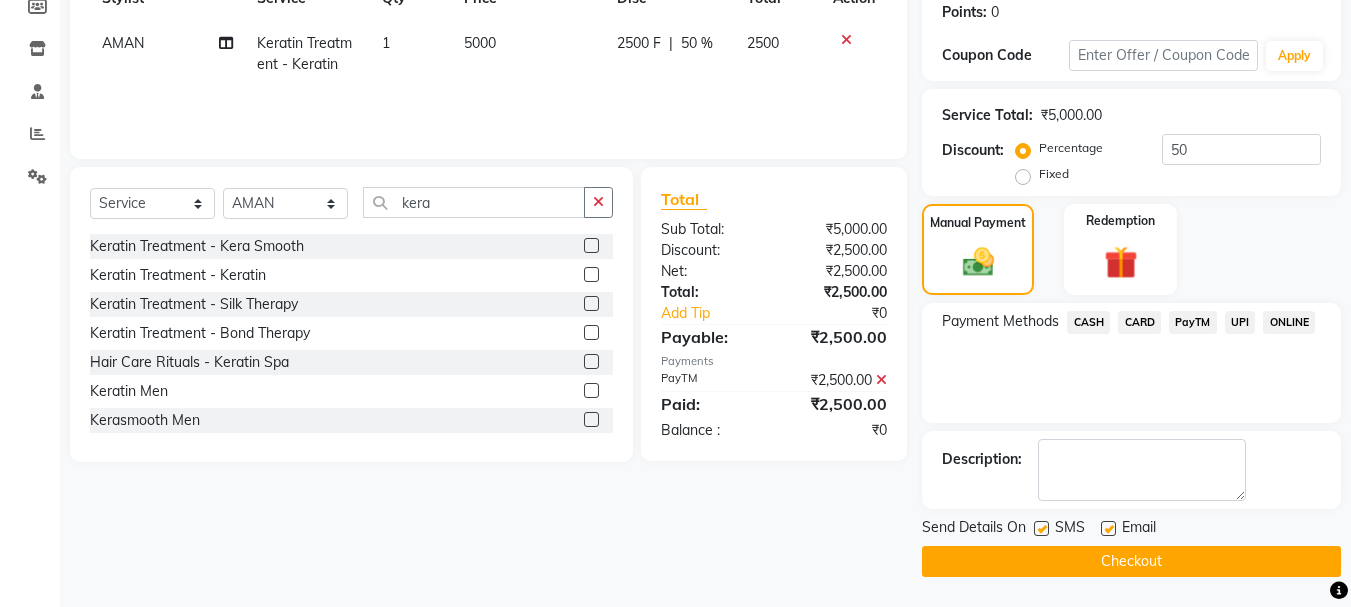 click on "Checkout" 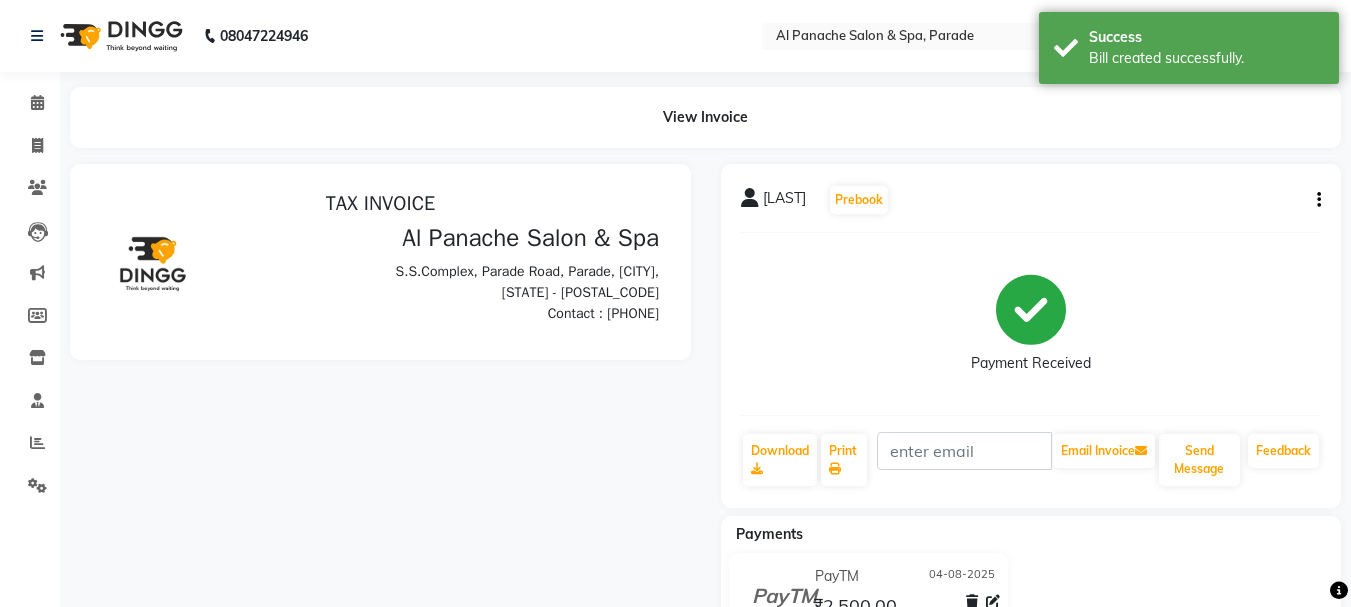 scroll, scrollTop: 0, scrollLeft: 0, axis: both 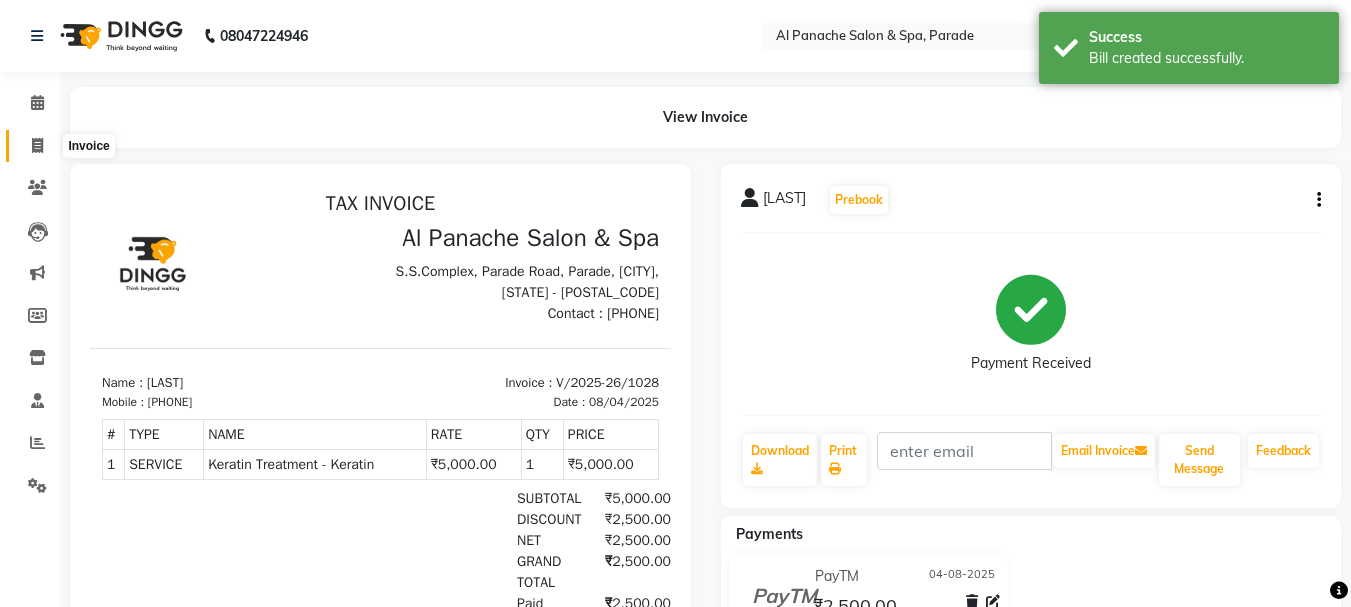 click 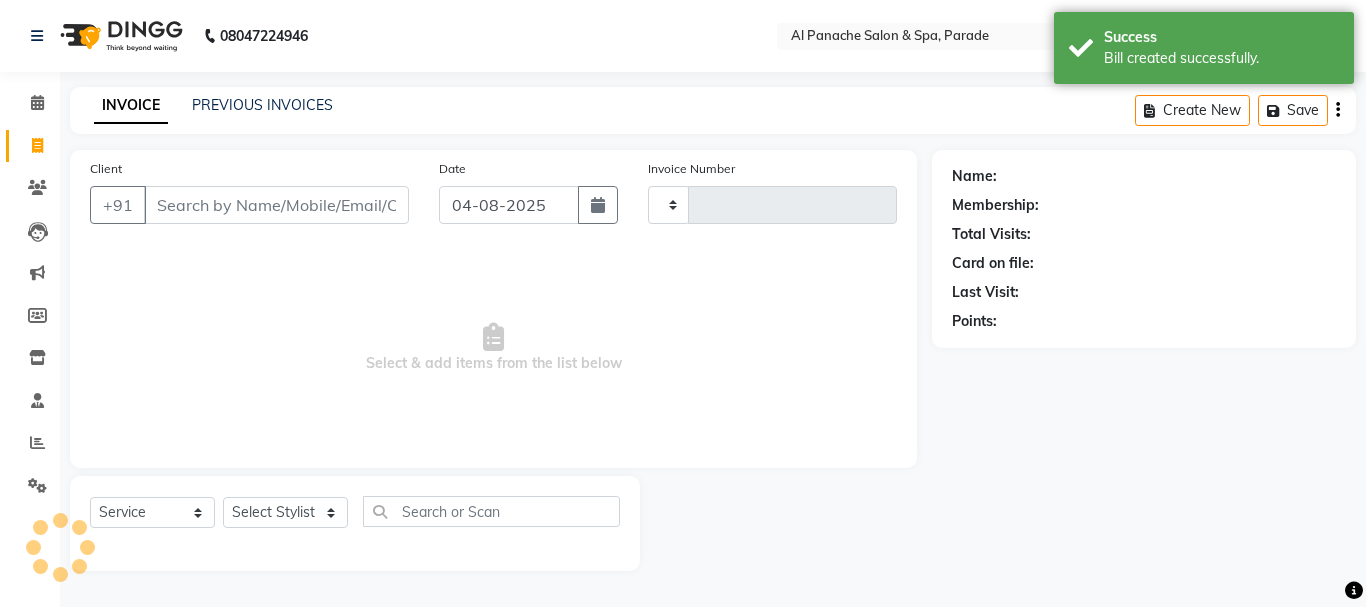 type on "1029" 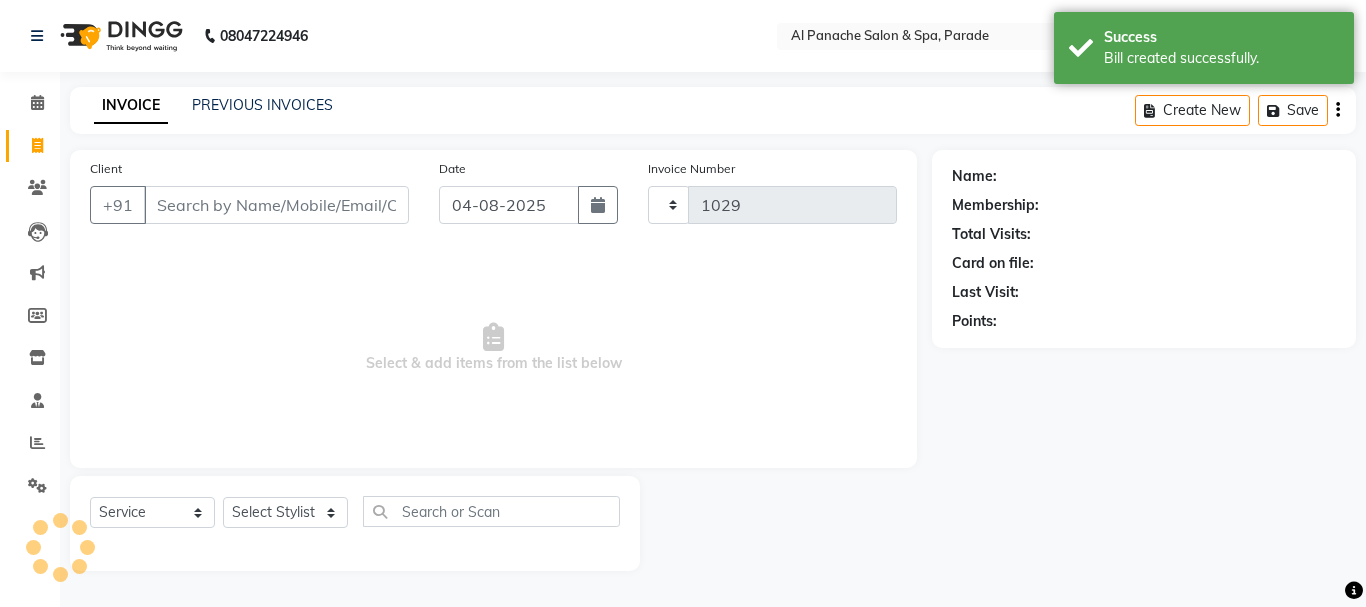 select on "463" 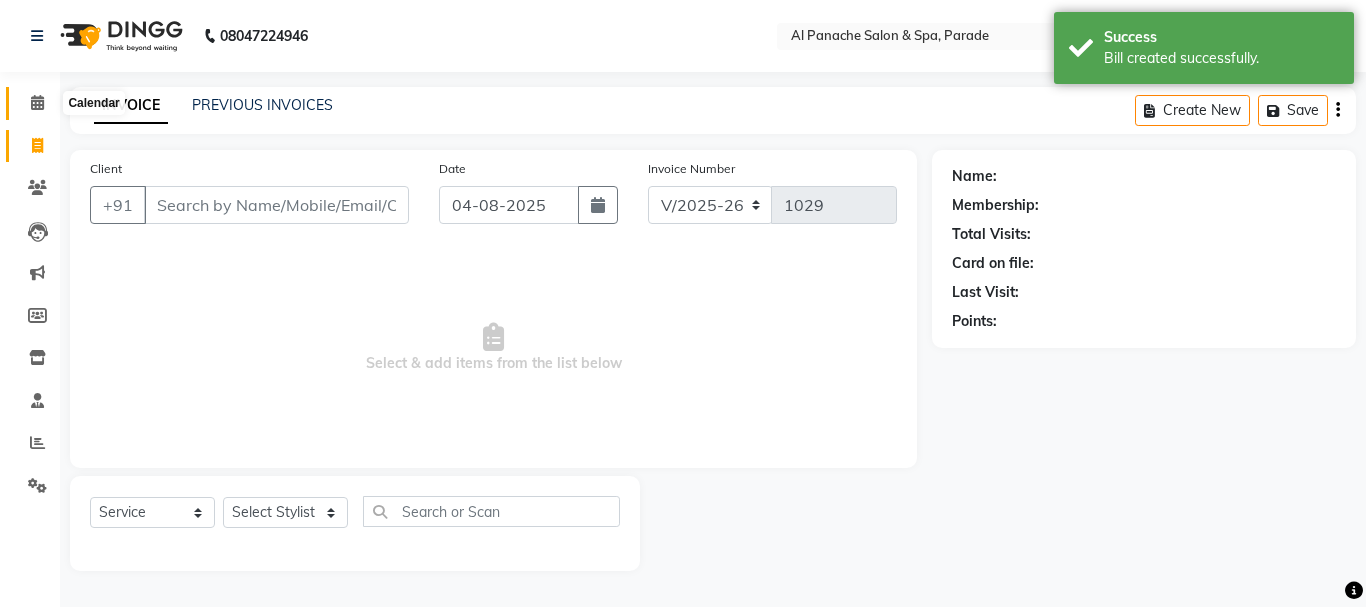 click 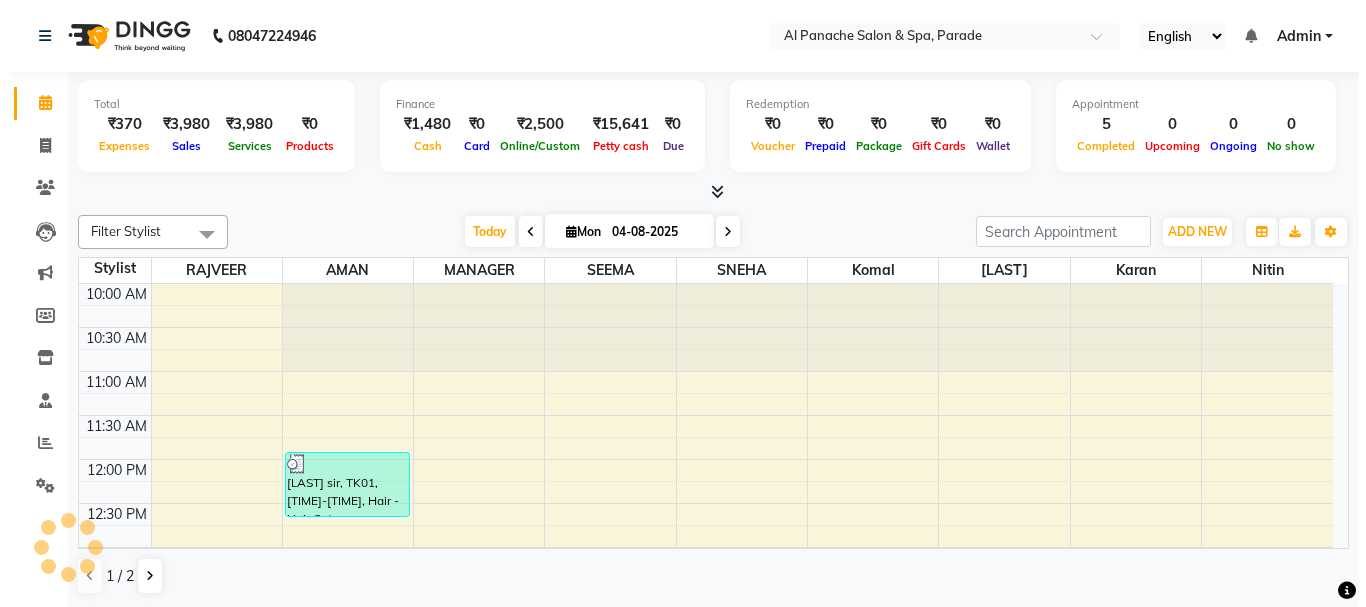 scroll, scrollTop: 0, scrollLeft: 0, axis: both 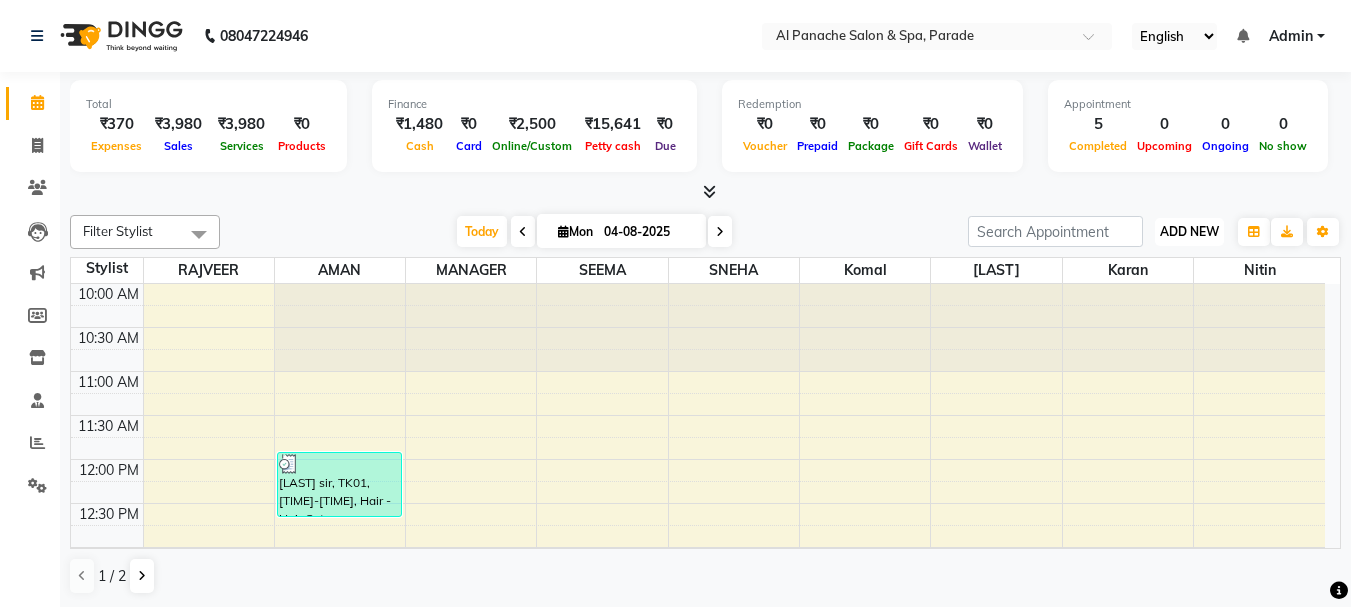 click on "ADD NEW" at bounding box center [1189, 231] 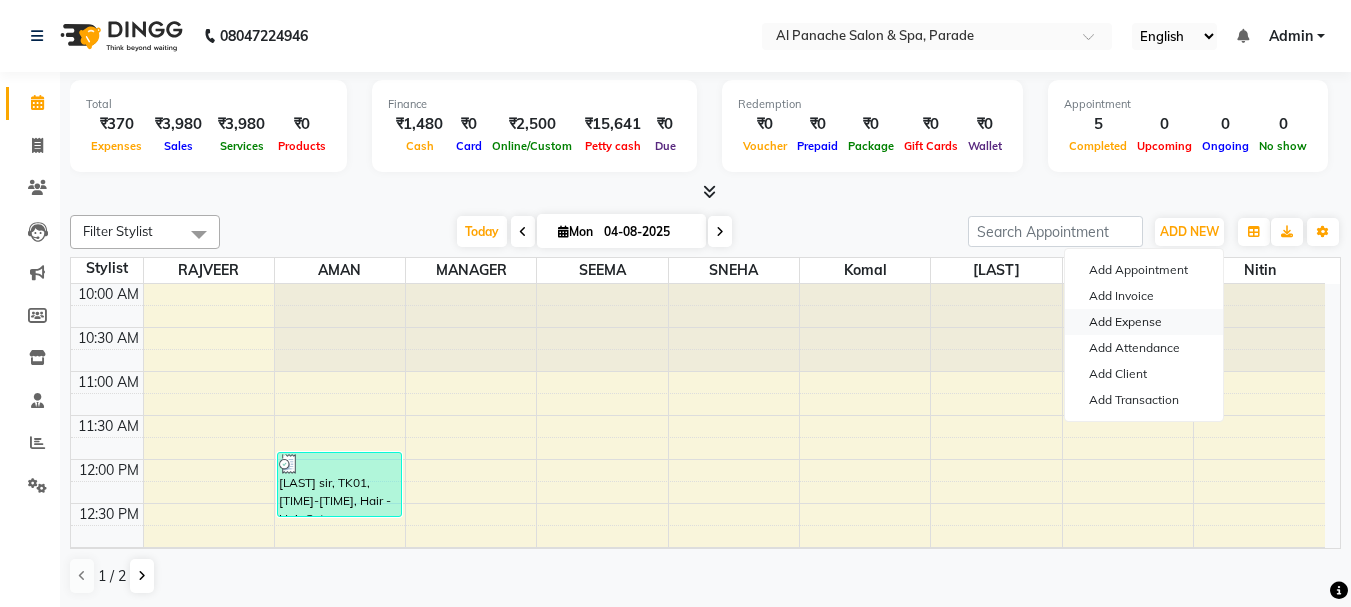 click on "Add Expense" at bounding box center (1144, 322) 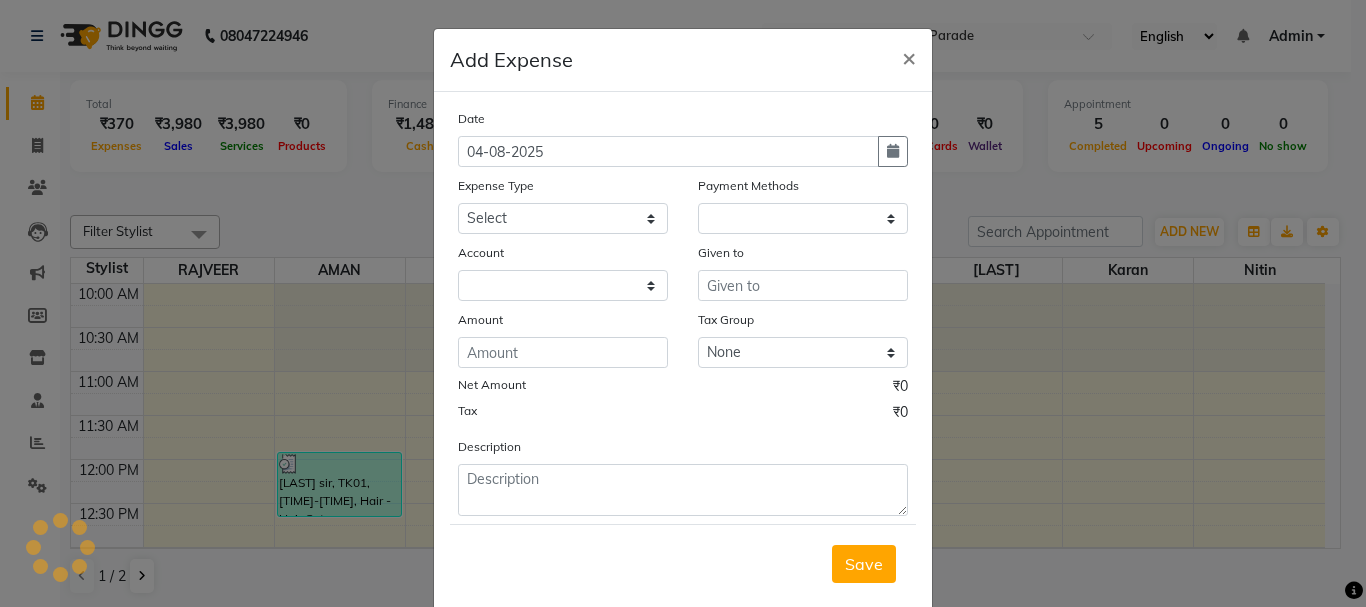 select on "1" 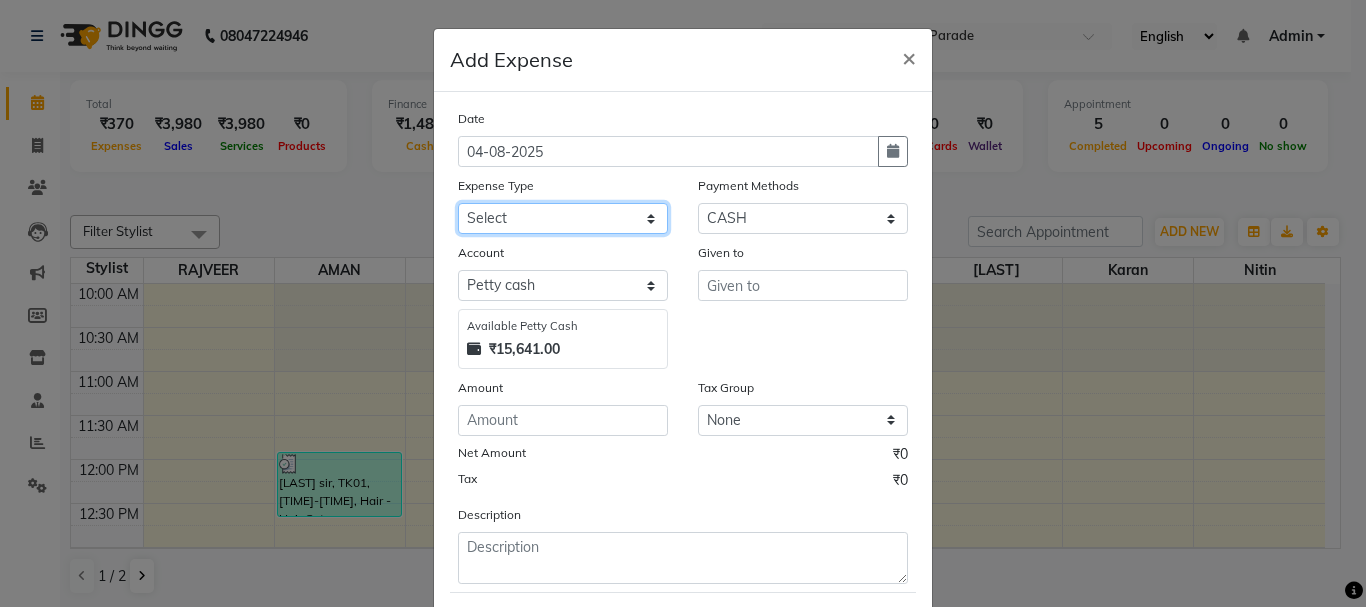 click on "Select Advance Salary Bank charges Car maintenance  Cash transfer to bank Cash transfer to hub Client Snacks Equipment Fuel Govt fee Incentive Insurance International purchase Loan Repayment Maintenance Marketing Miscellaneous MRA Other Pantry Payment Pooja Box Product Rent Salary Staff Snacks Tax Tea & Refreshment Utilities water bottle Wipes" 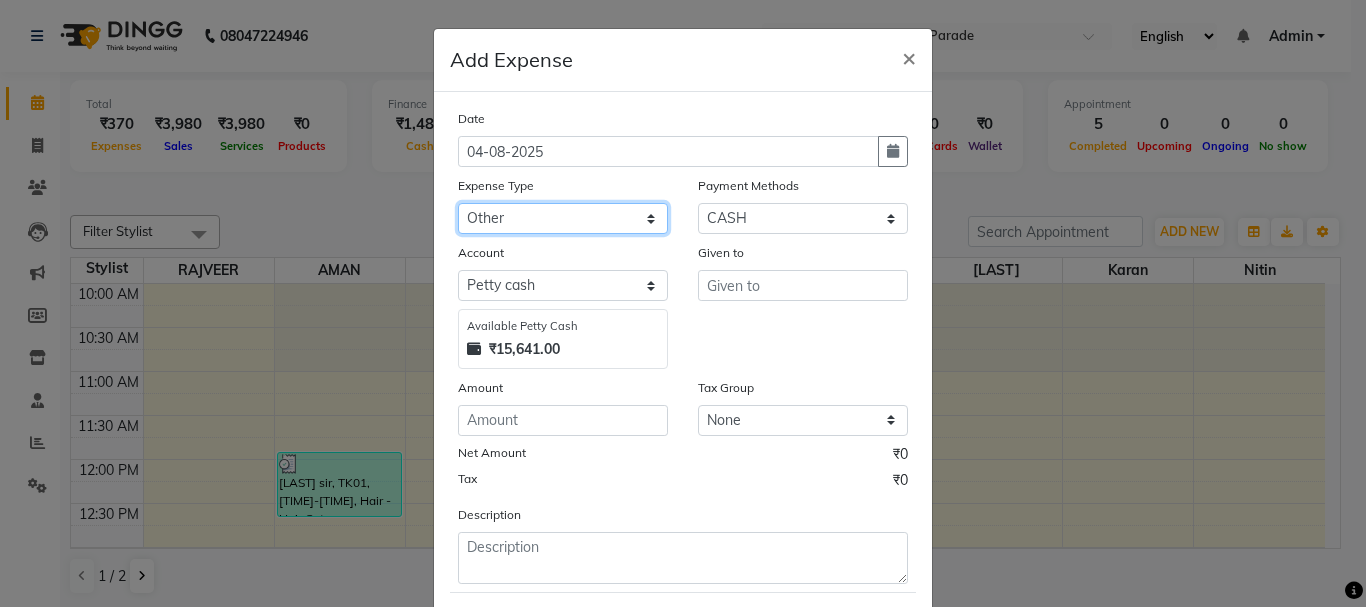 click on "Select Advance Salary Bank charges Car maintenance  Cash transfer to bank Cash transfer to hub Client Snacks Equipment Fuel Govt fee Incentive Insurance International purchase Loan Repayment Maintenance Marketing Miscellaneous MRA Other Pantry Payment Pooja Box Product Rent Salary Staff Snacks Tax Tea & Refreshment Utilities water bottle Wipes" 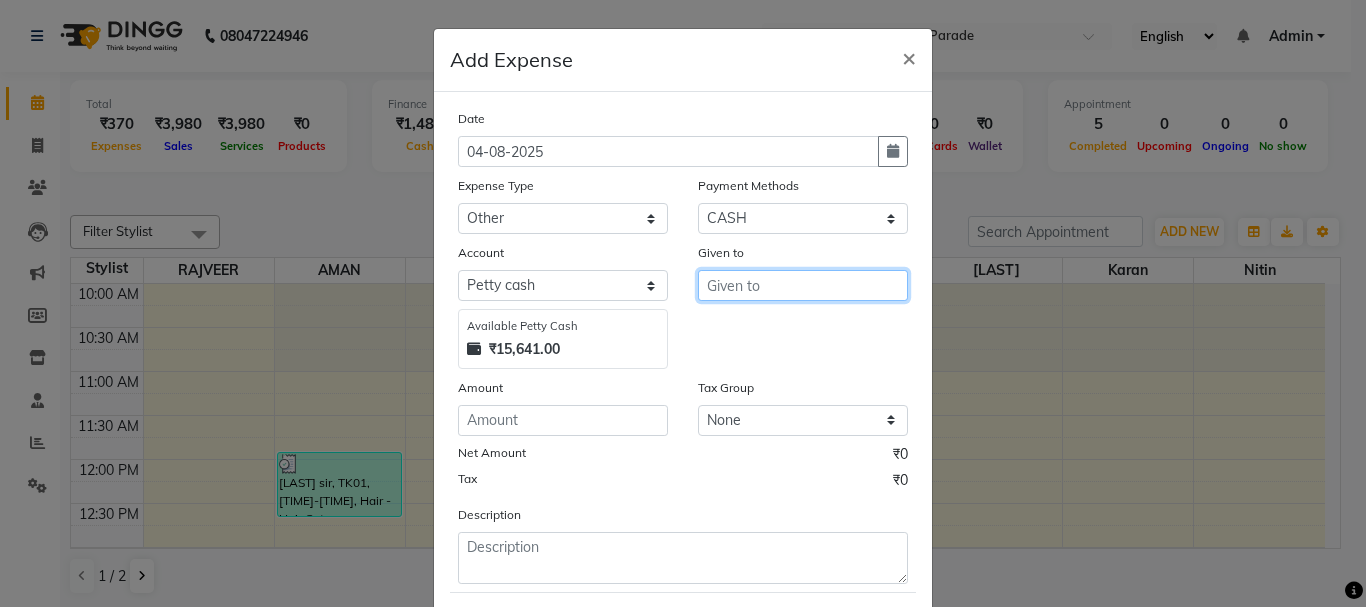 click at bounding box center (803, 285) 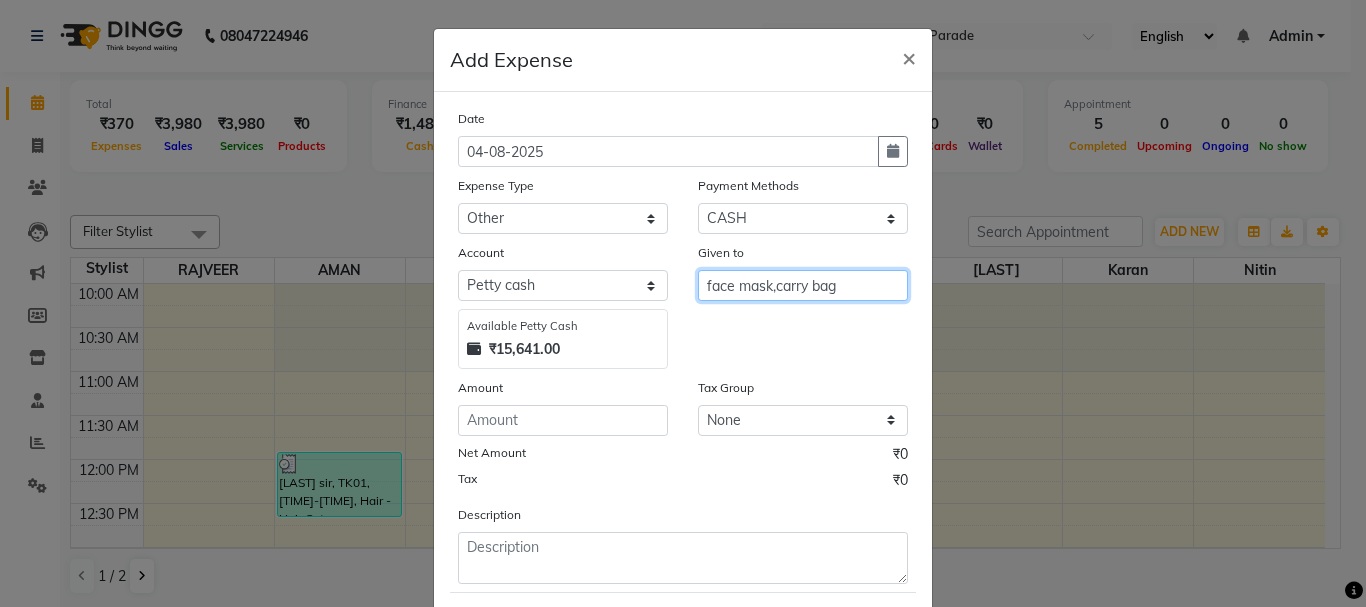 type on "face mask,carry bag" 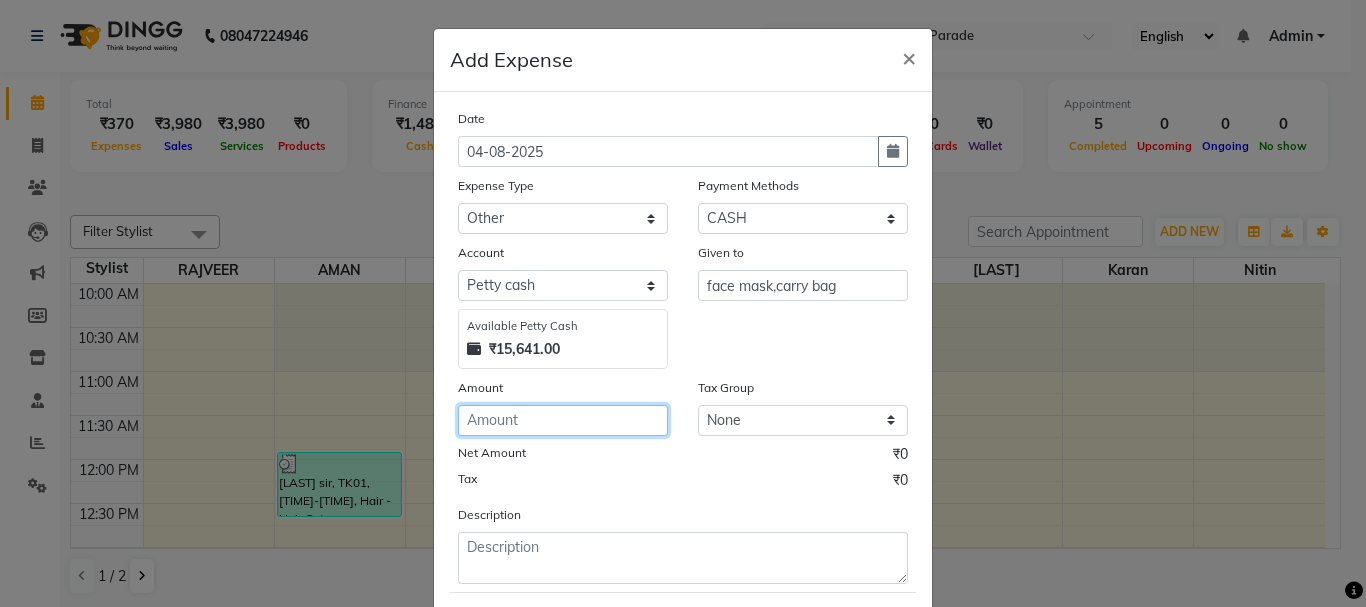 click 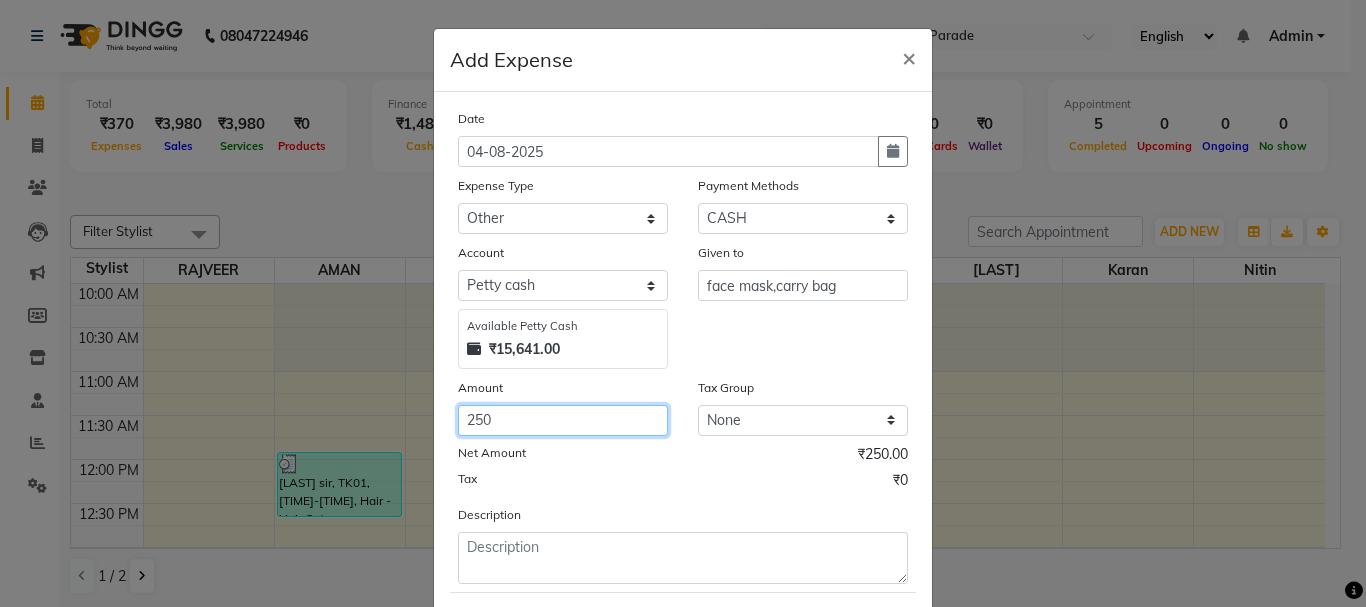 type on "250" 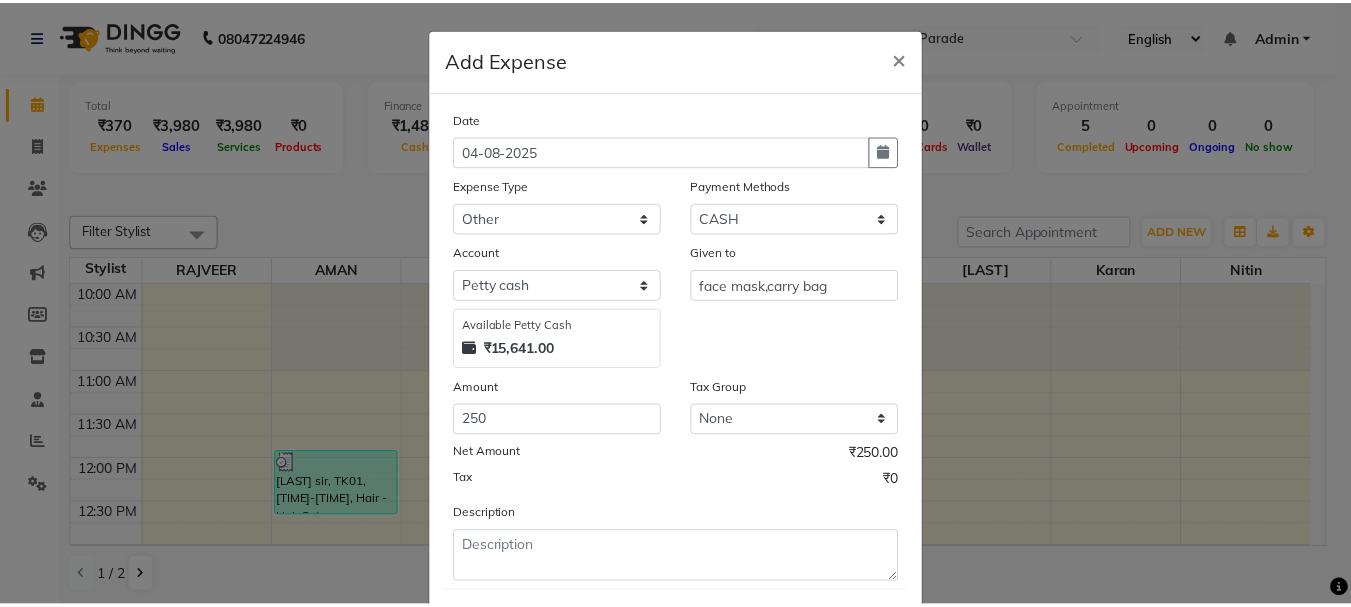 scroll, scrollTop: 109, scrollLeft: 0, axis: vertical 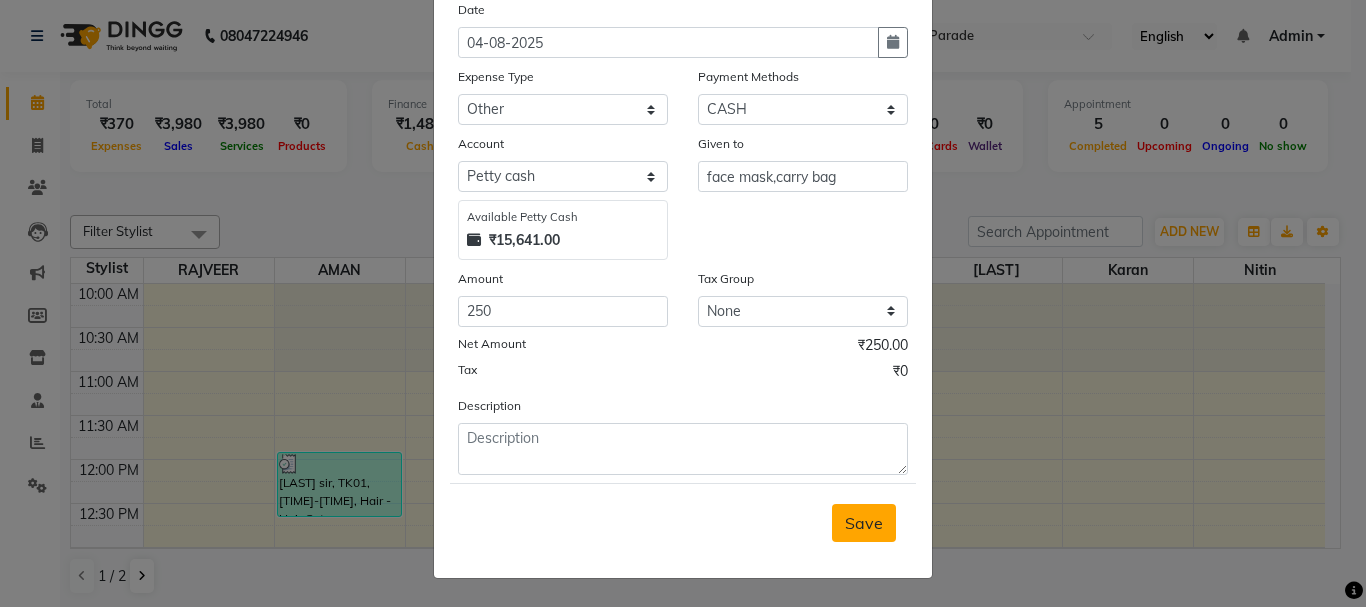 click on "Save" at bounding box center (864, 523) 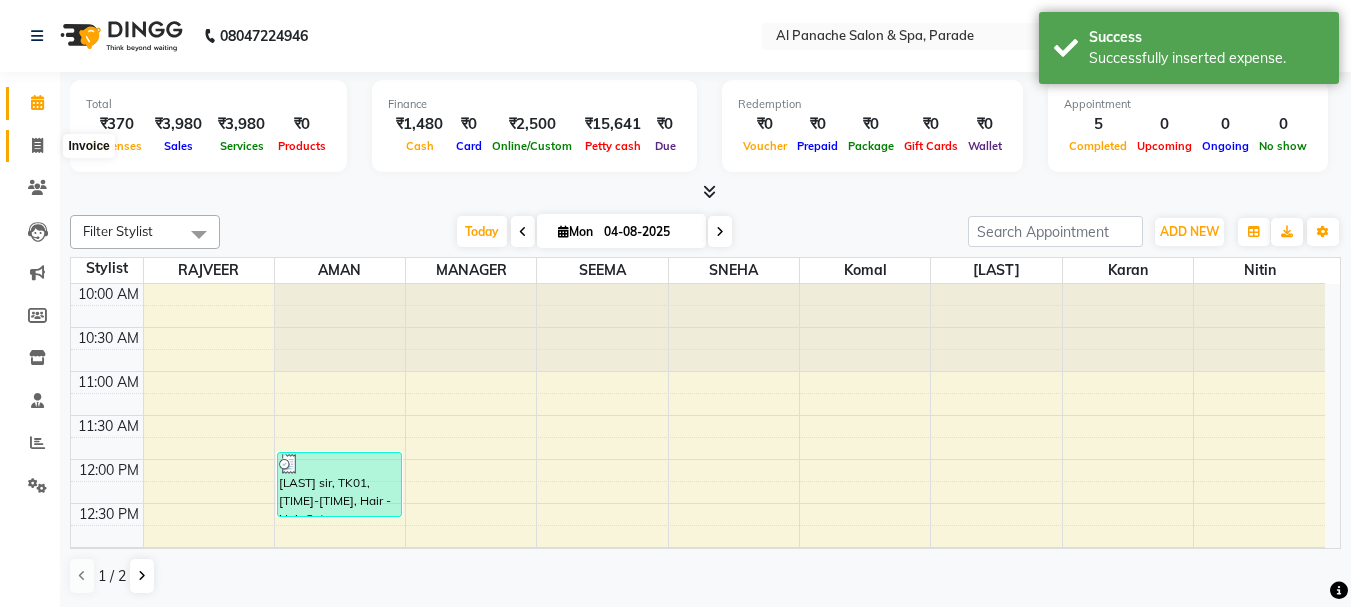 click 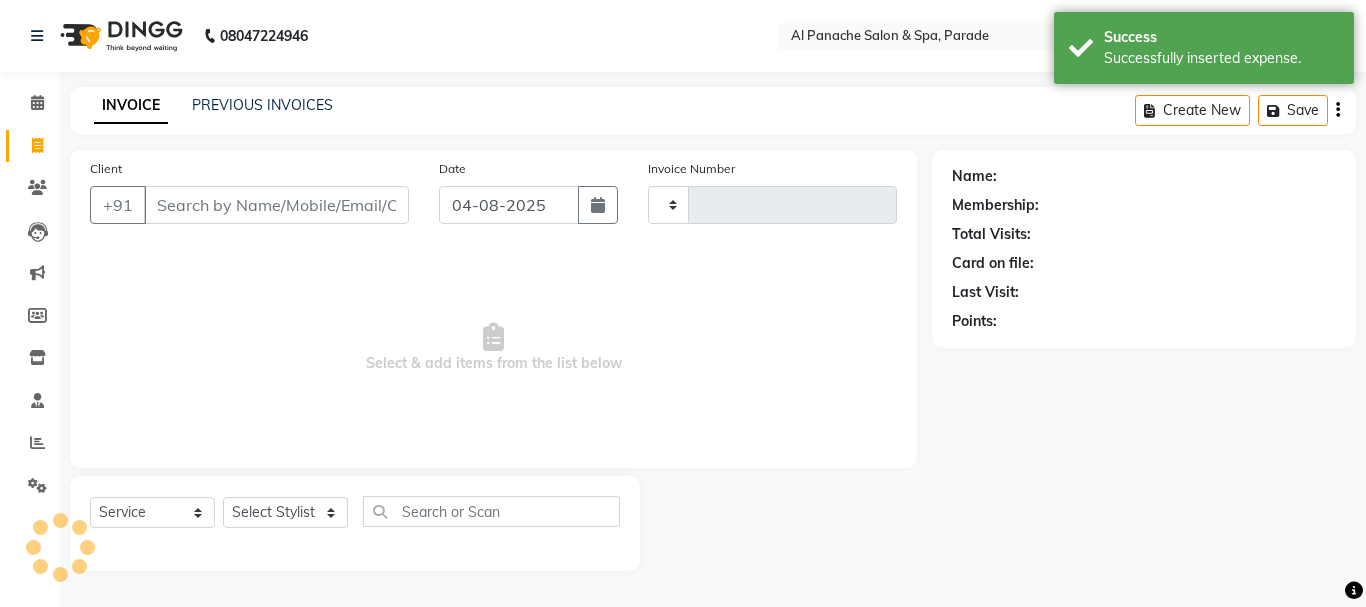 type on "1029" 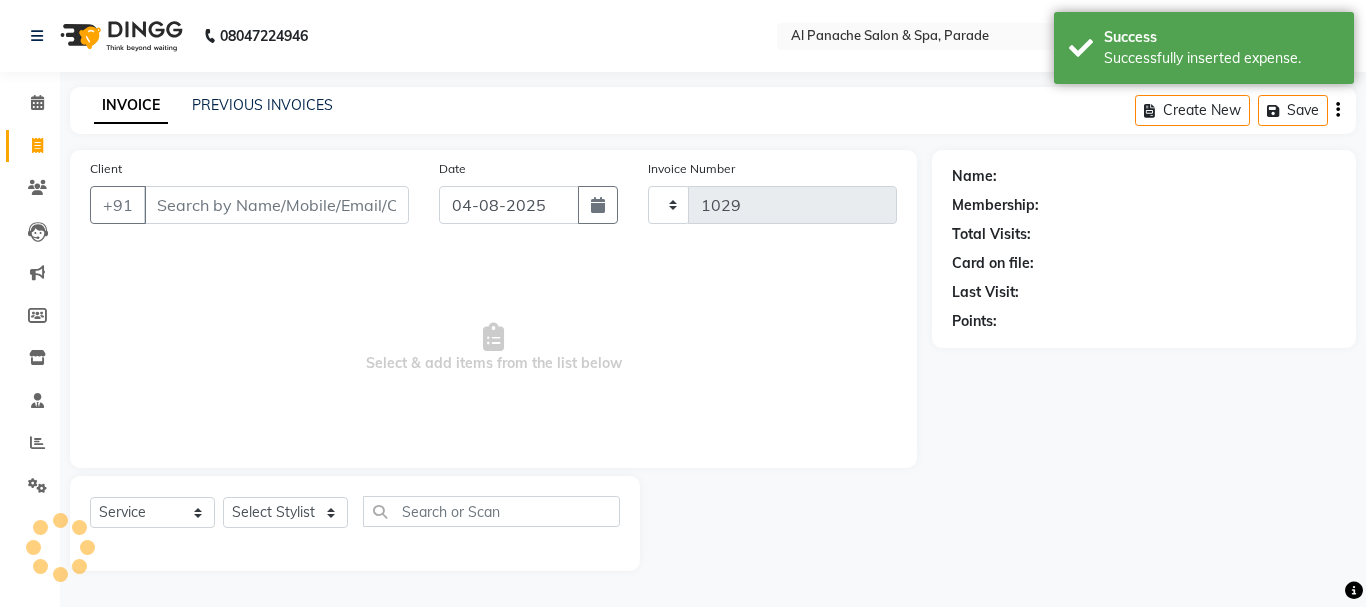 select on "463" 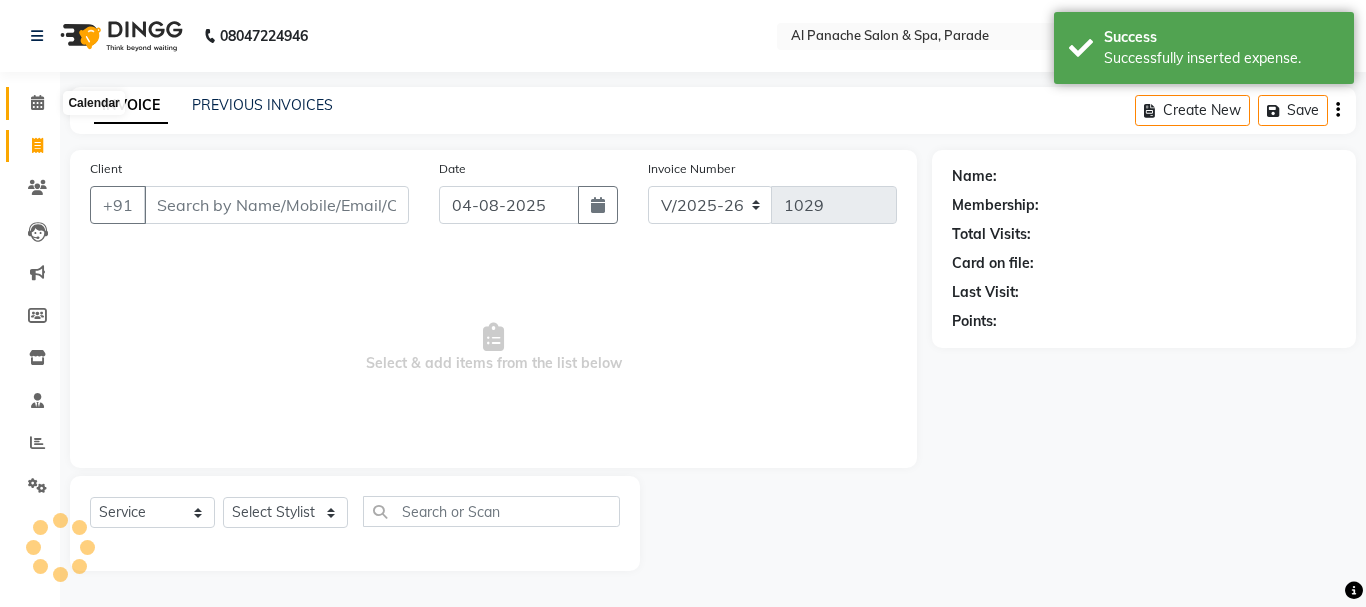 click 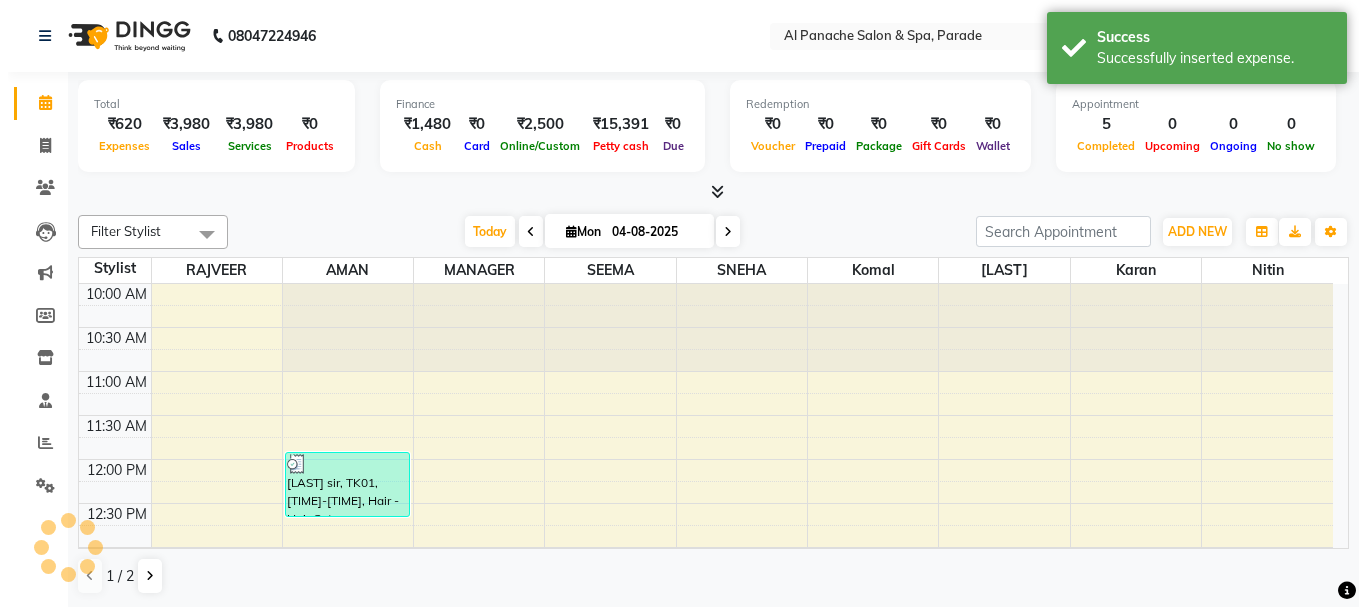scroll, scrollTop: 665, scrollLeft: 0, axis: vertical 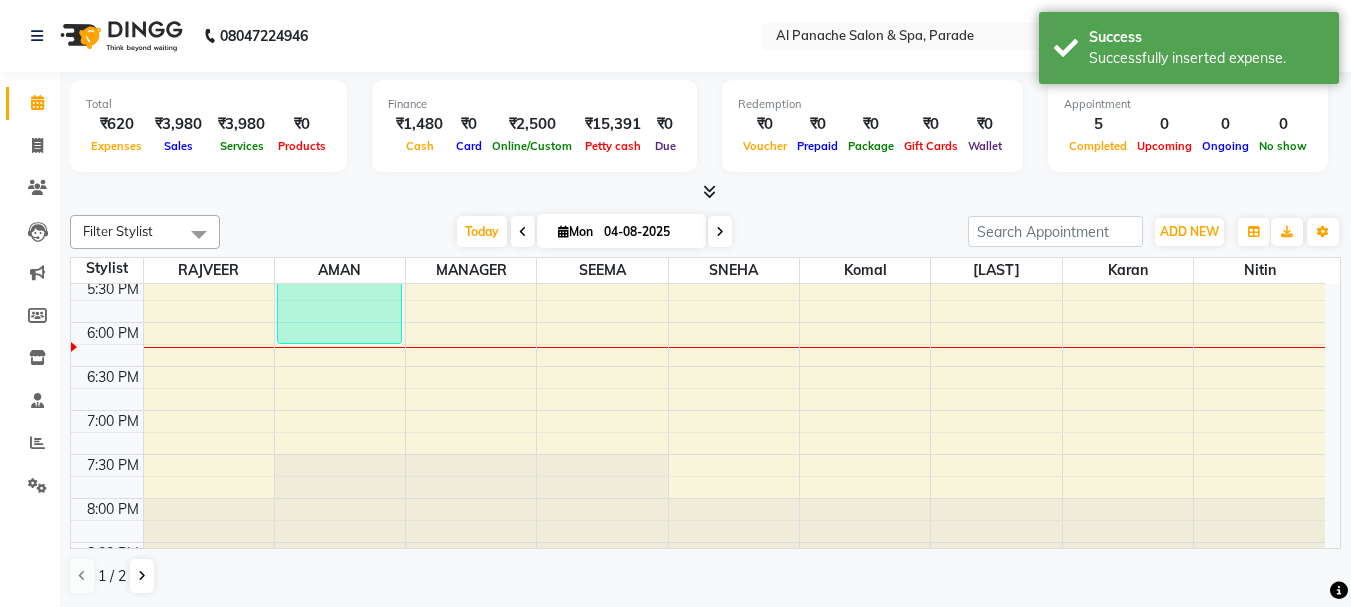 click at bounding box center (709, 191) 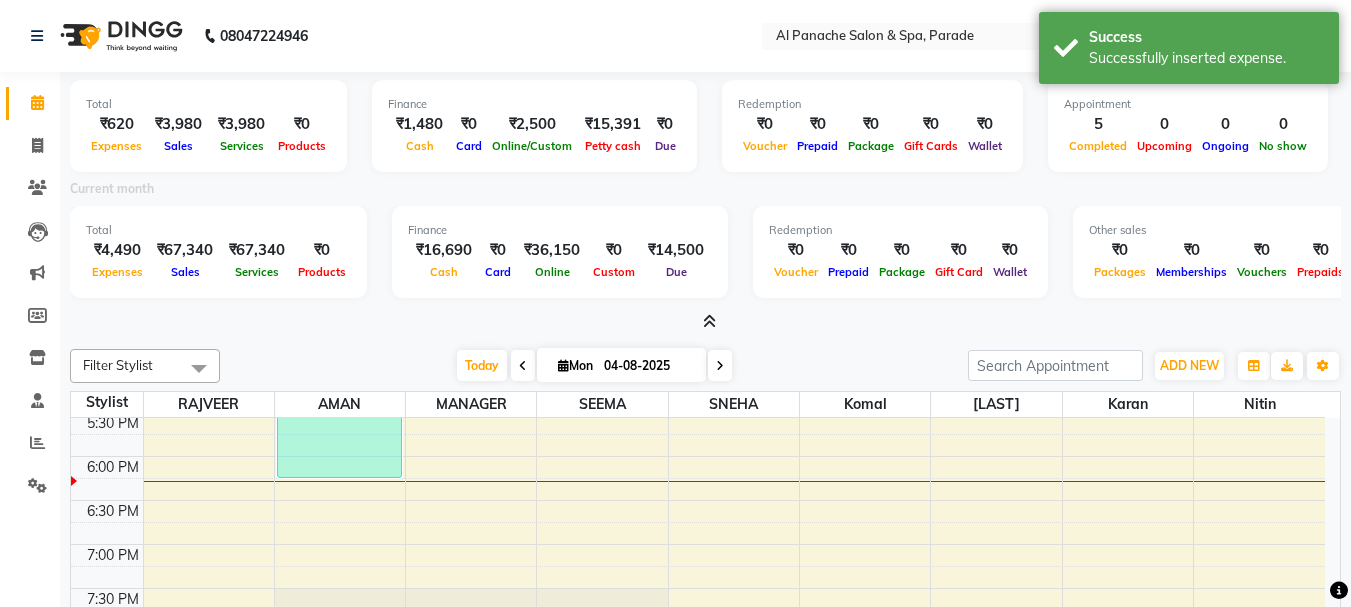 click at bounding box center [709, 321] 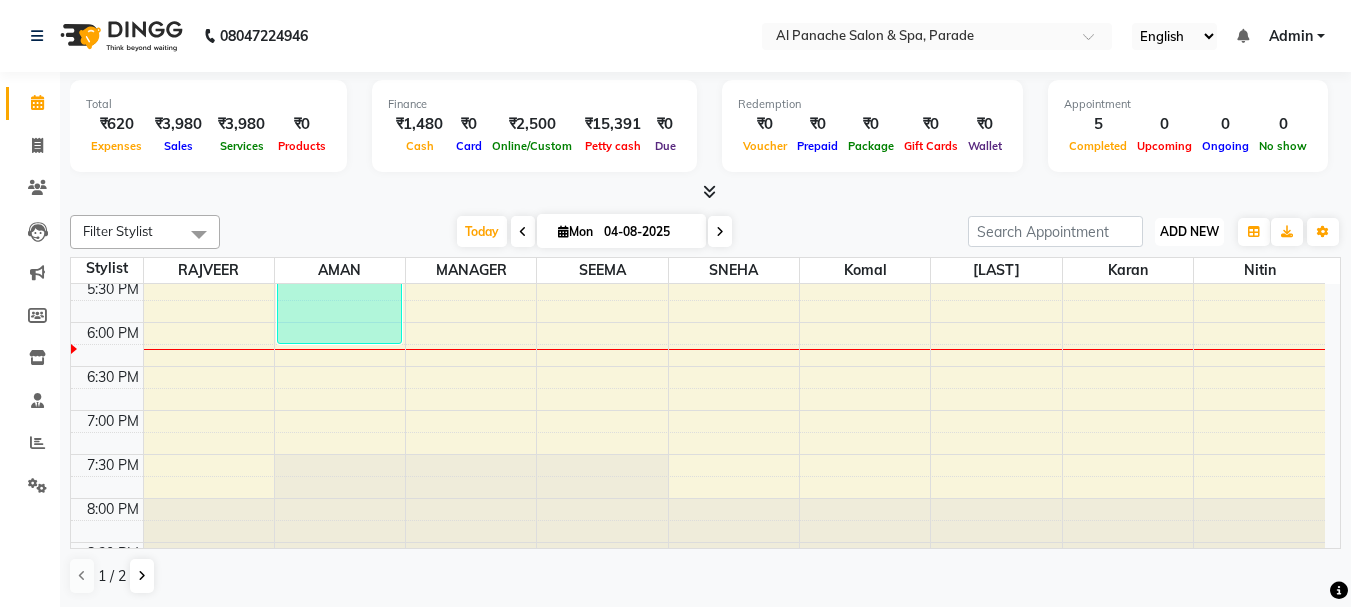 click on "ADD NEW" at bounding box center [1189, 231] 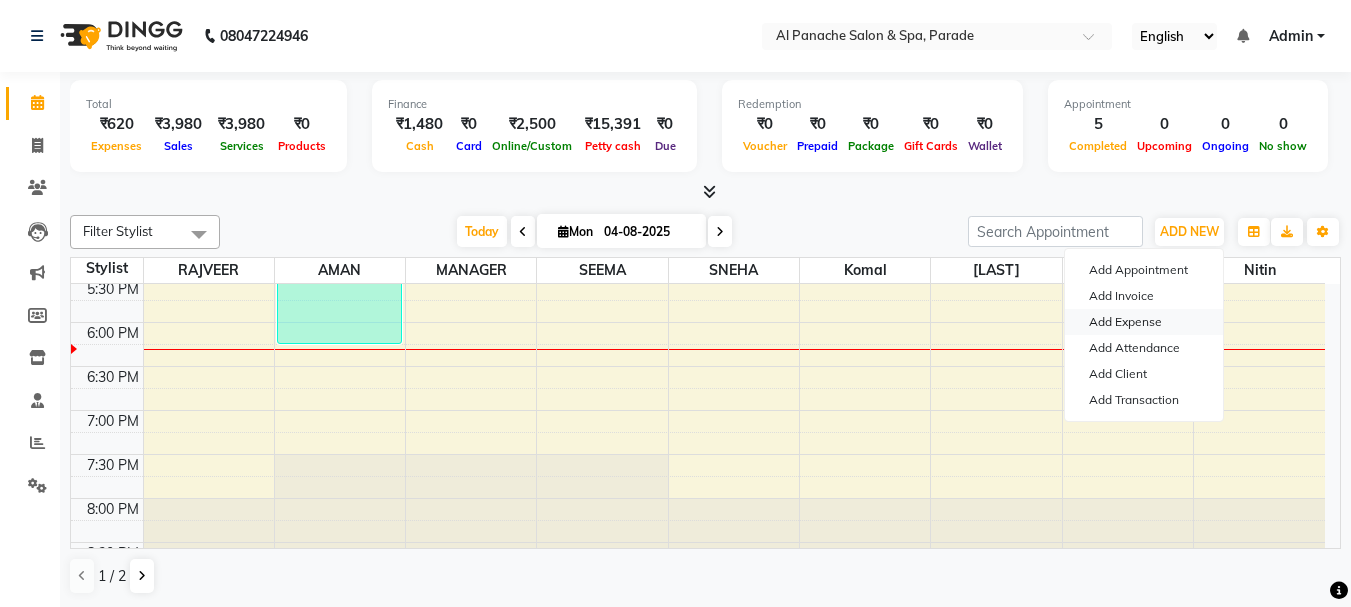 click on "Add Expense" at bounding box center (1144, 322) 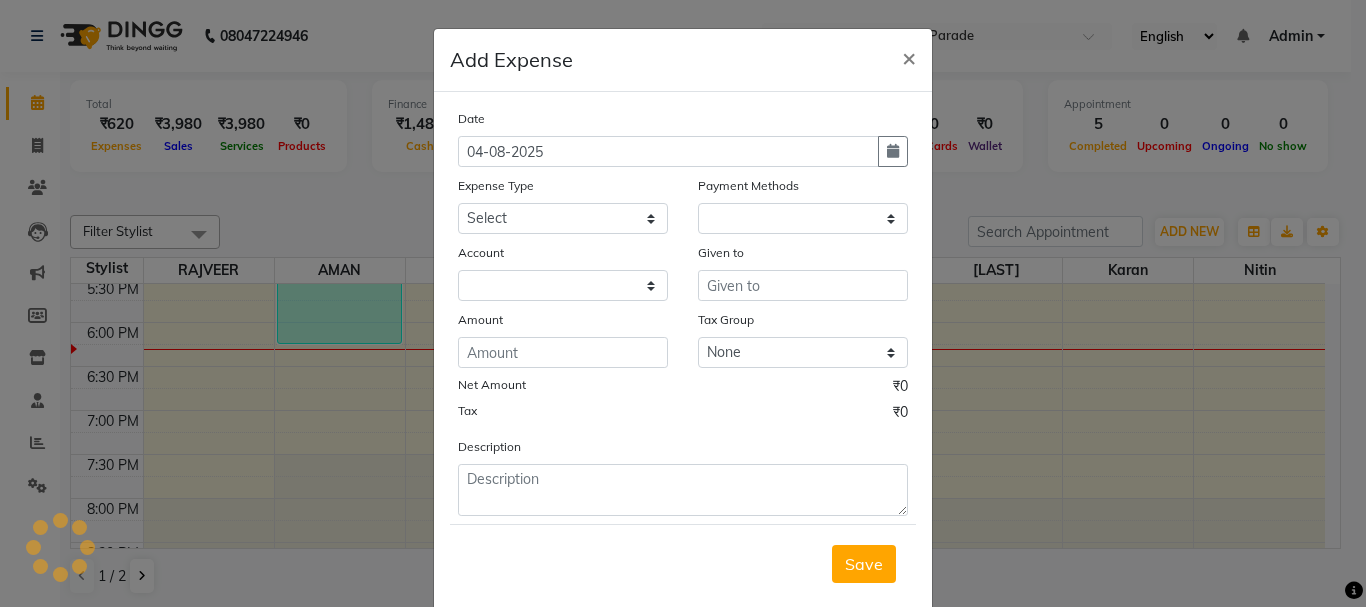 select on "1" 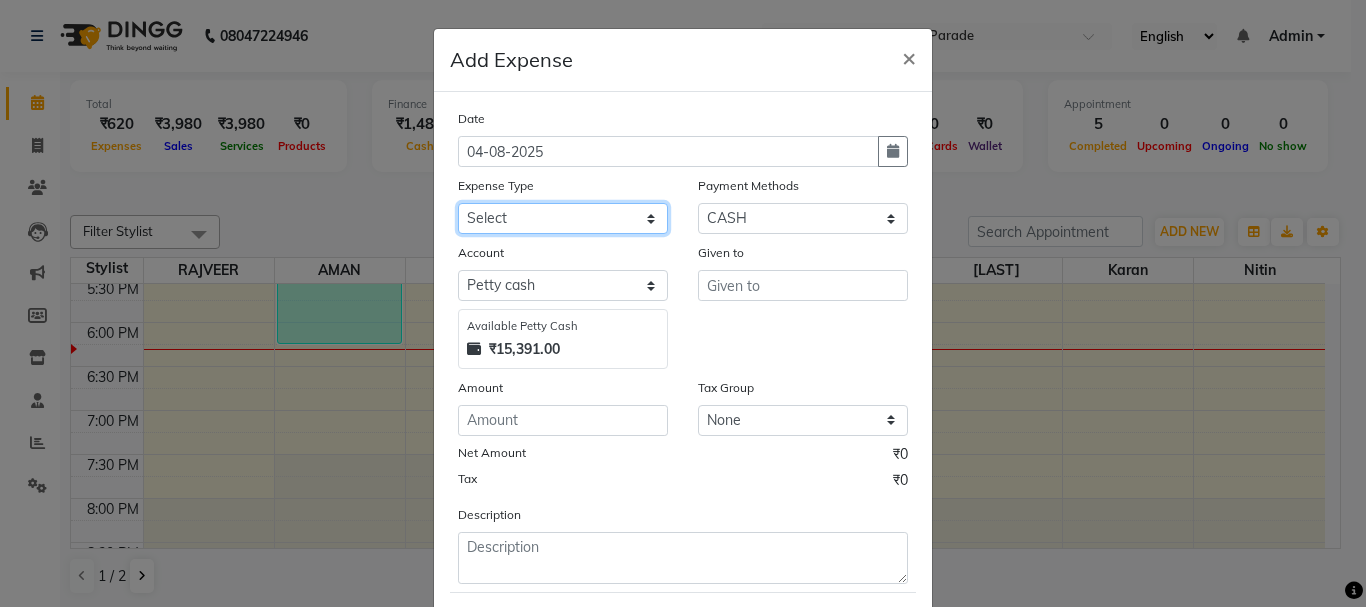click on "Select Advance Salary Bank charges Car maintenance  Cash transfer to bank Cash transfer to hub Client Snacks Equipment Fuel Govt fee Incentive Insurance International purchase Loan Repayment Maintenance Marketing Miscellaneous MRA Other Pantry Payment Pooja Box Product Rent Salary Staff Snacks Tax Tea & Refreshment Utilities water bottle Wipes" 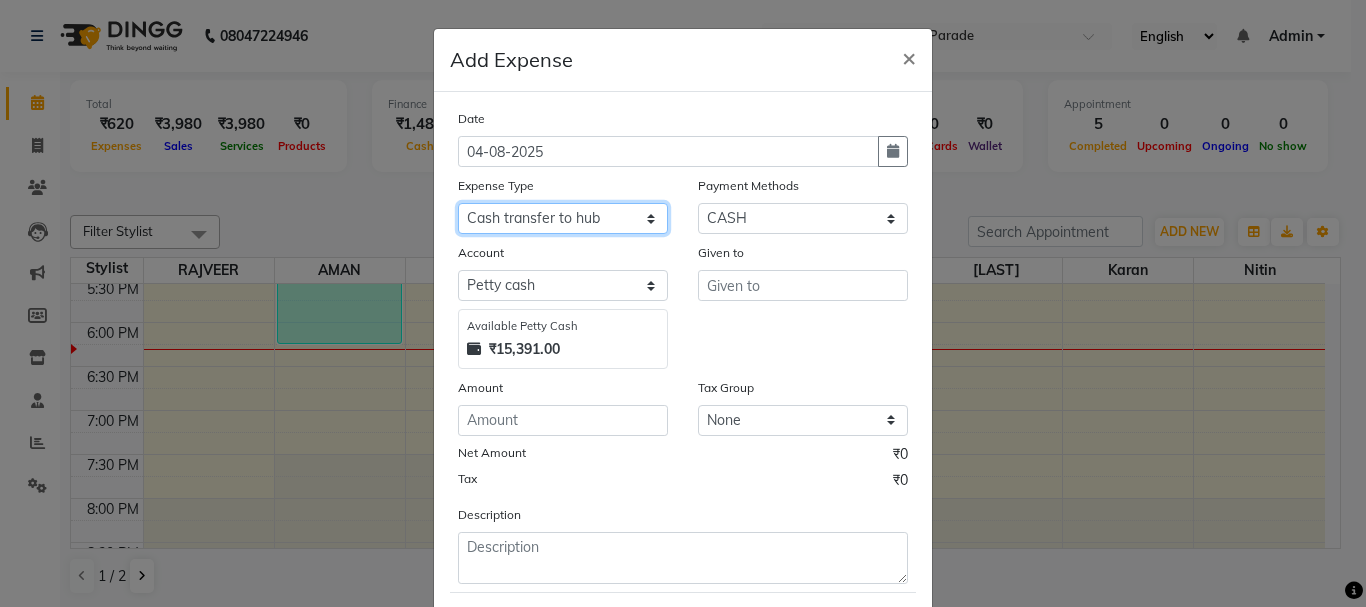 click on "Select Advance Salary Bank charges Car maintenance  Cash transfer to bank Cash transfer to hub Client Snacks Equipment Fuel Govt fee Incentive Insurance International purchase Loan Repayment Maintenance Marketing Miscellaneous MRA Other Pantry Payment Pooja Box Product Rent Salary Staff Snacks Tax Tea & Refreshment Utilities water bottle Wipes" 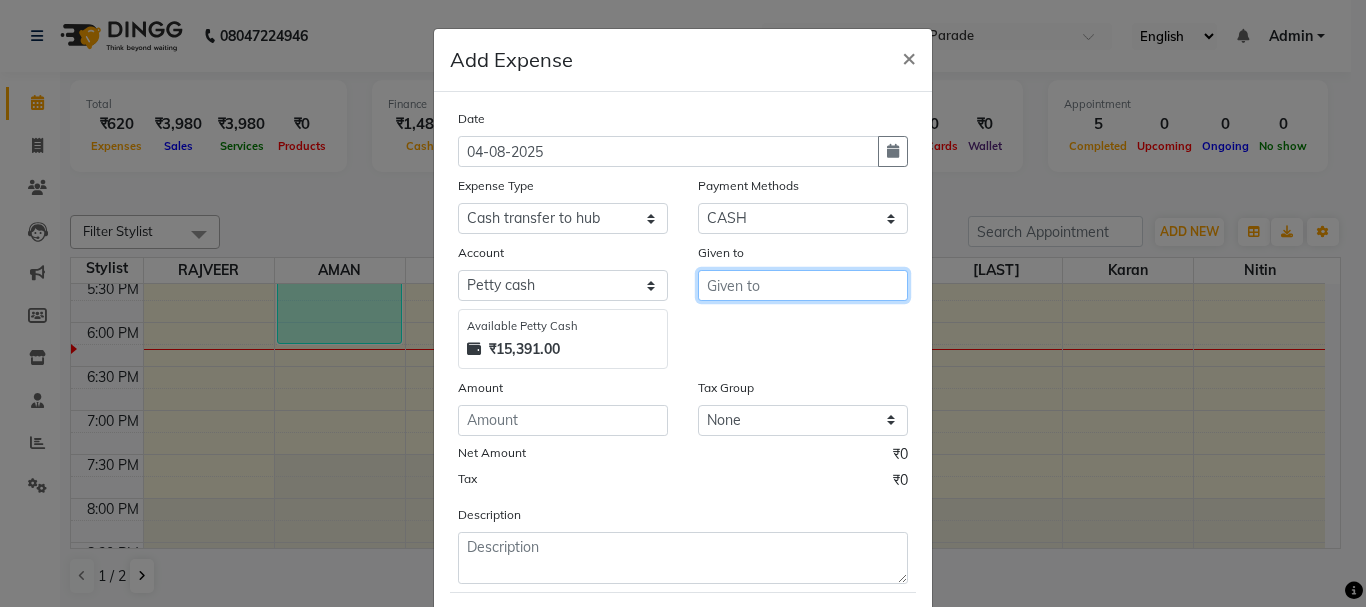 click at bounding box center (803, 285) 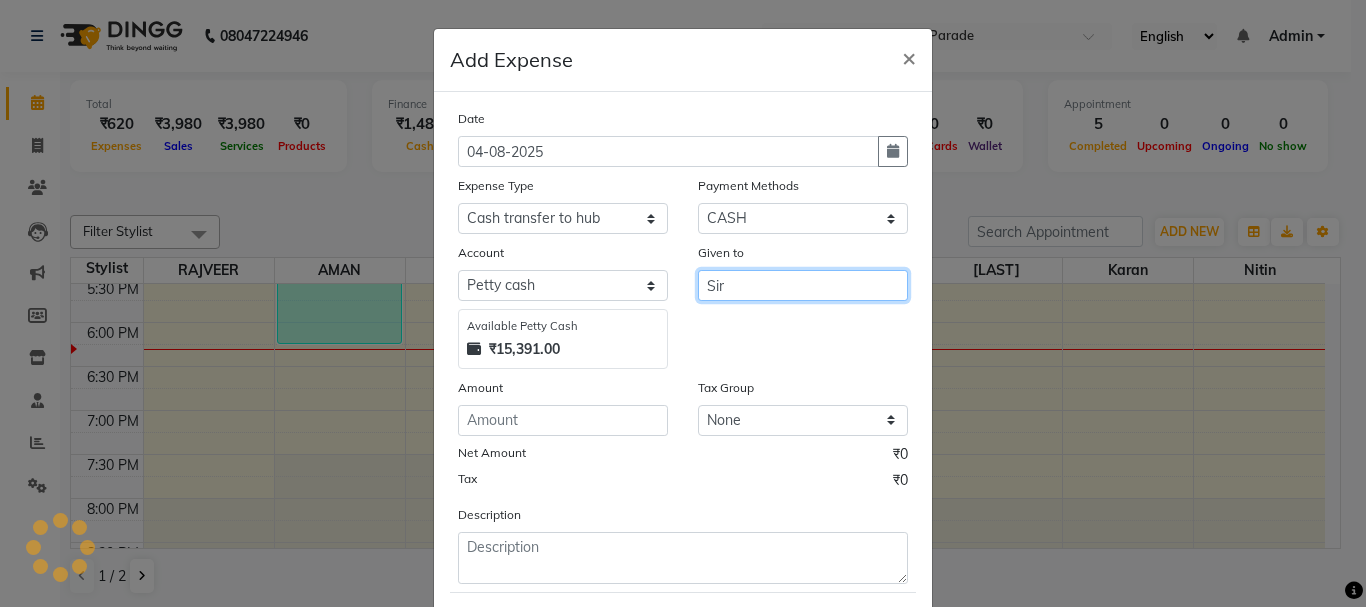 type on "Sir" 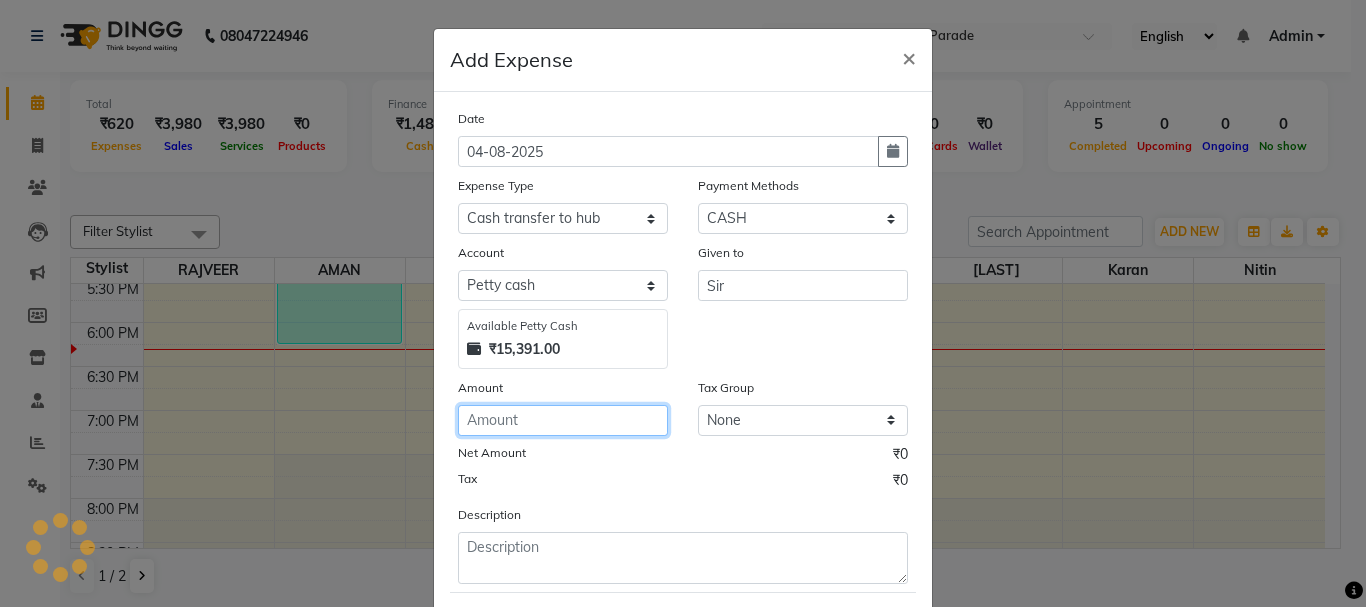 click 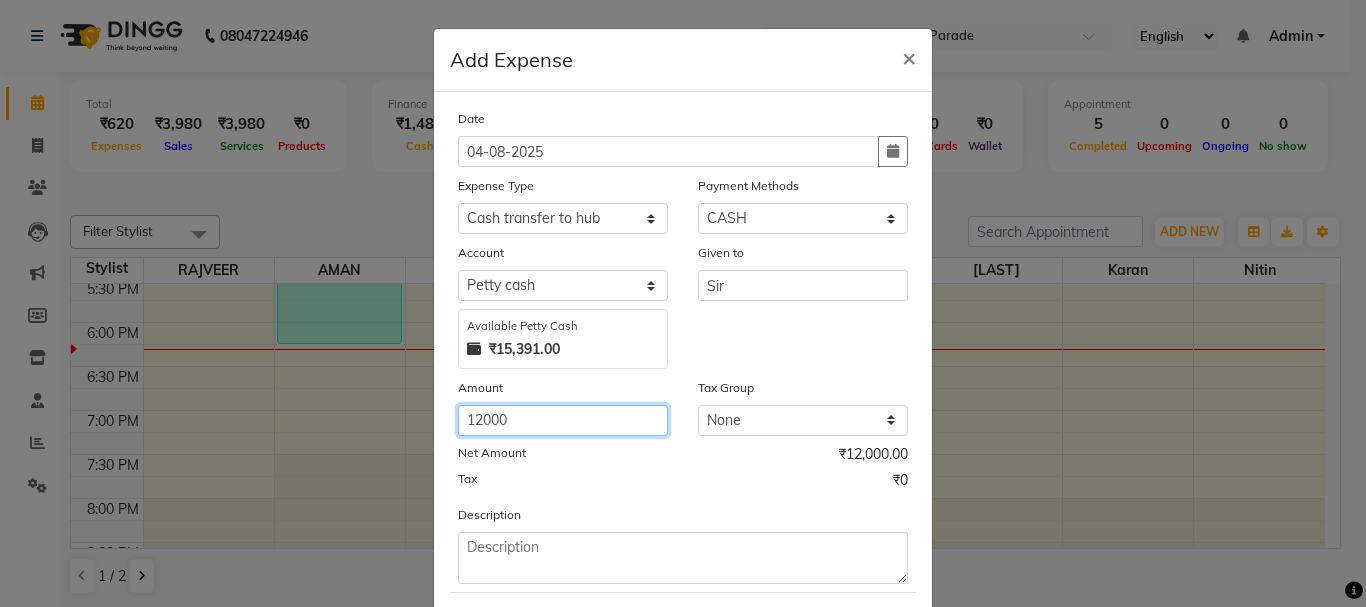 type on "12000" 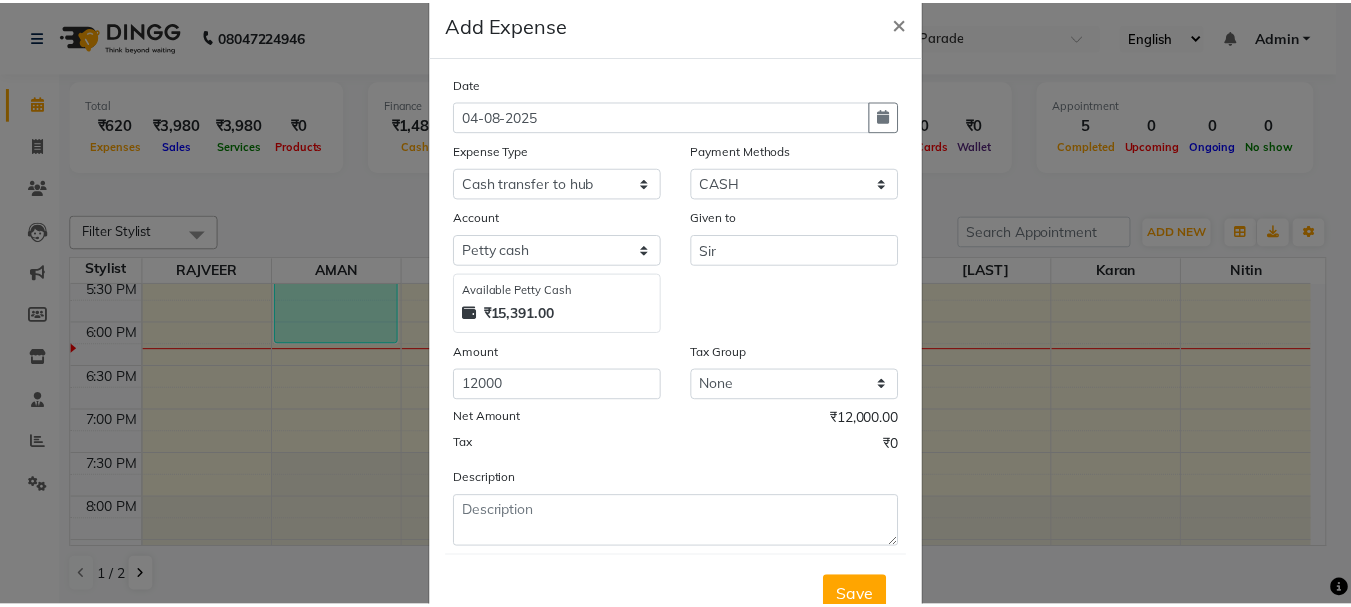 scroll, scrollTop: 109, scrollLeft: 0, axis: vertical 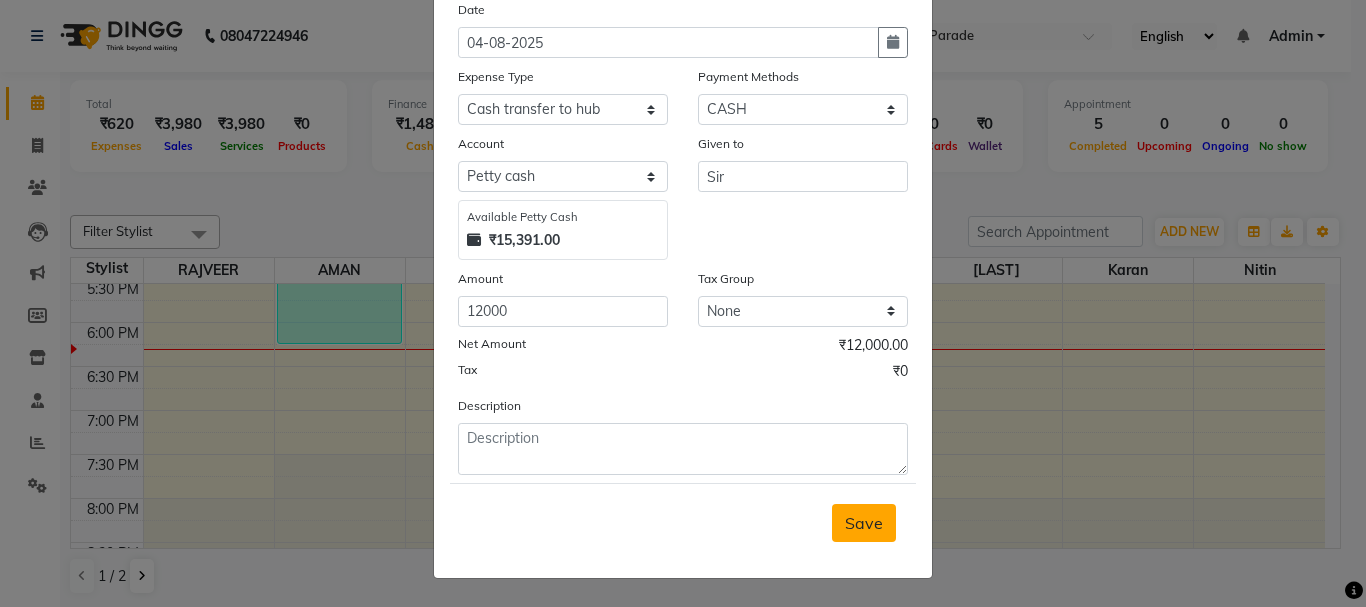 click on "Save" at bounding box center [864, 523] 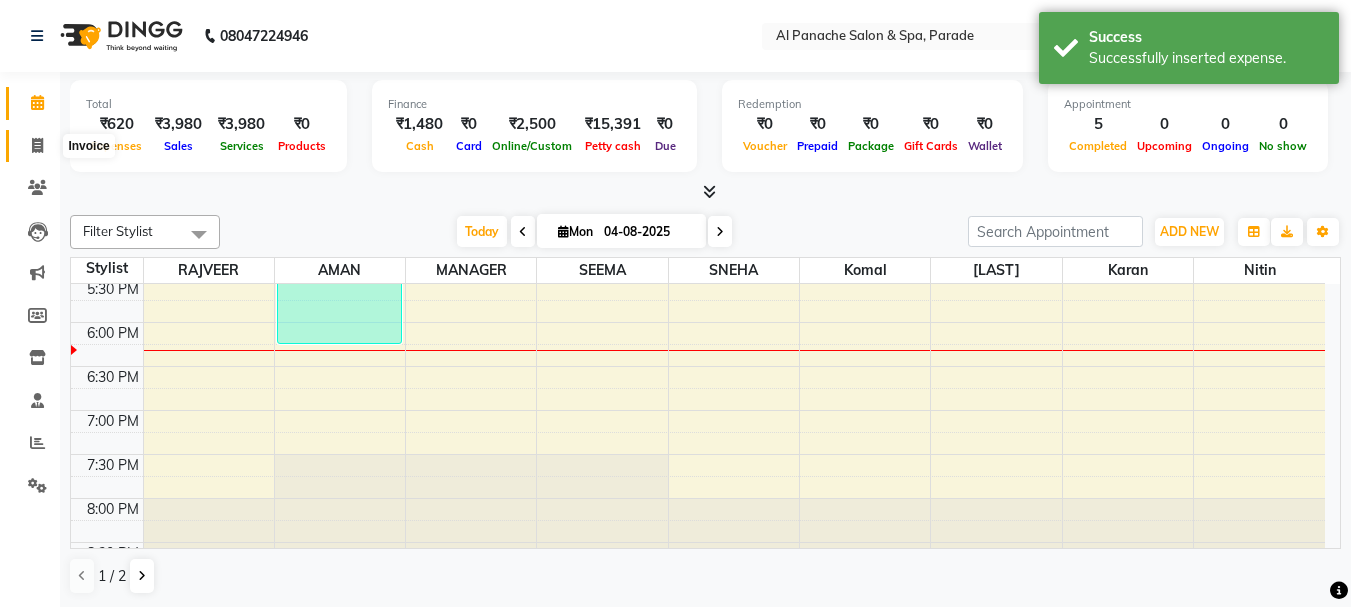 click 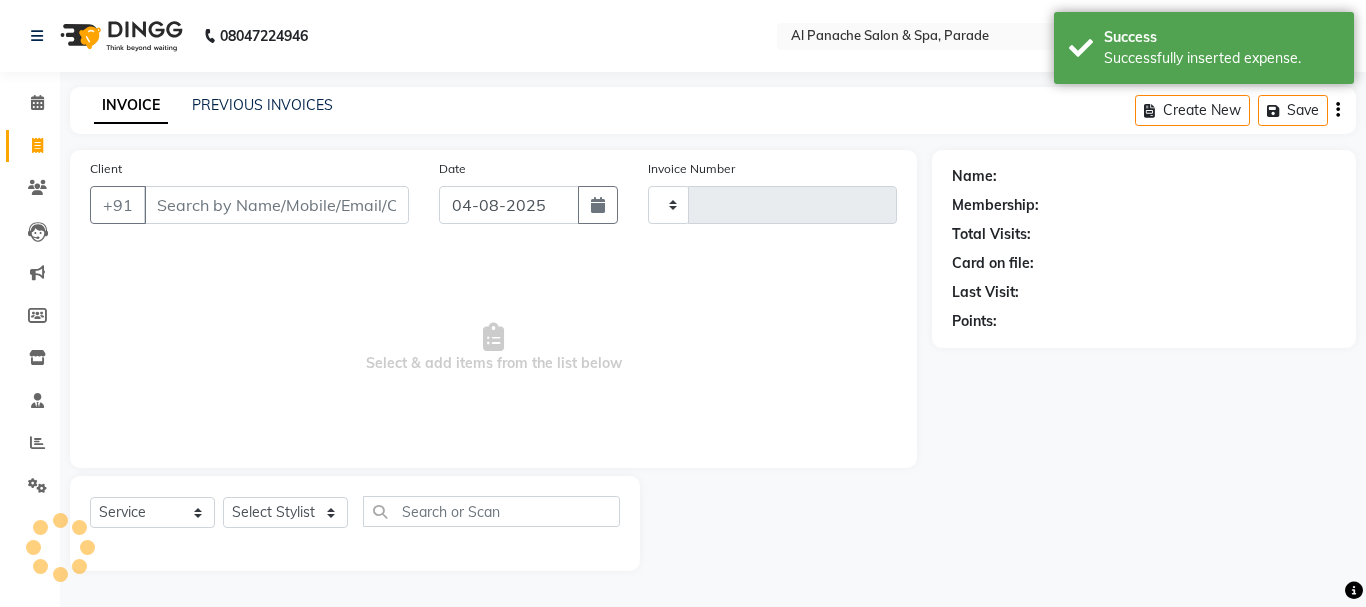 type on "1029" 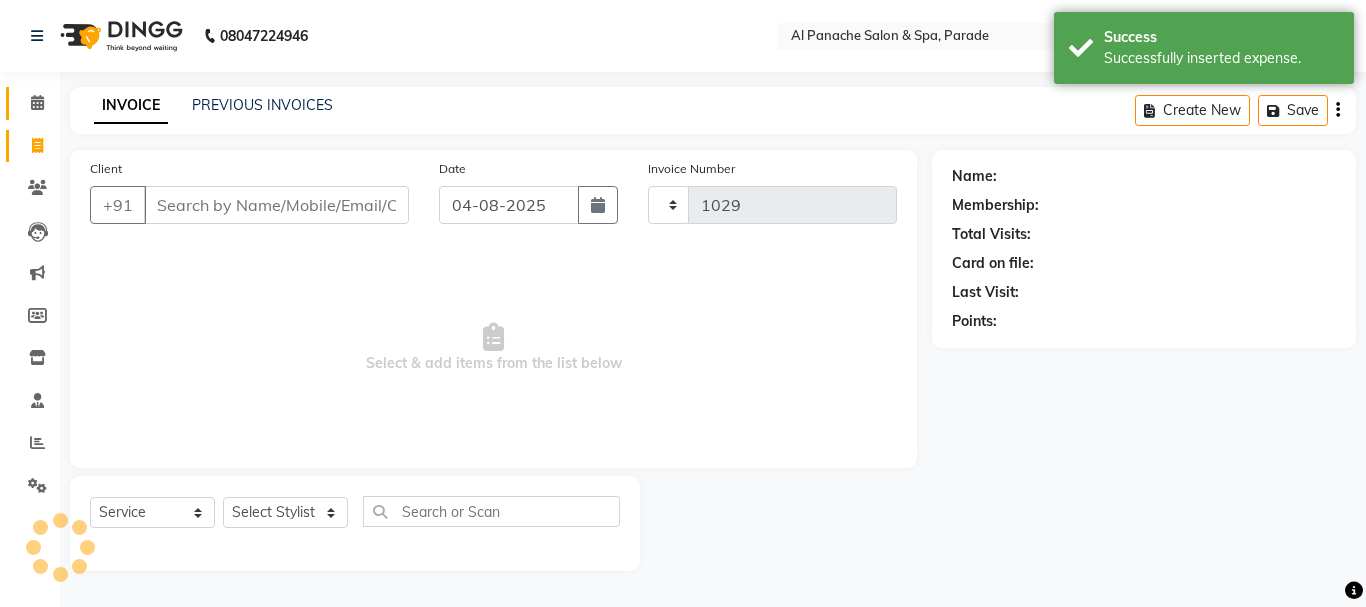 select on "463" 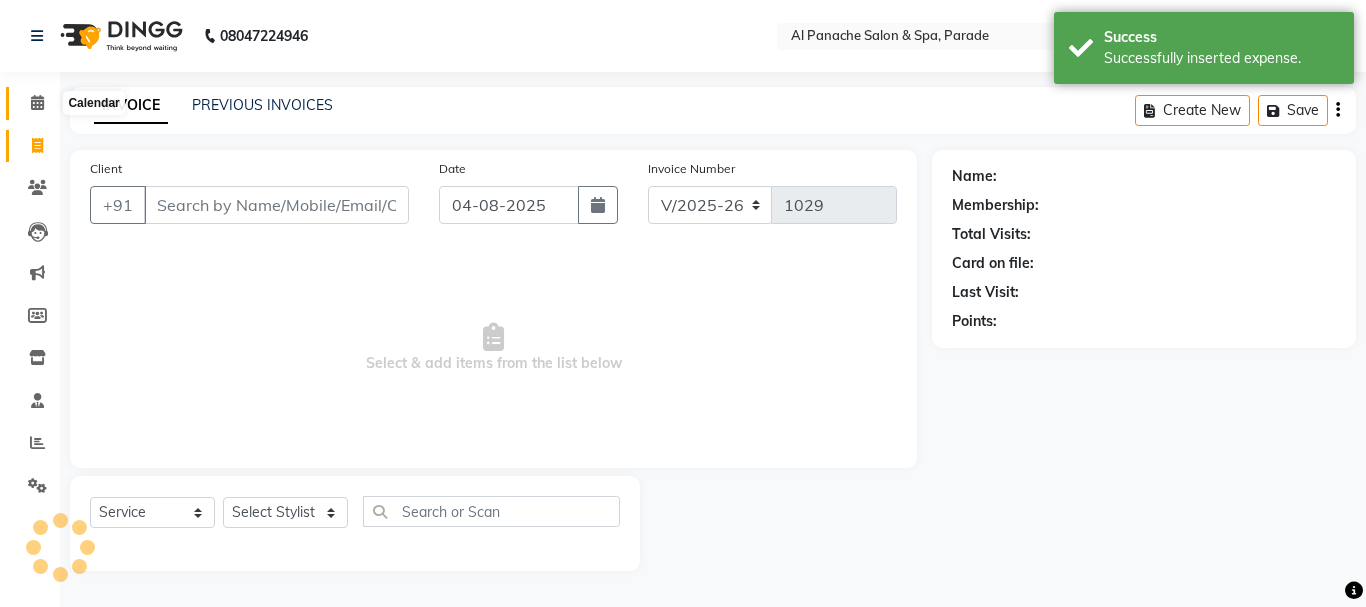 click 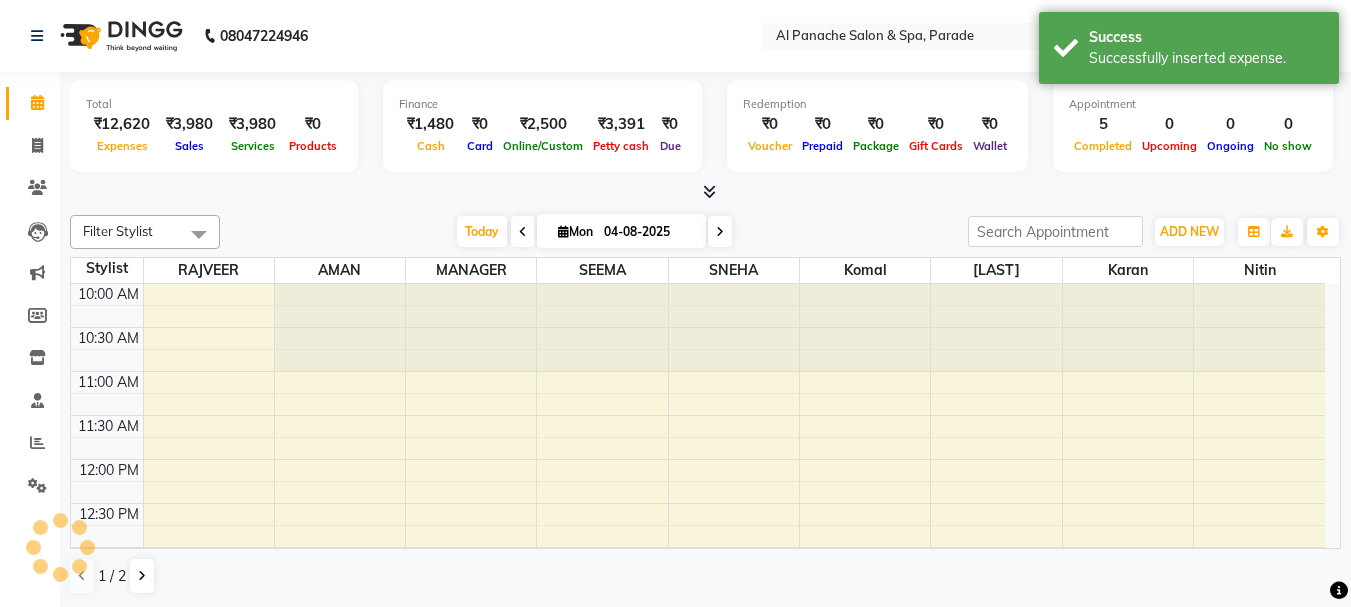 scroll, scrollTop: 0, scrollLeft: 0, axis: both 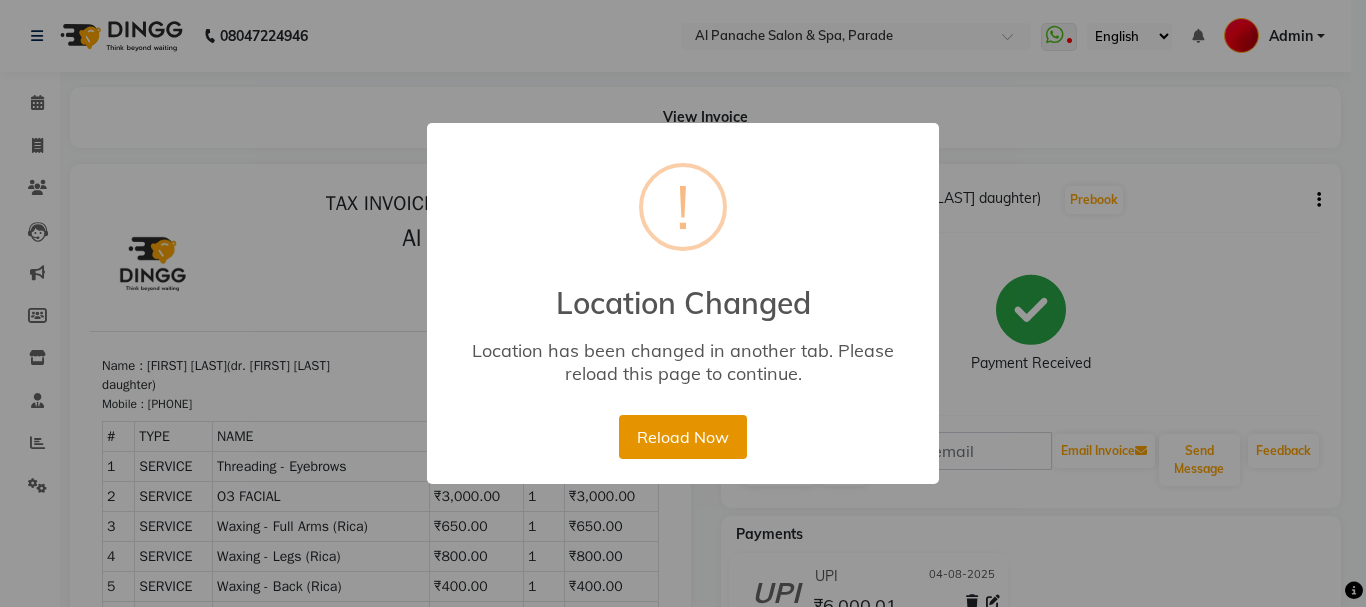 click on "Reload Now" at bounding box center [682, 437] 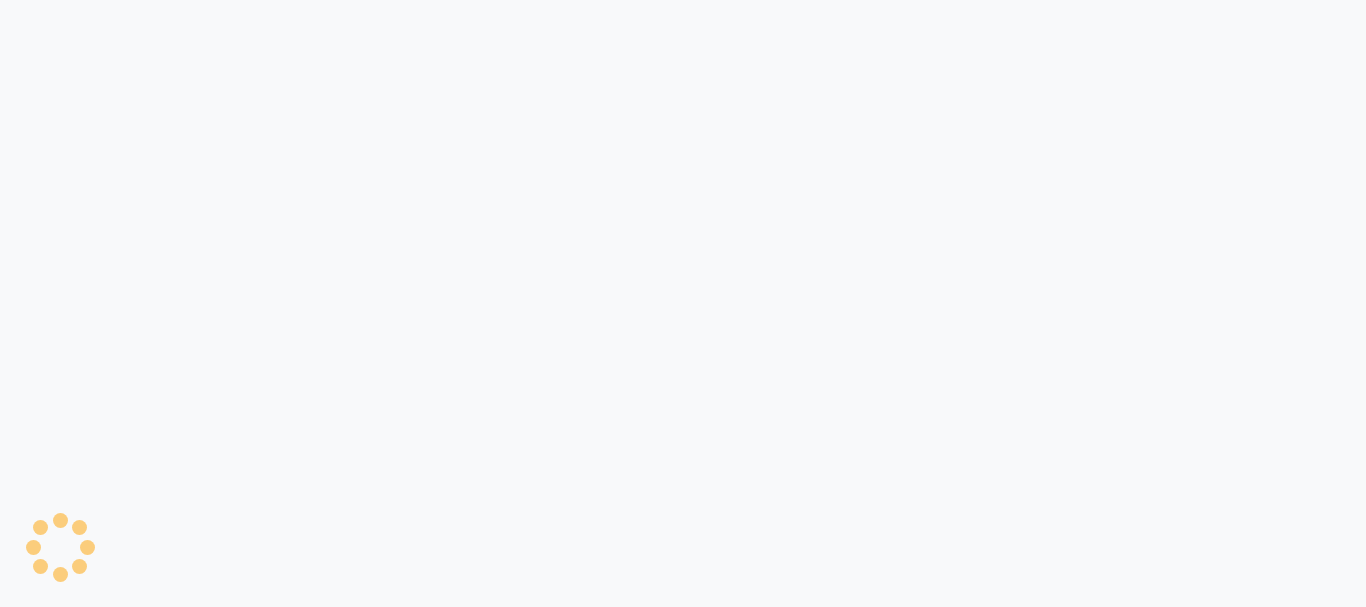 scroll, scrollTop: 0, scrollLeft: 0, axis: both 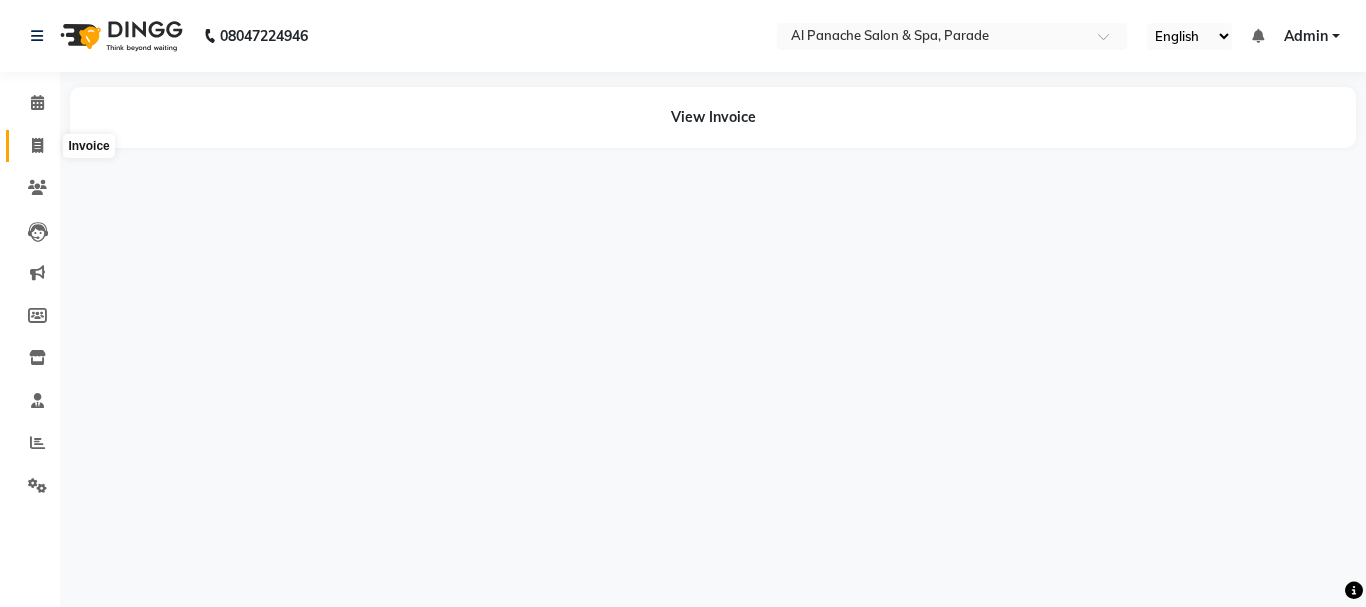 click 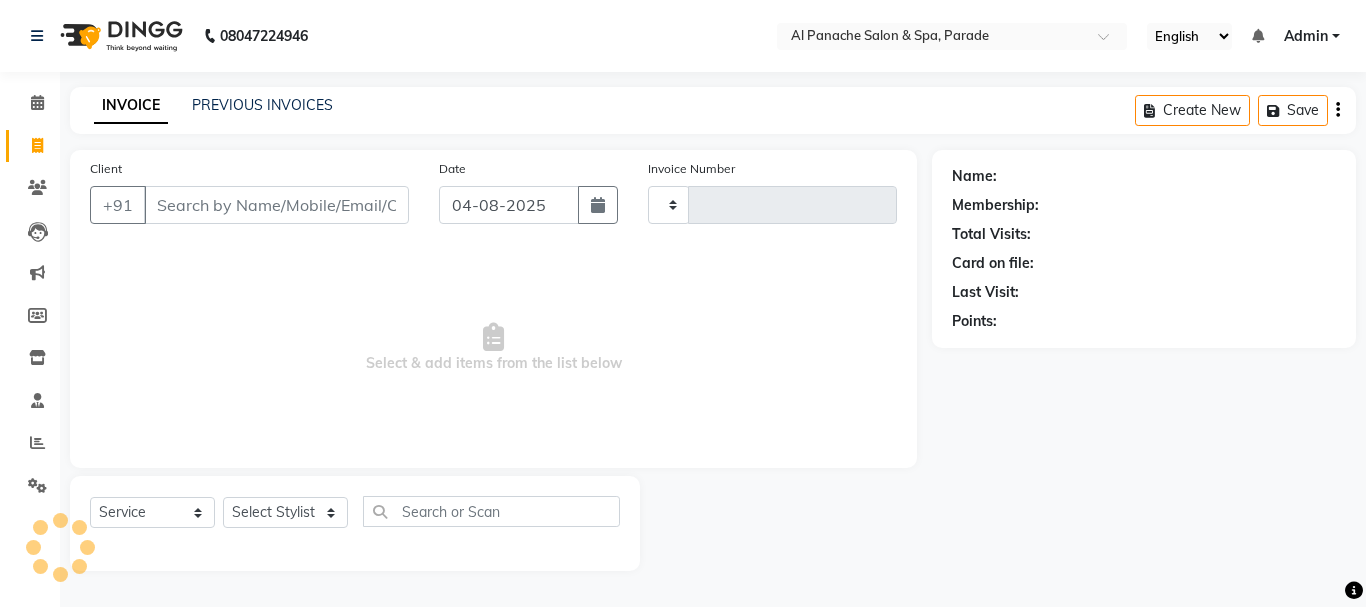 type on "1029" 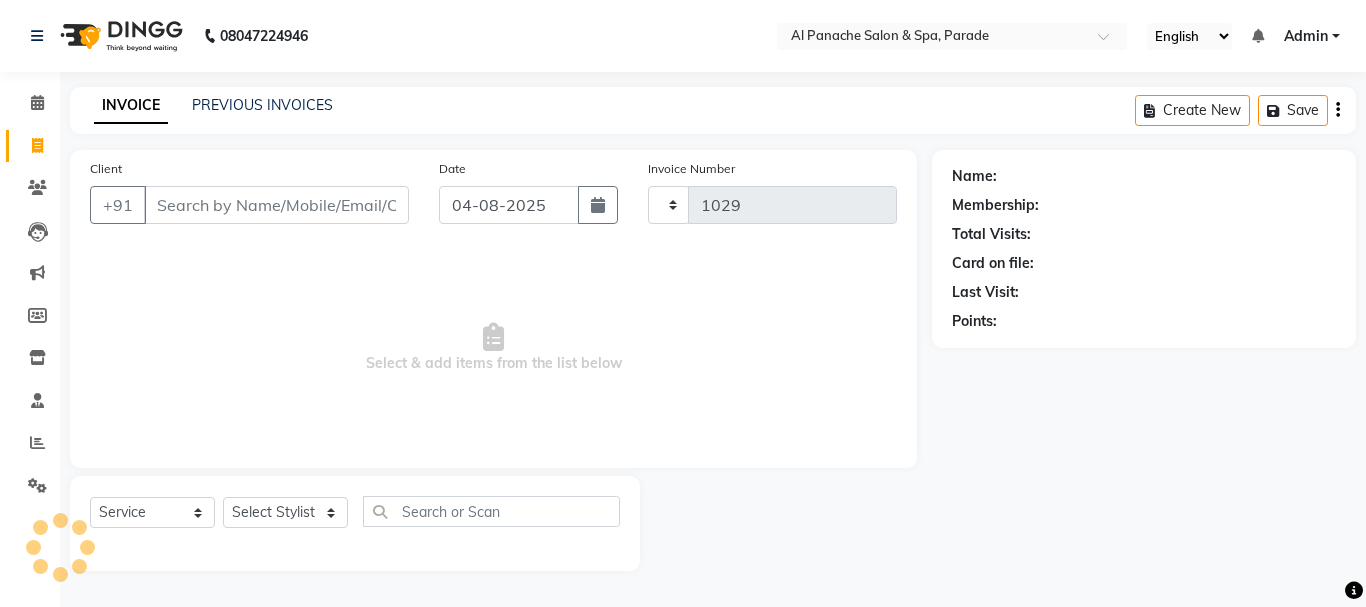 select on "463" 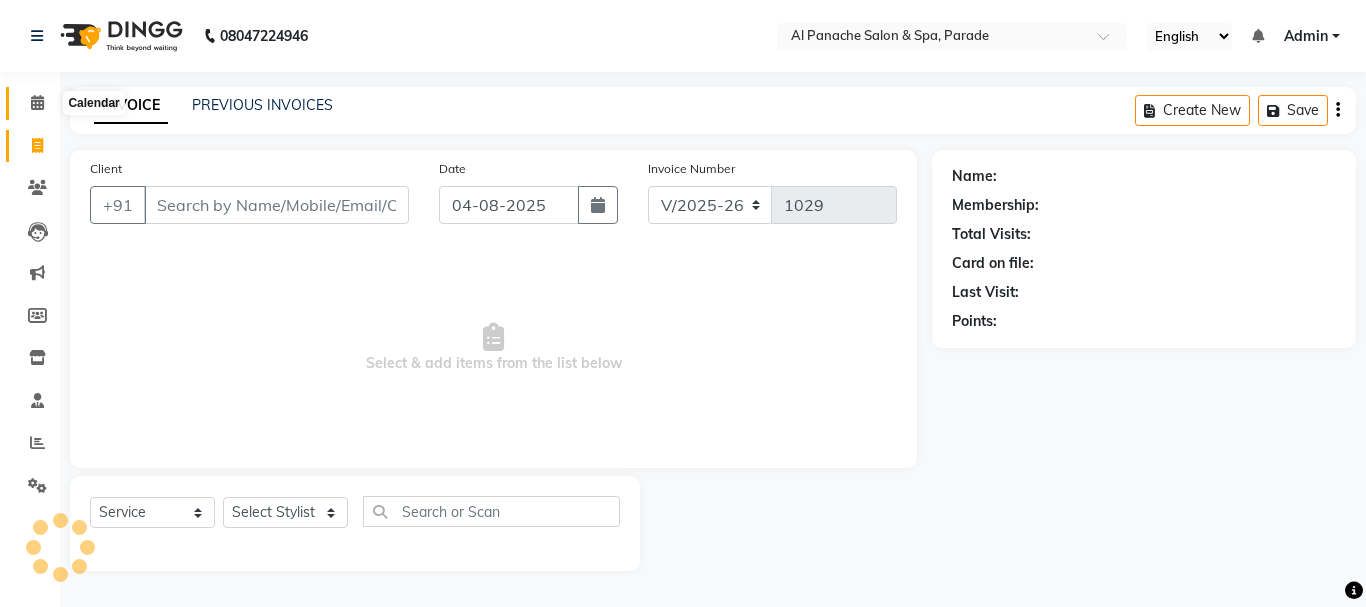 click 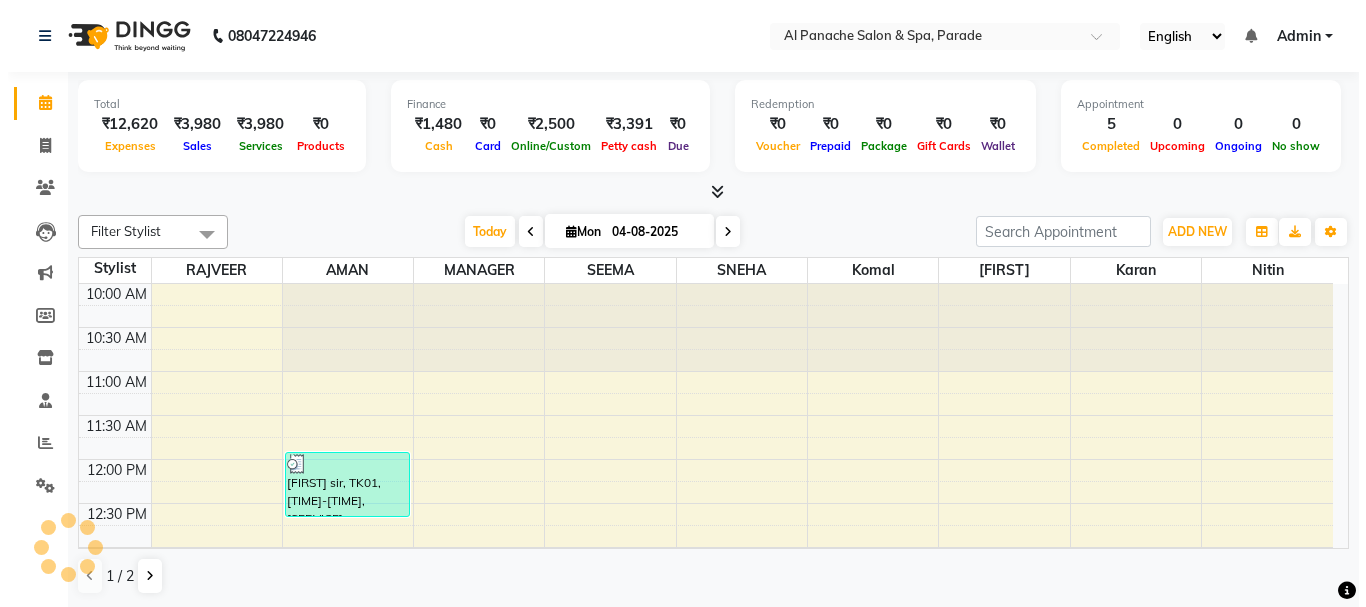 scroll, scrollTop: 0, scrollLeft: 0, axis: both 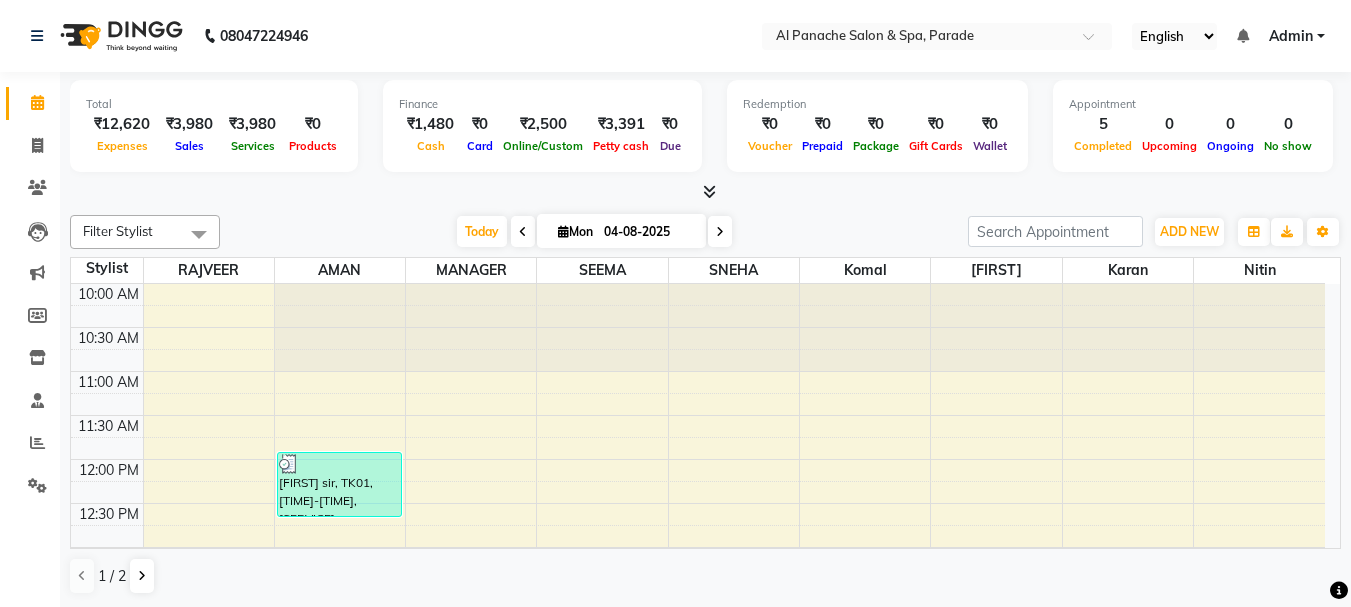 click at bounding box center [709, 191] 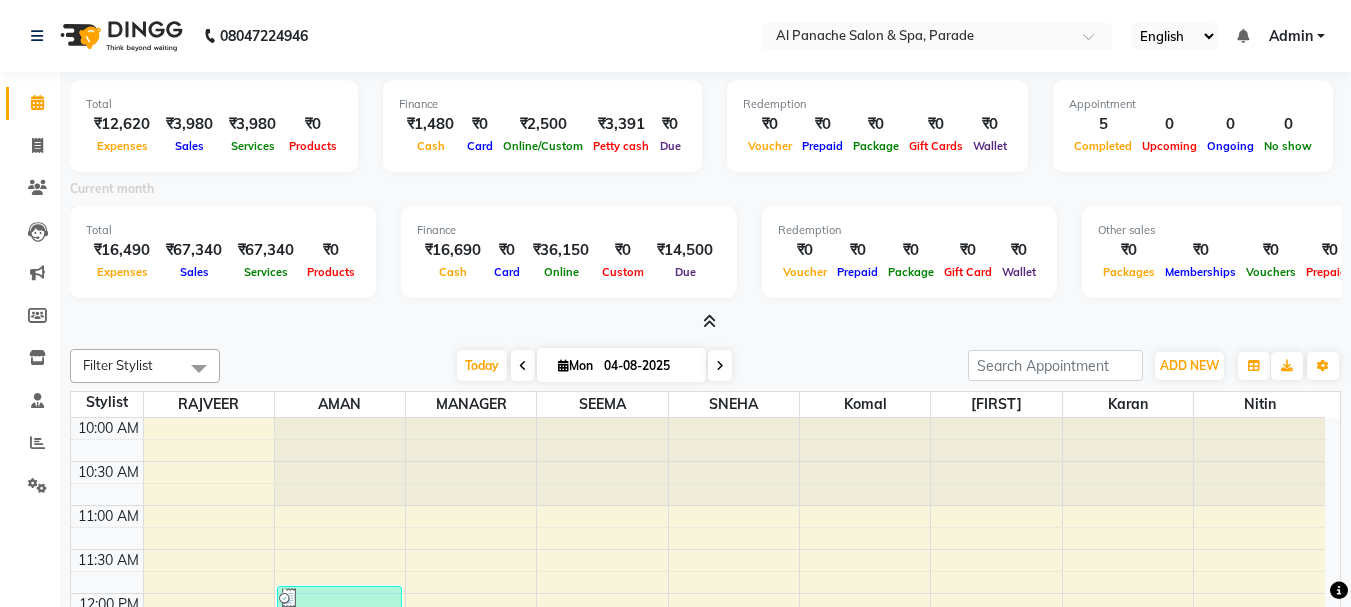 click at bounding box center (709, 321) 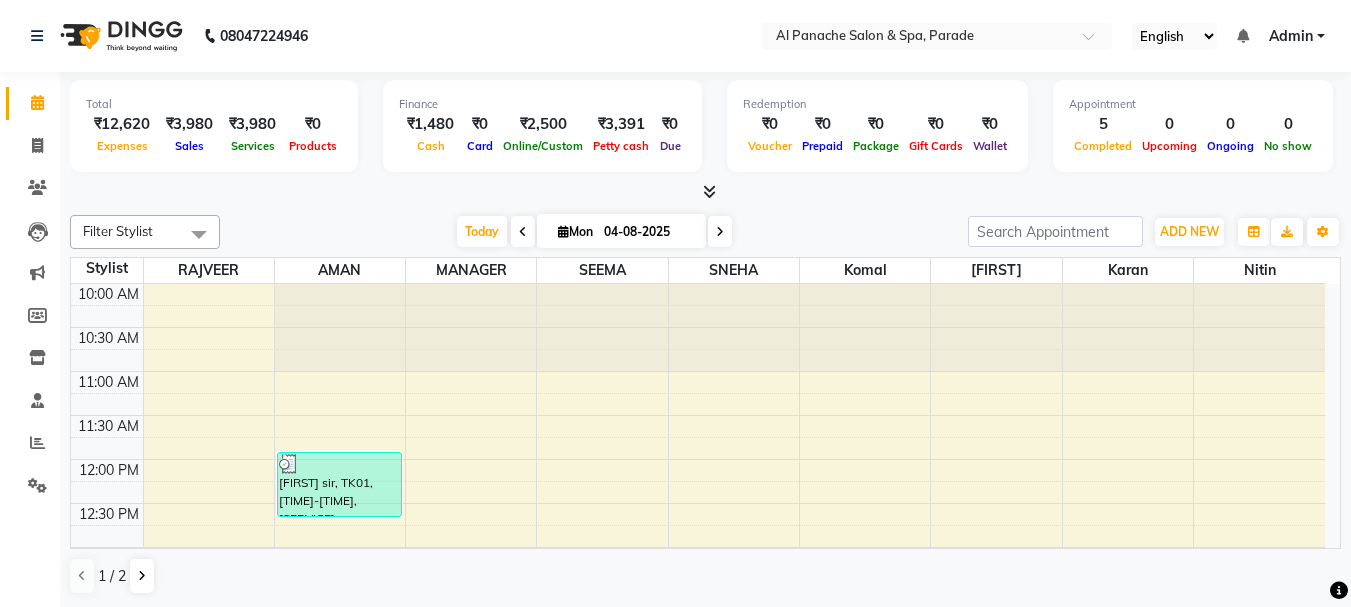click at bounding box center [705, 192] 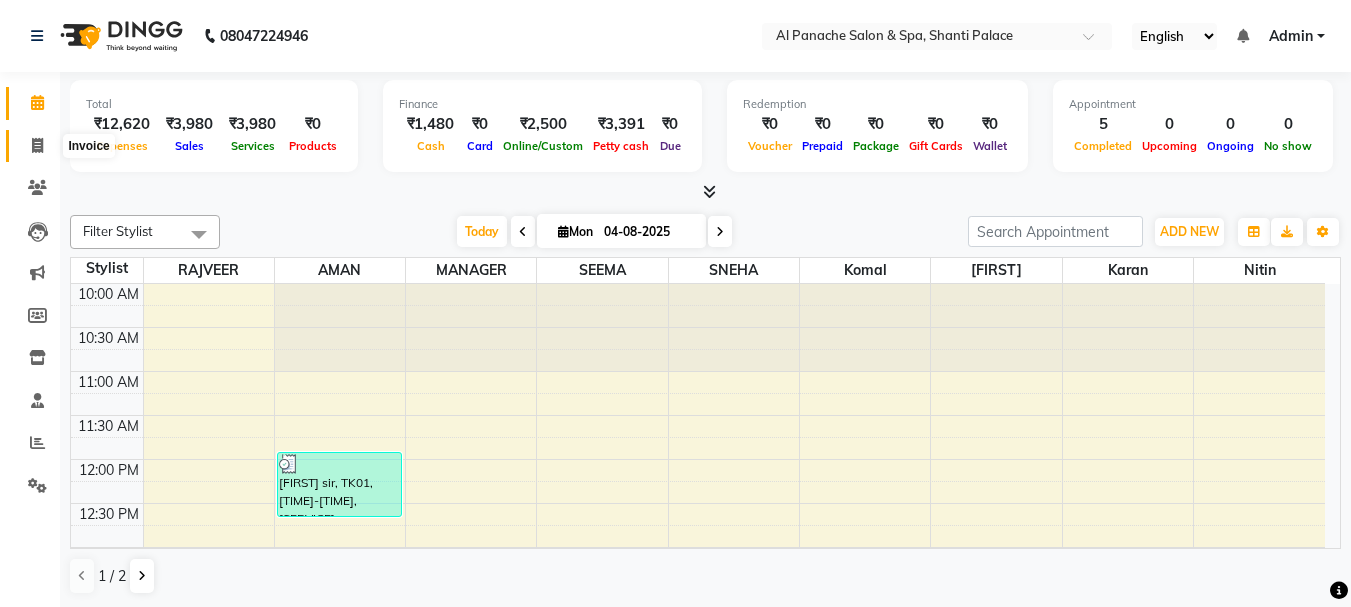 click 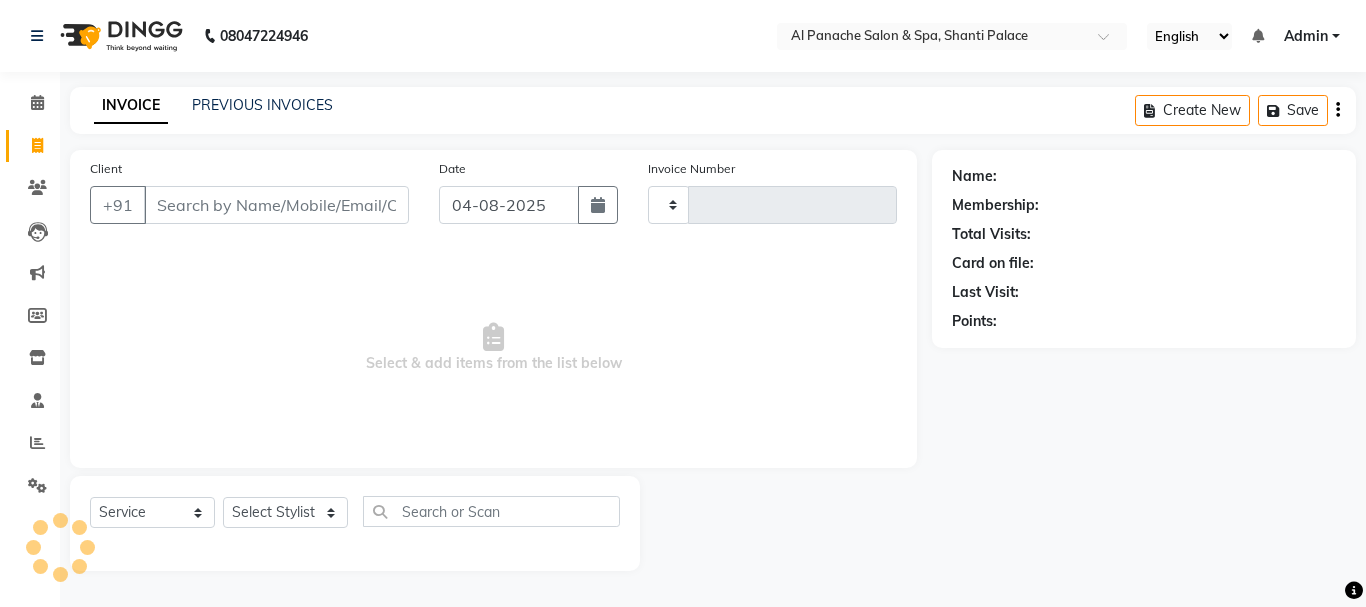 type on "1728" 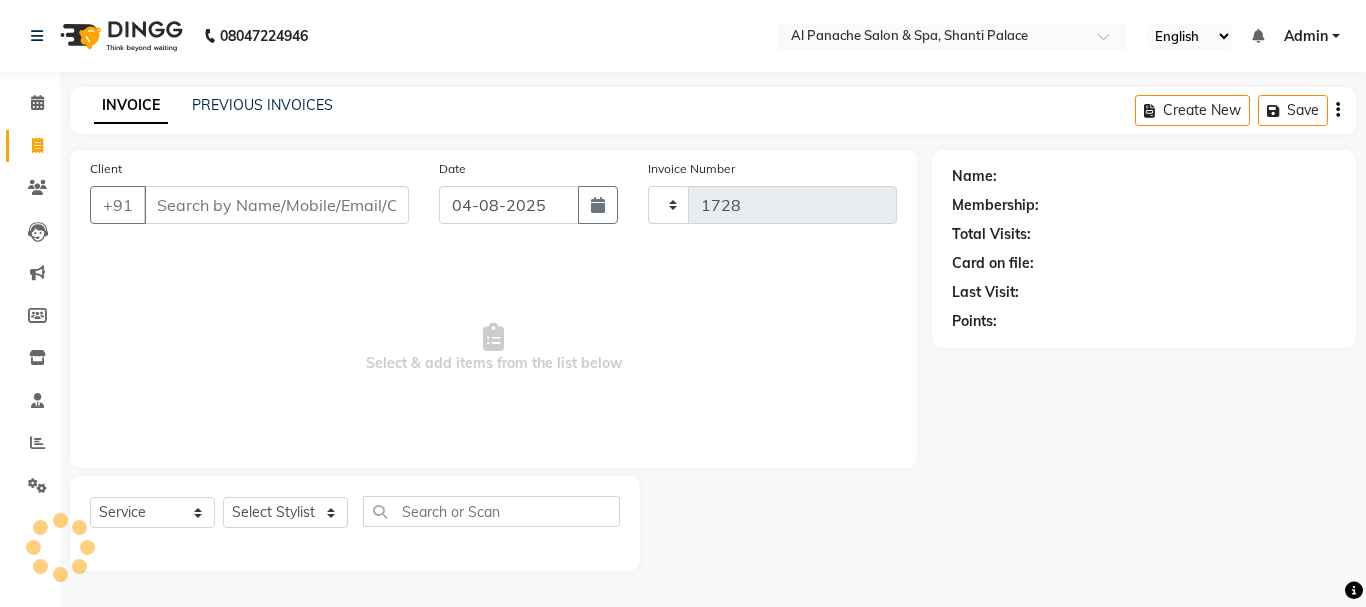 select on "751" 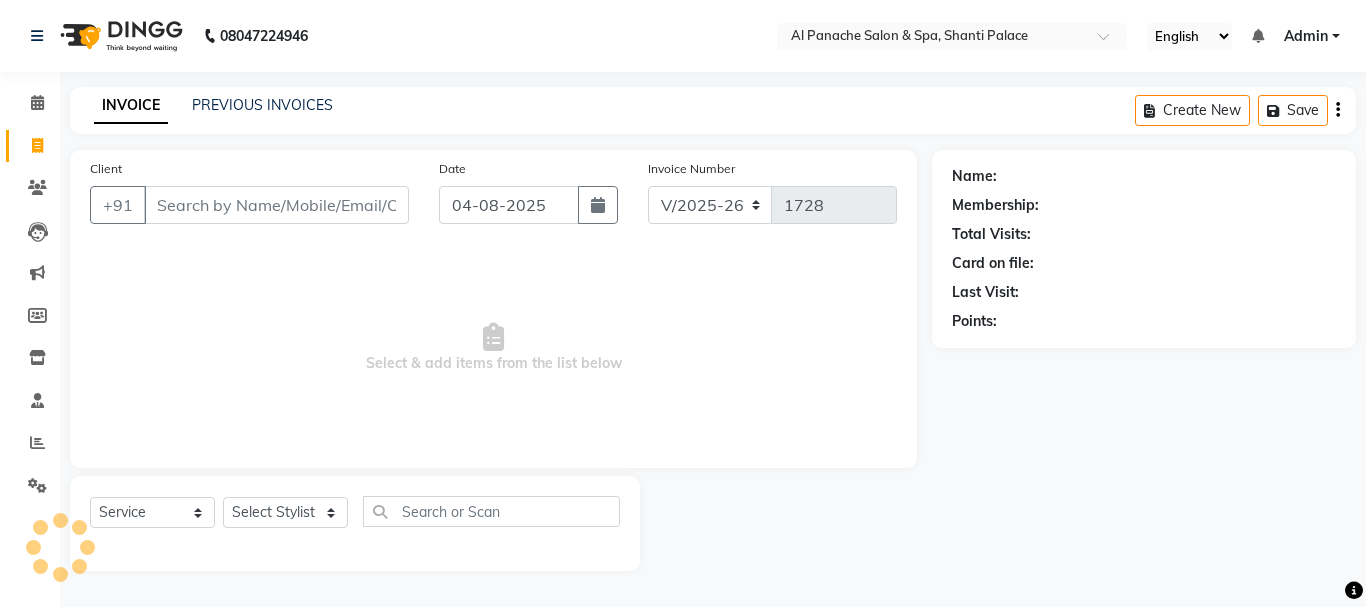 click on "Client" at bounding box center [276, 205] 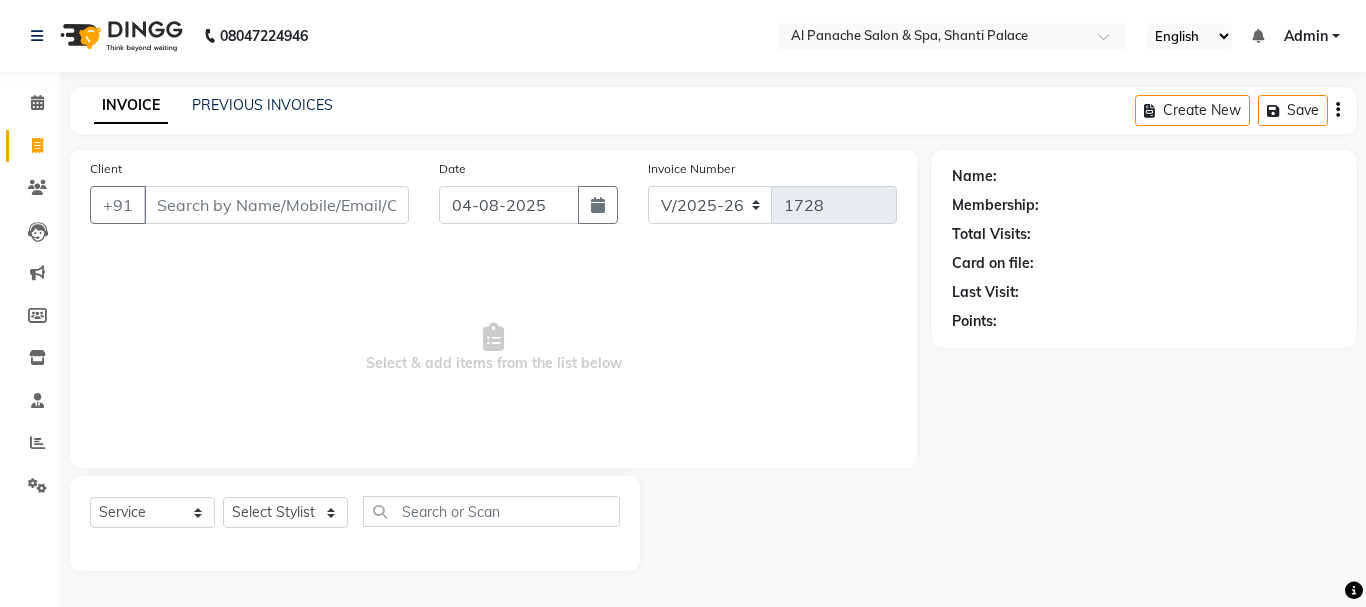 click on "Client" at bounding box center [276, 205] 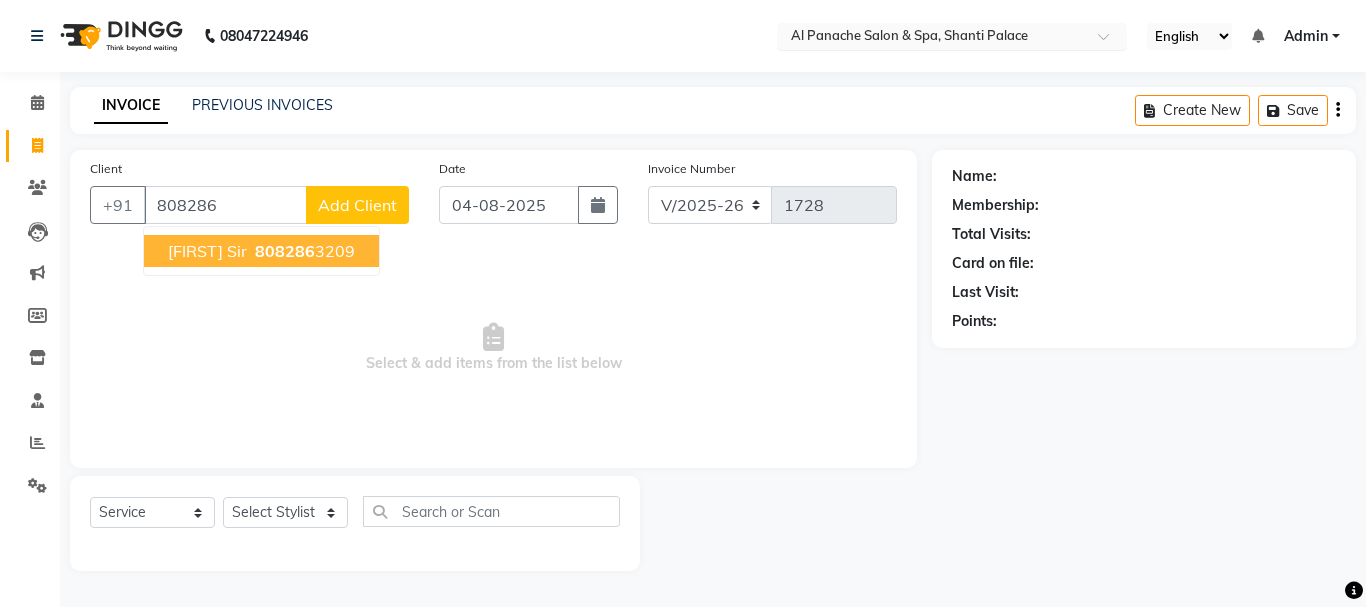 type on "808286" 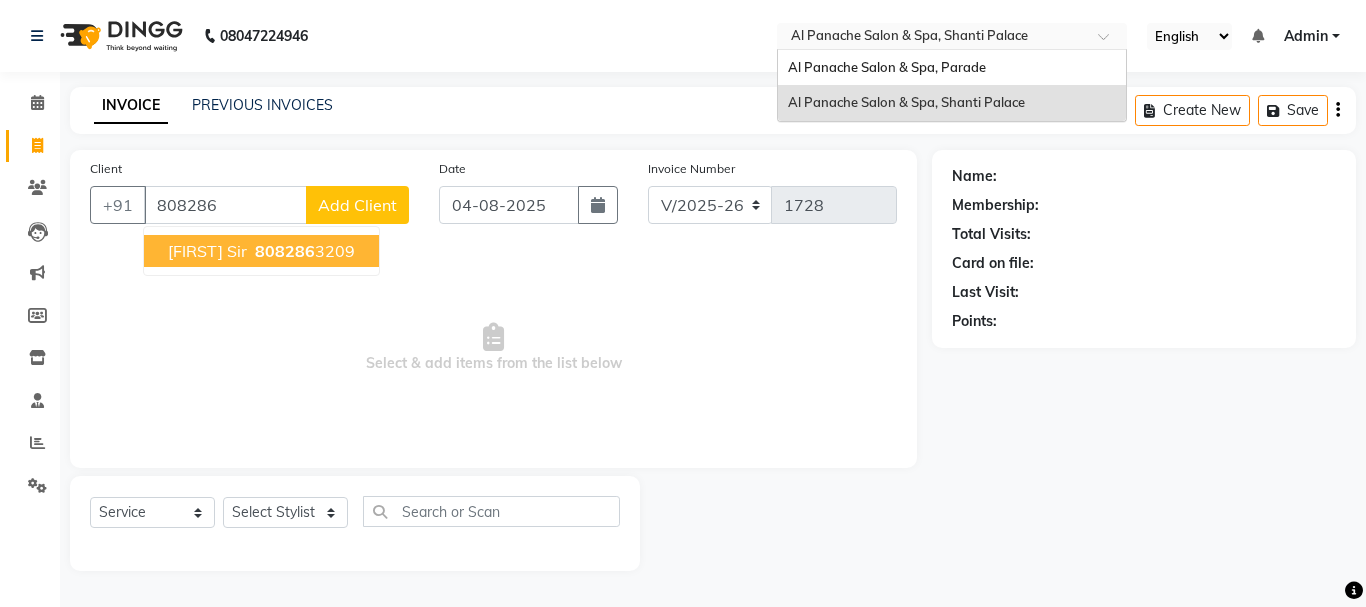 click at bounding box center (932, 38) 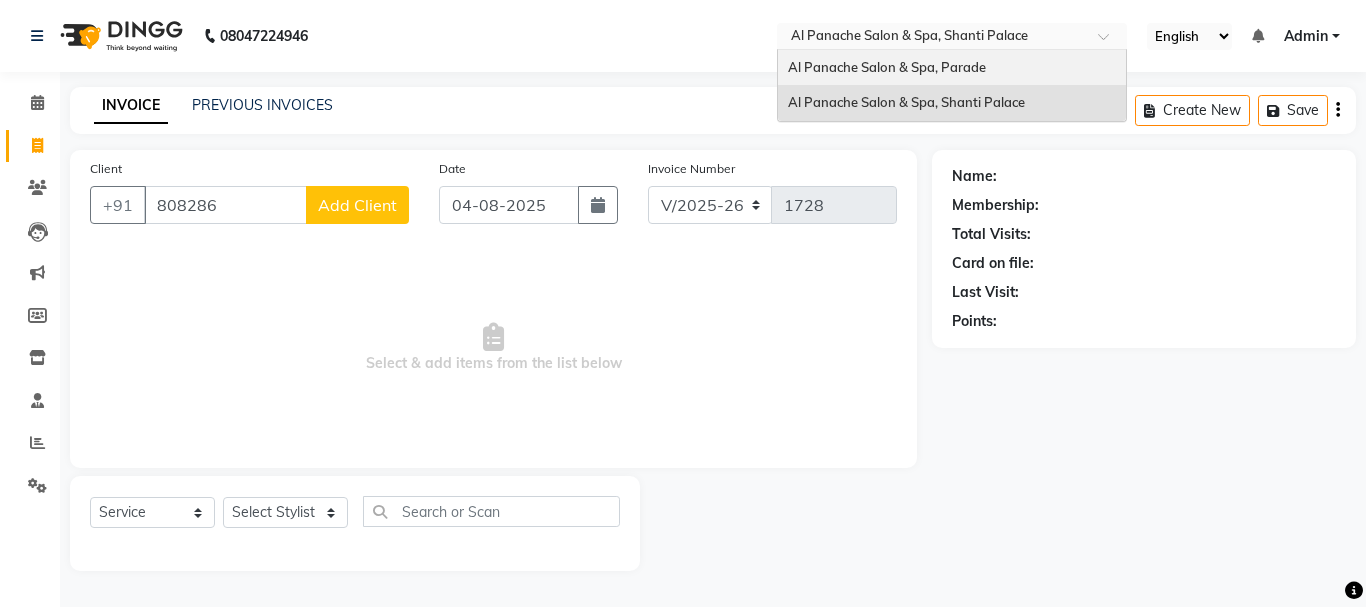 click on "Al Panache Salon & Spa, Parade" at bounding box center (952, 68) 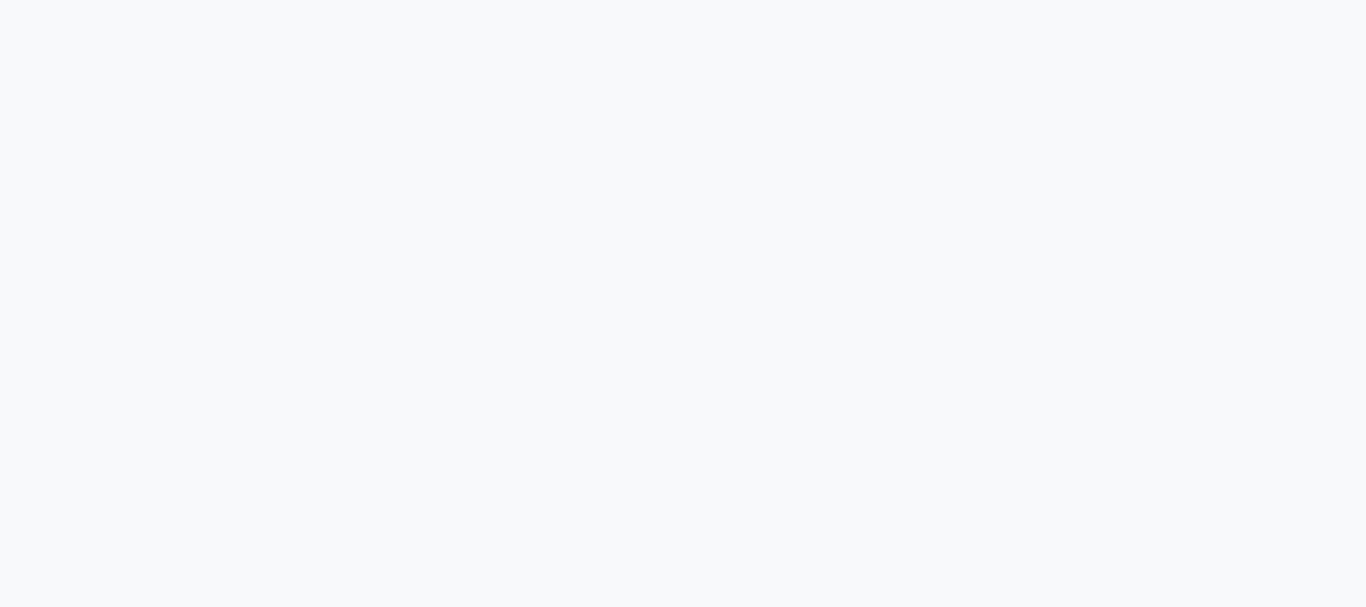 scroll, scrollTop: 0, scrollLeft: 0, axis: both 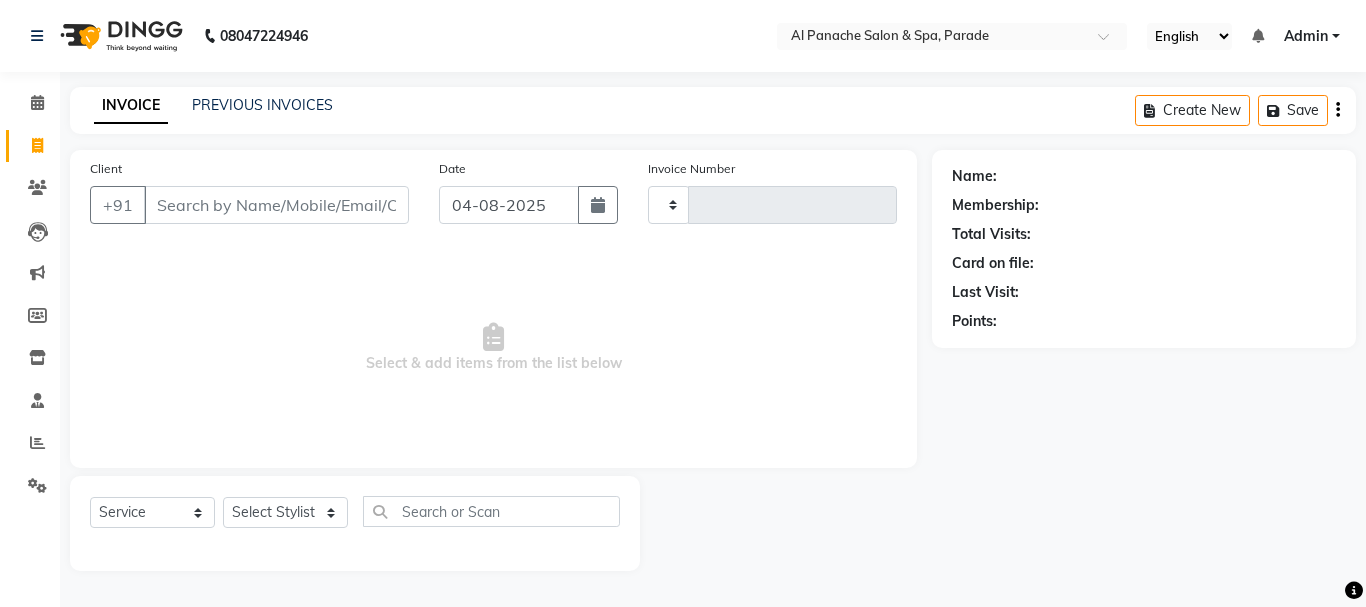 type on "1029" 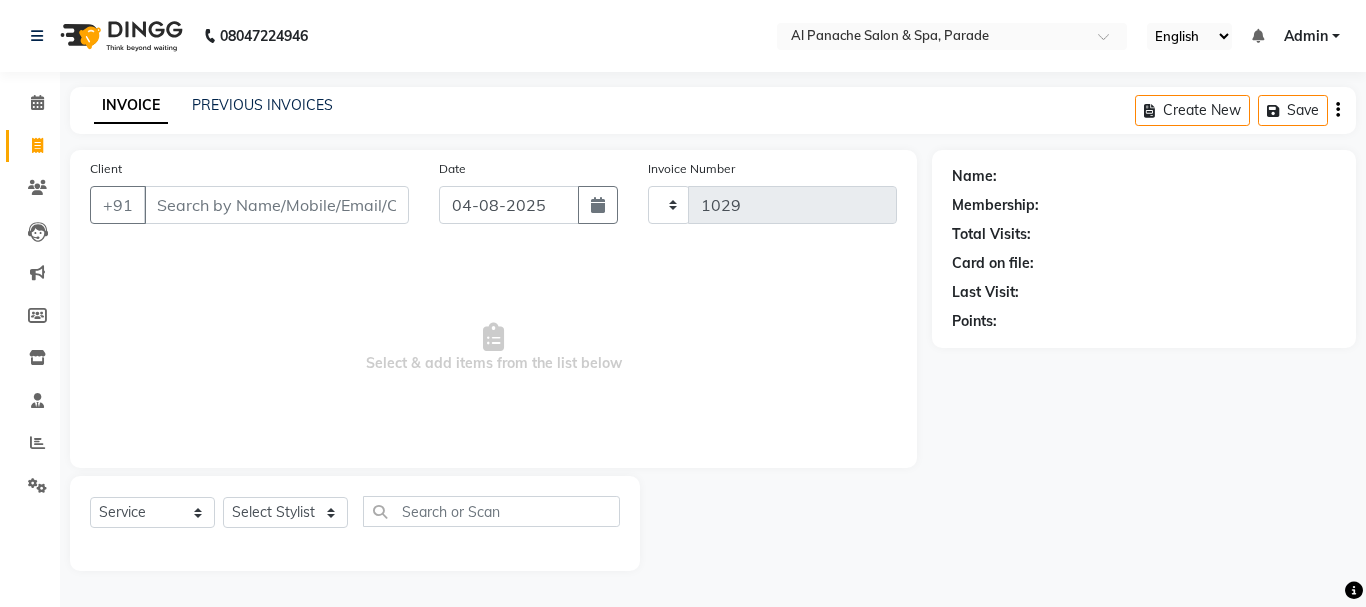select on "463" 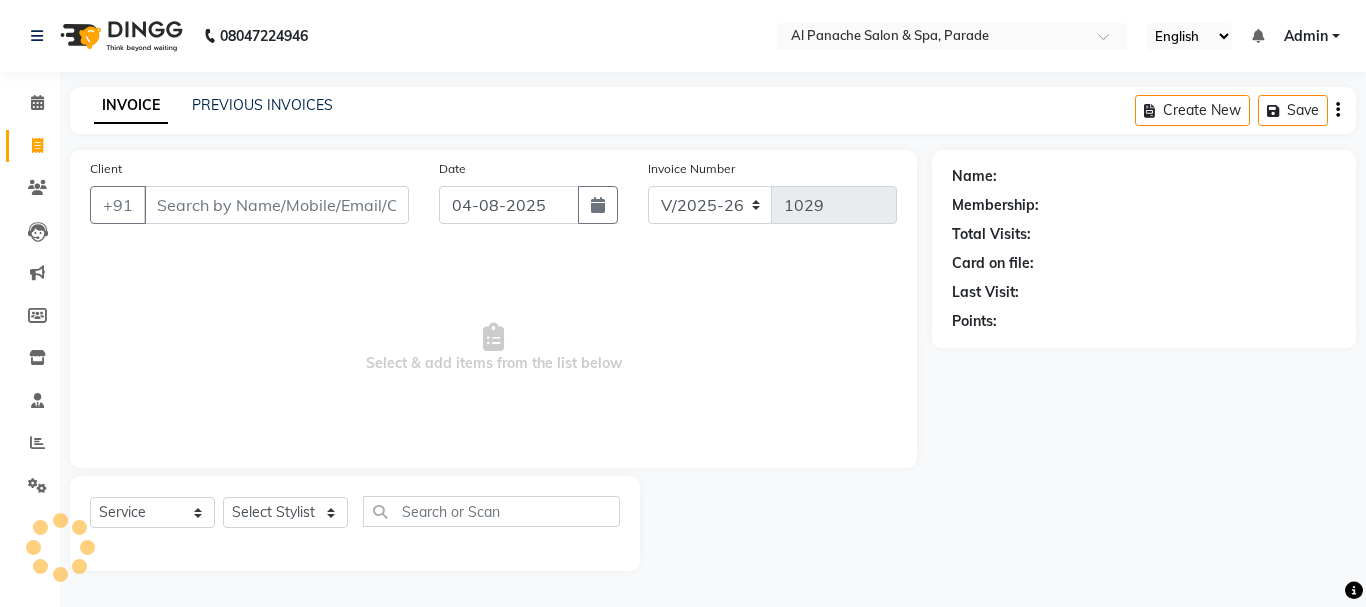 click on "Client +91" 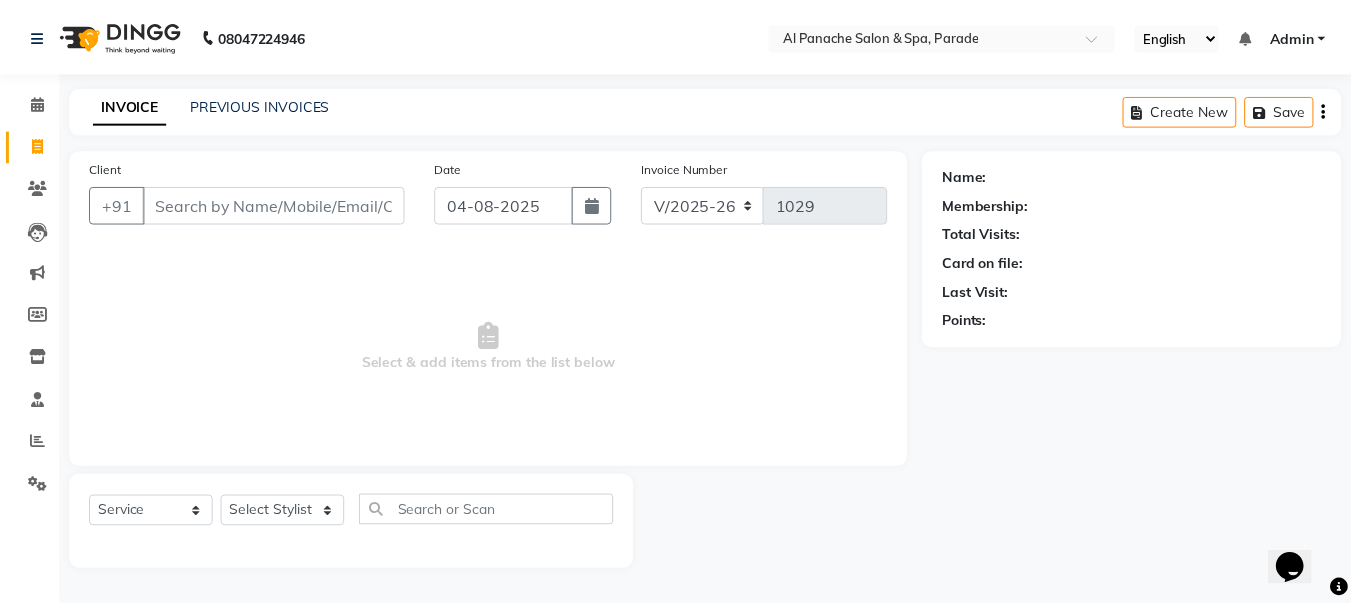 scroll, scrollTop: 0, scrollLeft: 0, axis: both 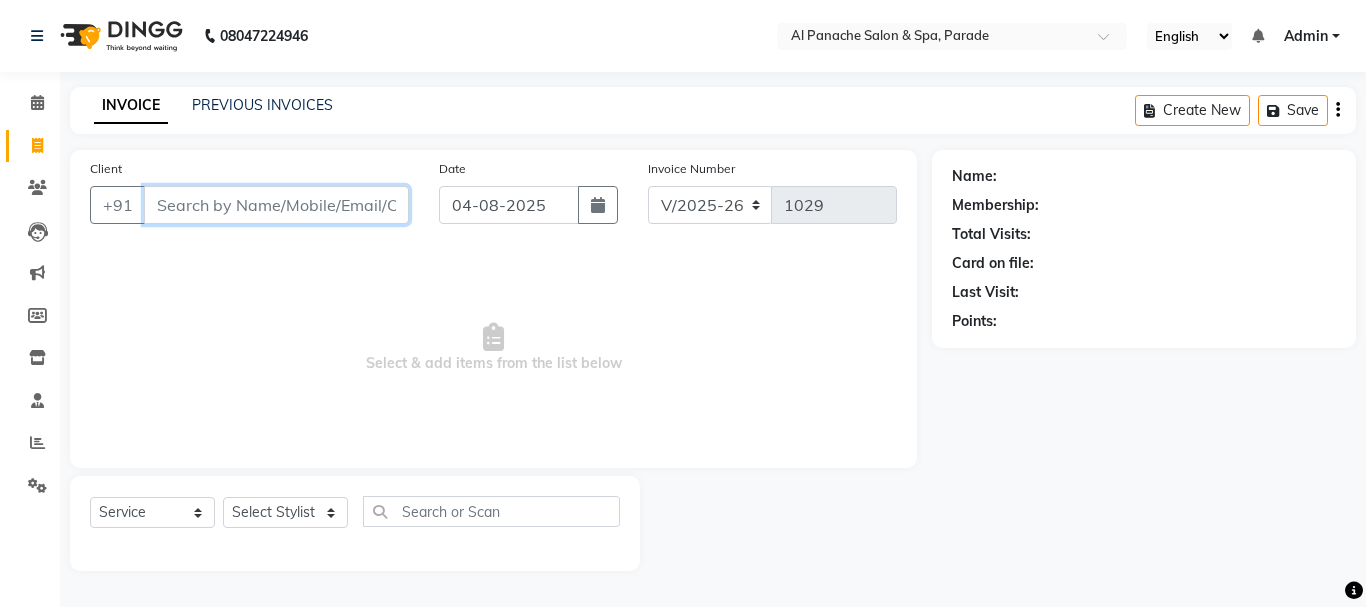 click on "Client" at bounding box center (276, 205) 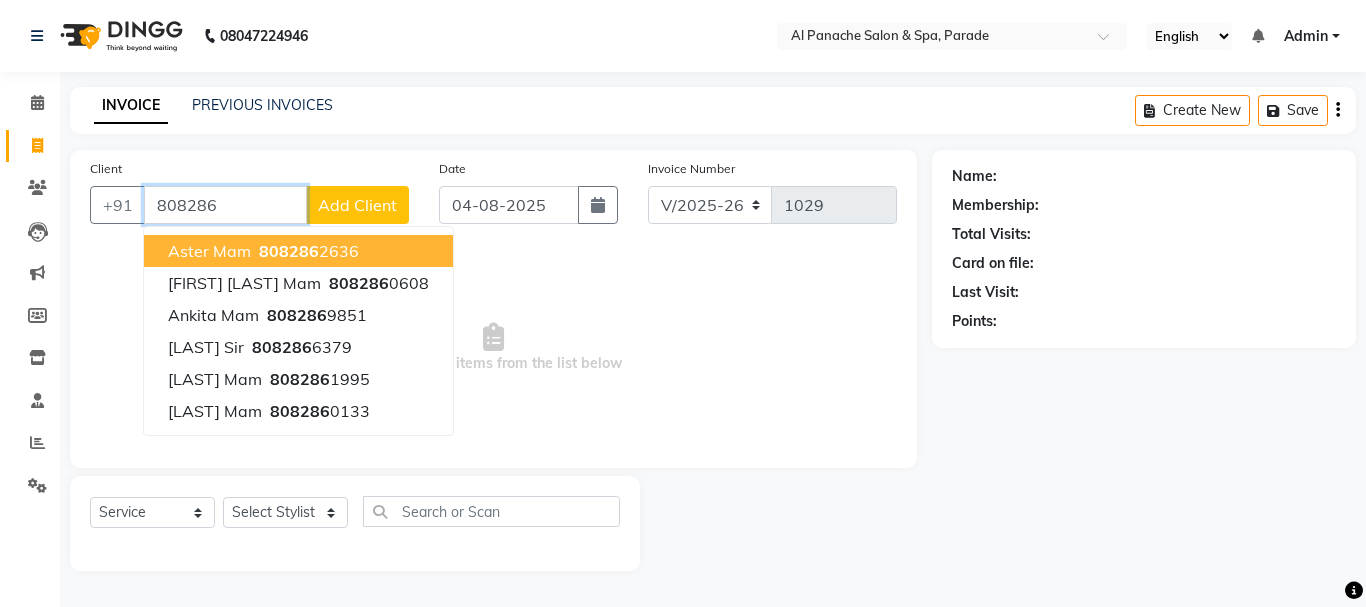 click on "Aster mam" at bounding box center [209, 251] 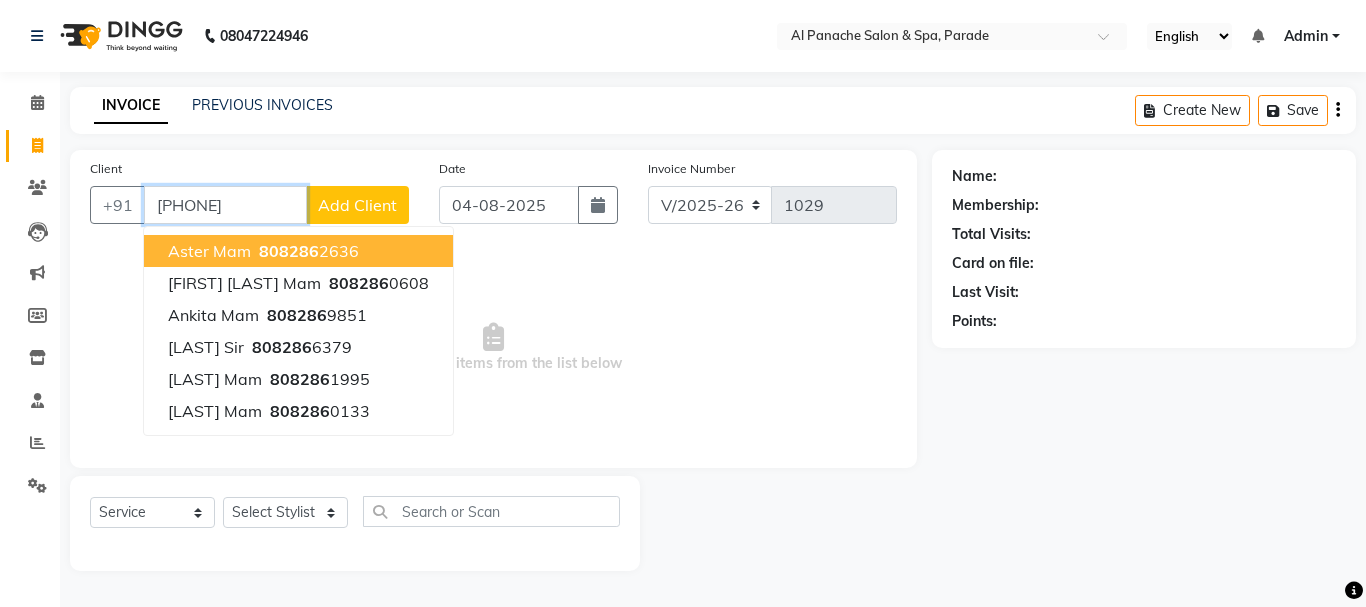 type on "[PHONE]" 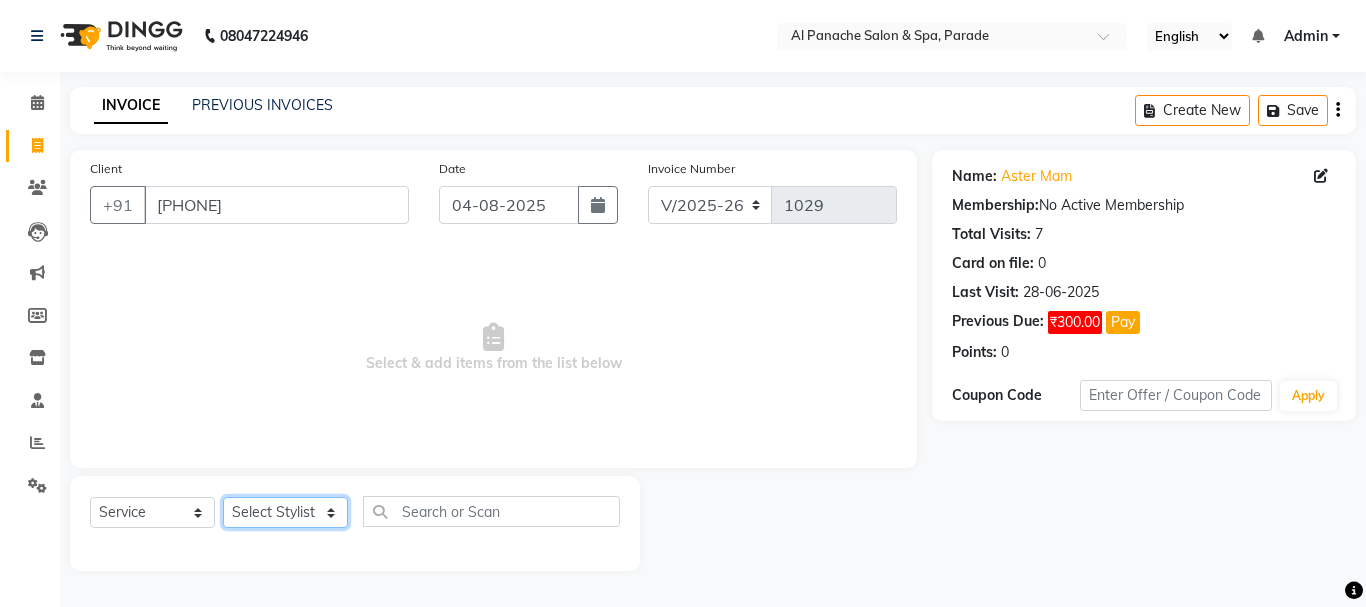 click on "Select Stylist AMAN Anu Karan Komal  MANAGER Nitin RAJVEER  SEEMA SNEHA Sunakshi" 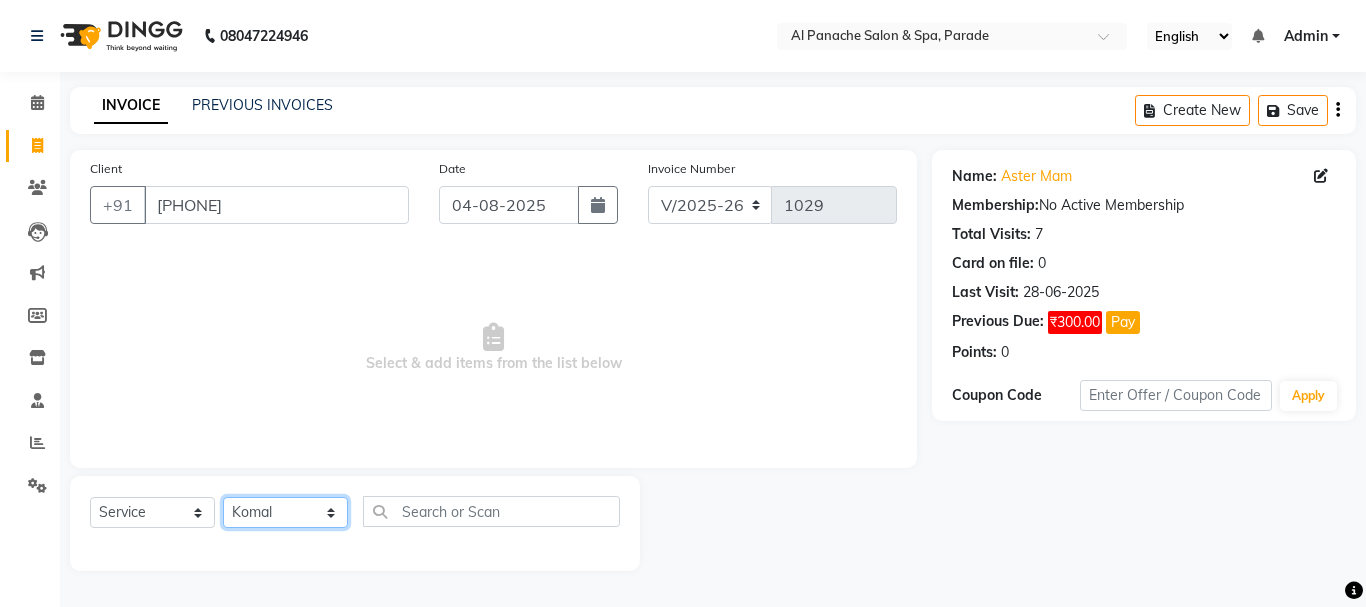 click on "Select Stylist AMAN Anu Karan Komal  MANAGER Nitin RAJVEER  SEEMA SNEHA Sunakshi" 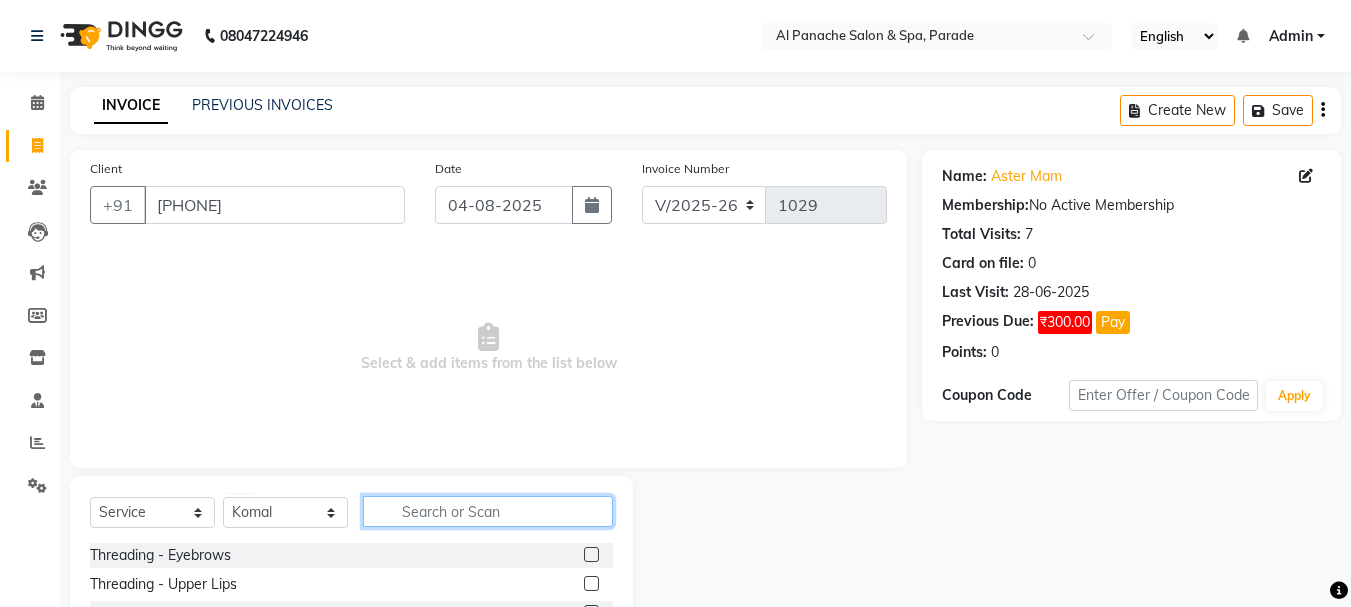 click 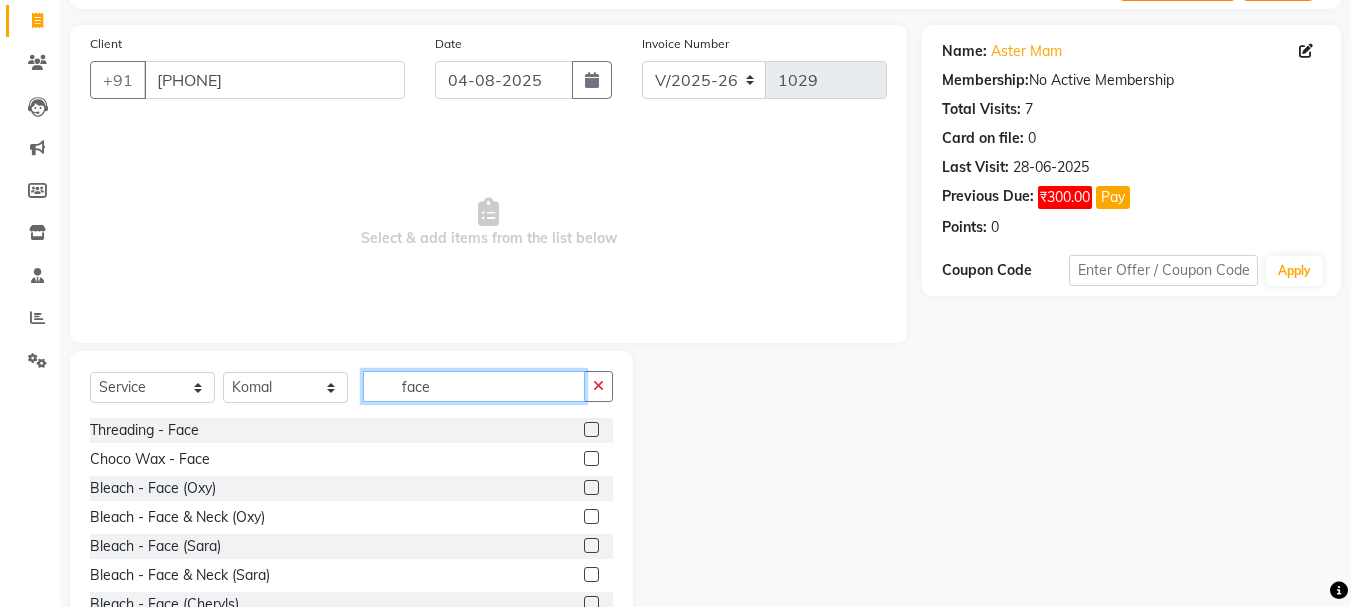 scroll, scrollTop: 194, scrollLeft: 0, axis: vertical 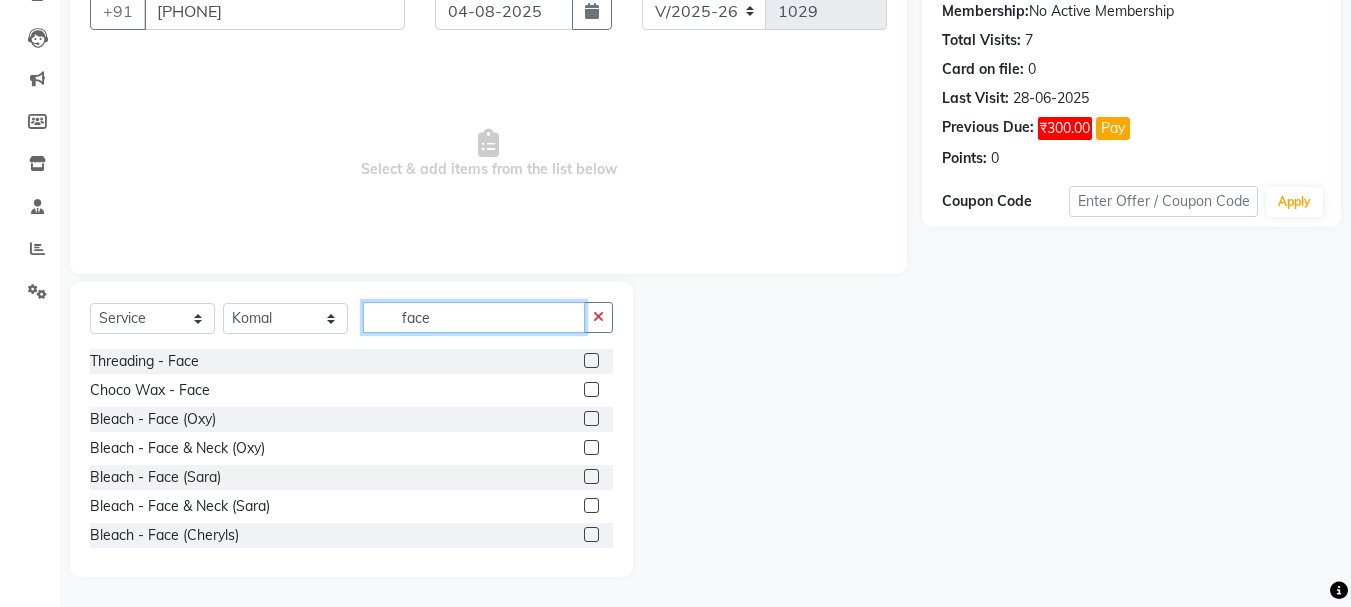 type on "face" 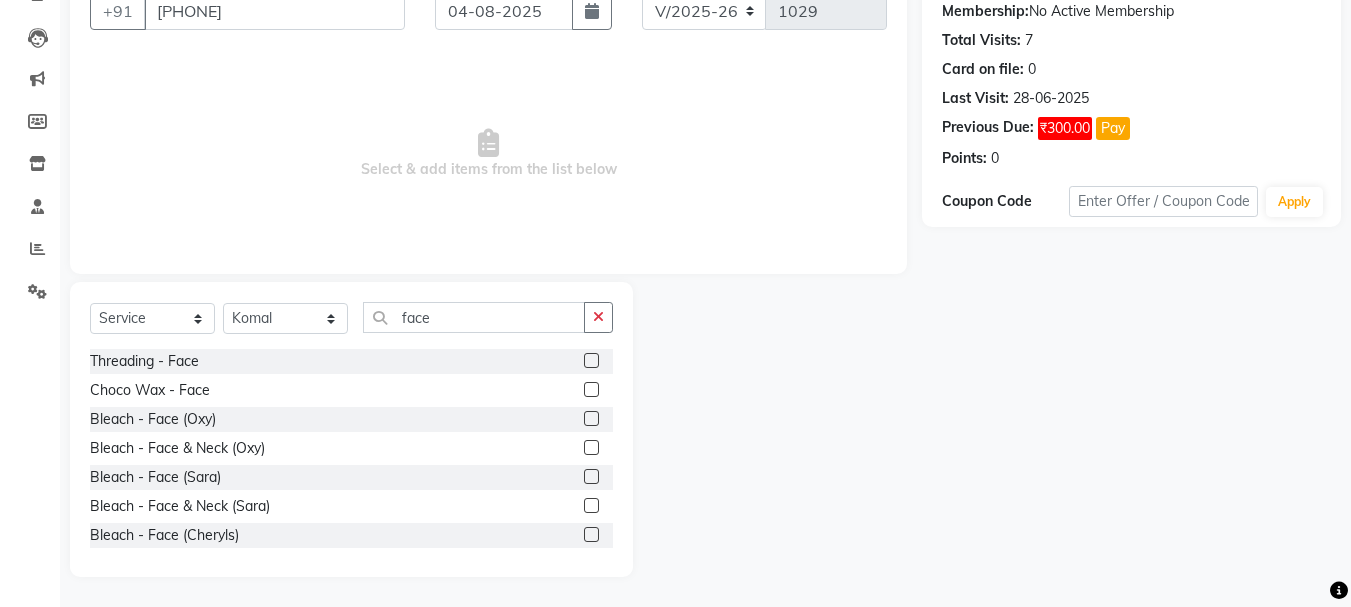 click 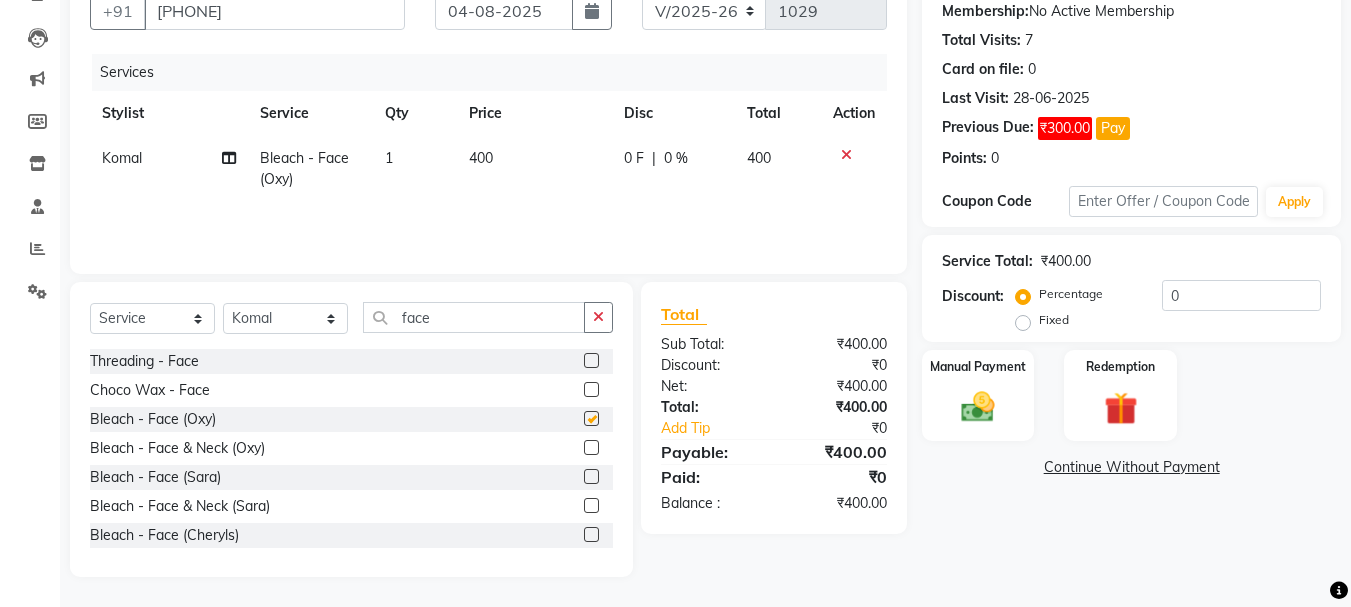 checkbox on "false" 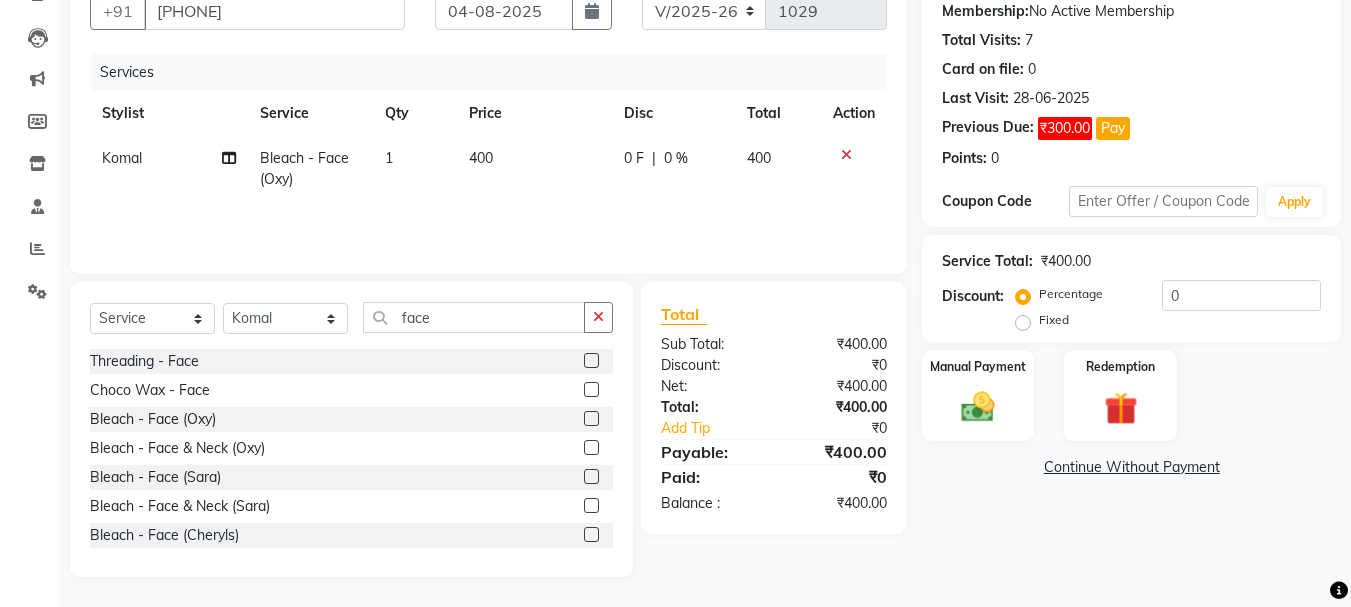 click on "400" 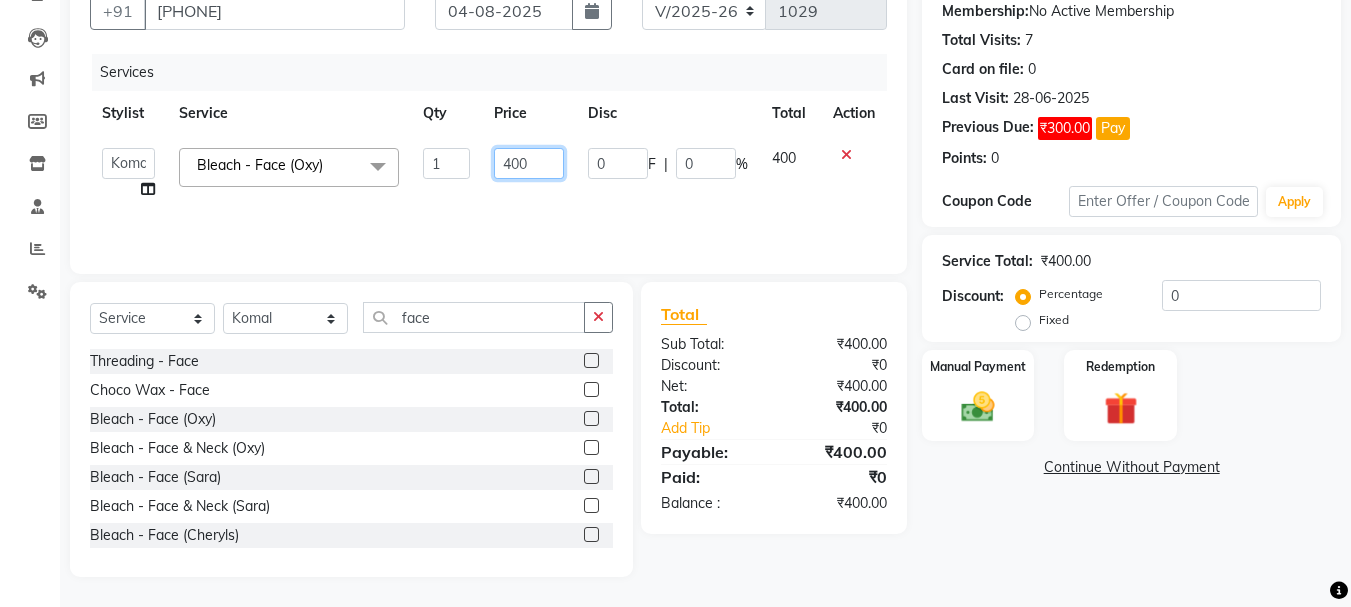 click on "400" 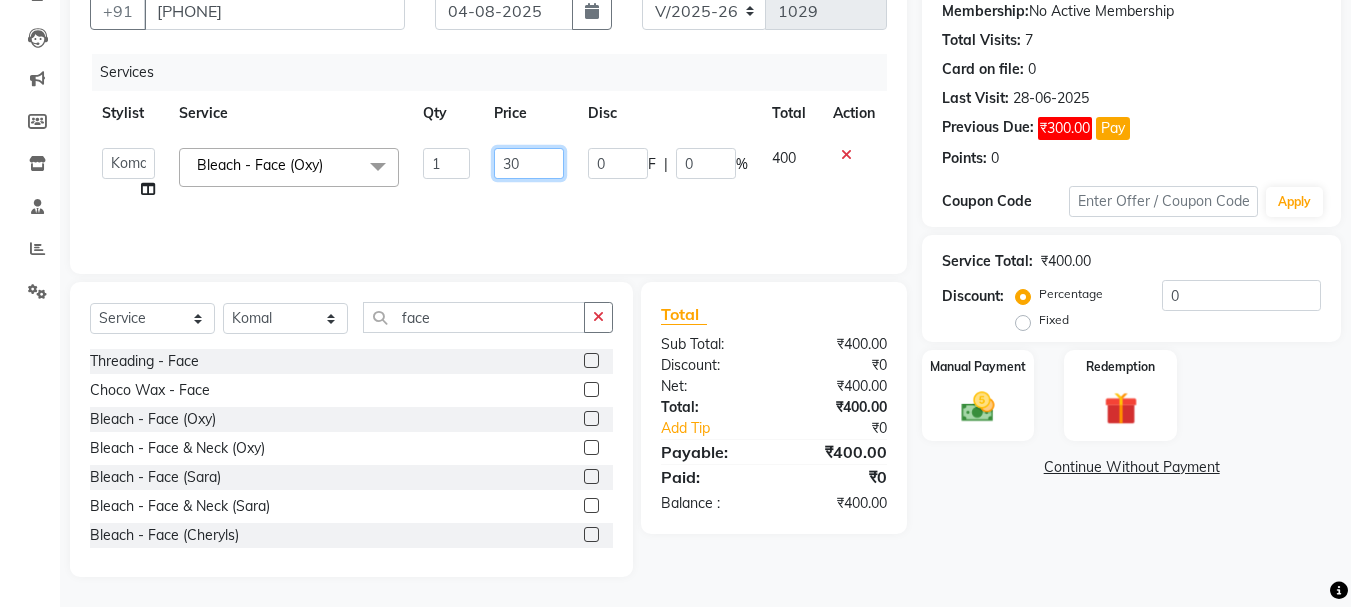 type on "350" 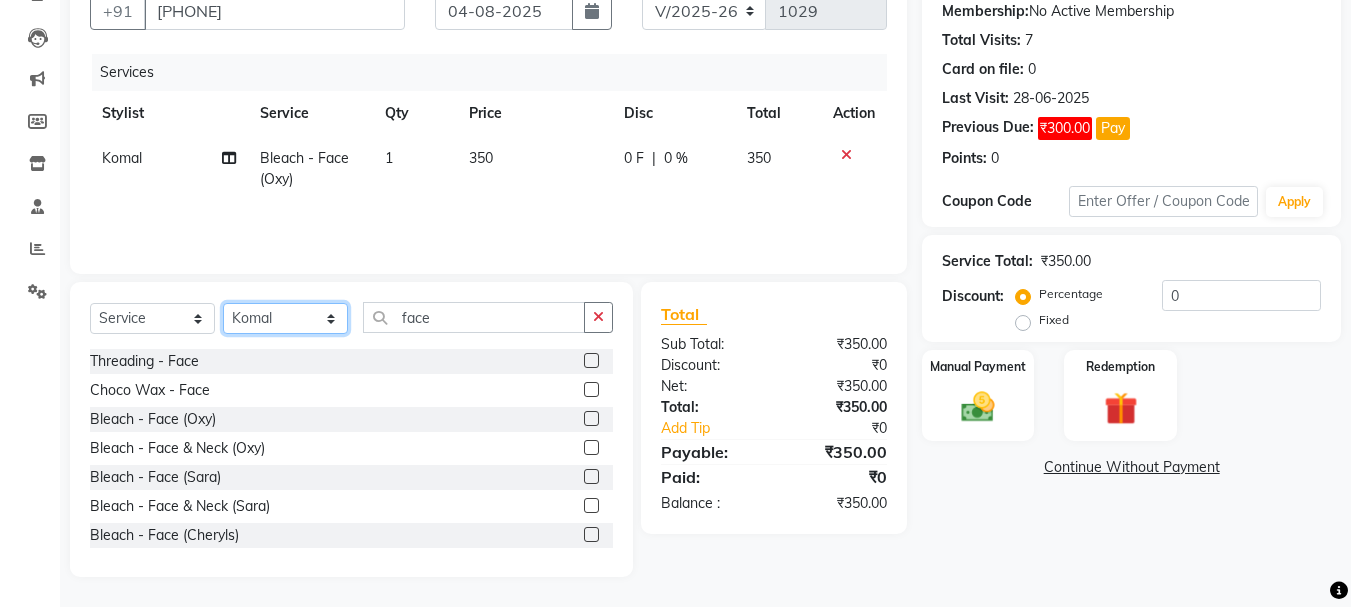 click on "Select Stylist AMAN Anu Karan Komal  MANAGER Nitin RAJVEER  SEEMA SNEHA Sunakshi" 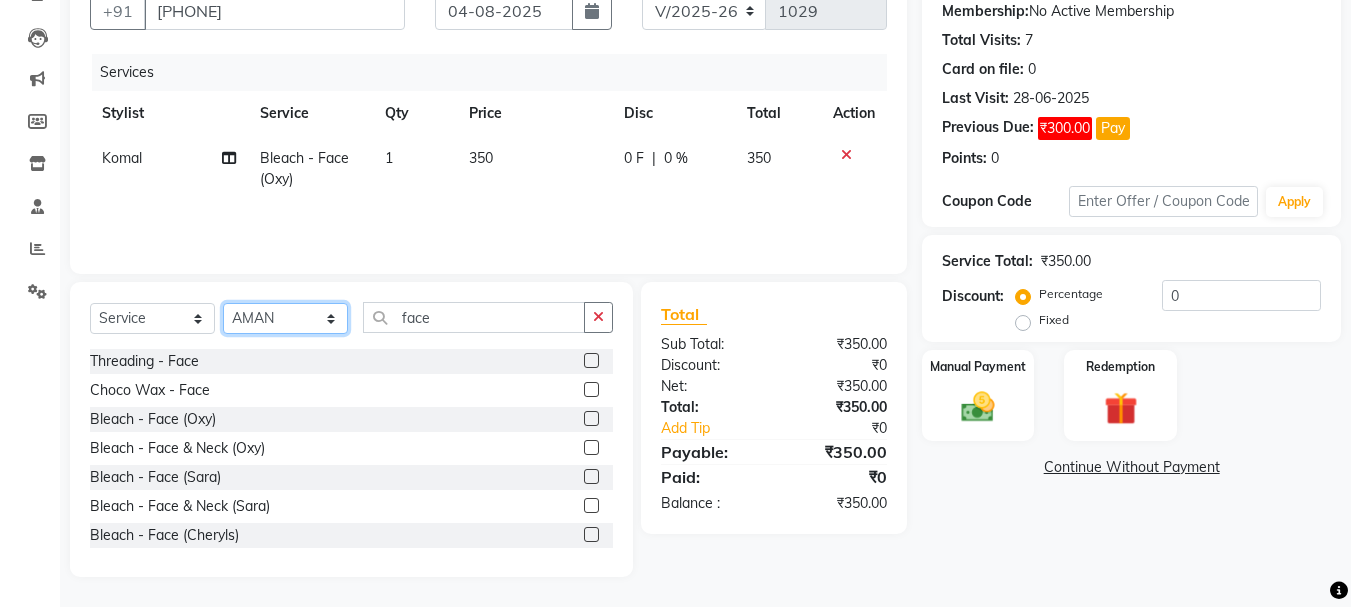 click on "Select Stylist AMAN Anu Karan Komal  MANAGER Nitin RAJVEER  SEEMA SNEHA Sunakshi" 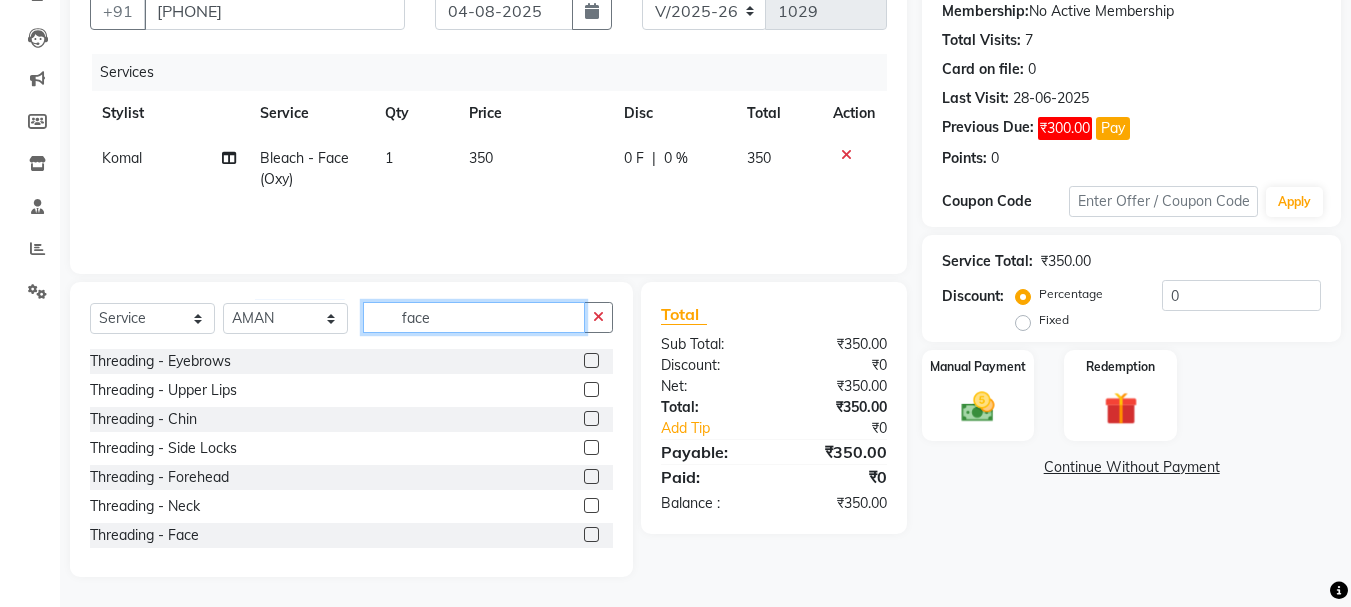 click on "face" 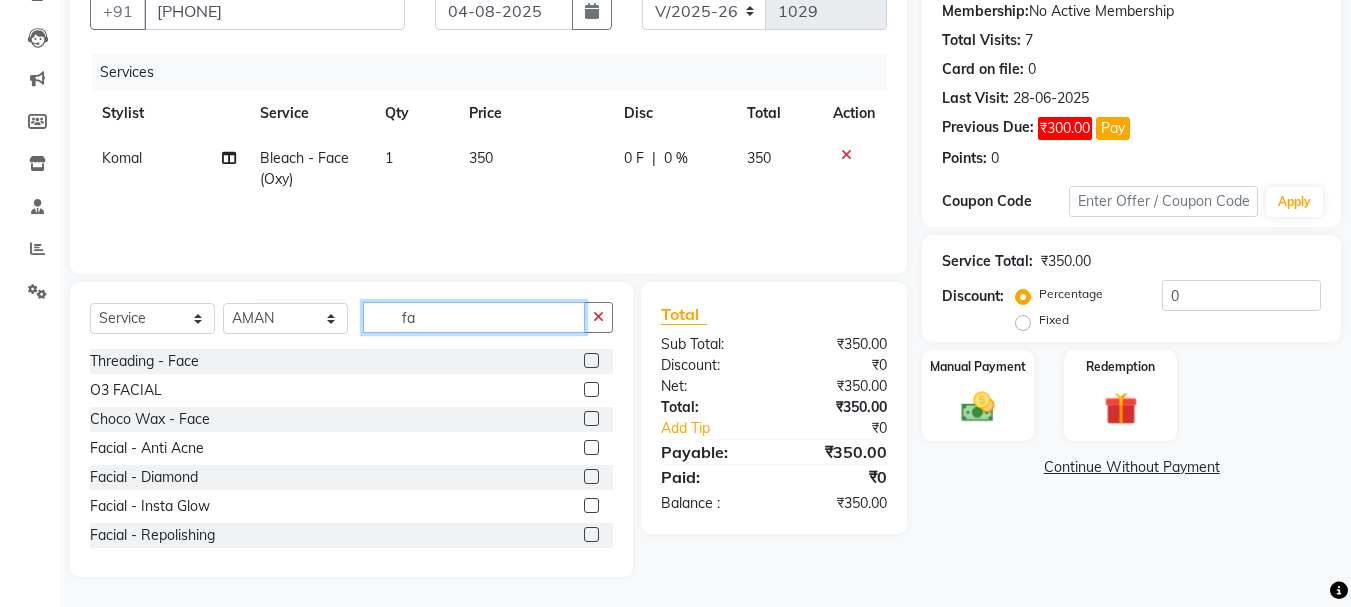 type on "f" 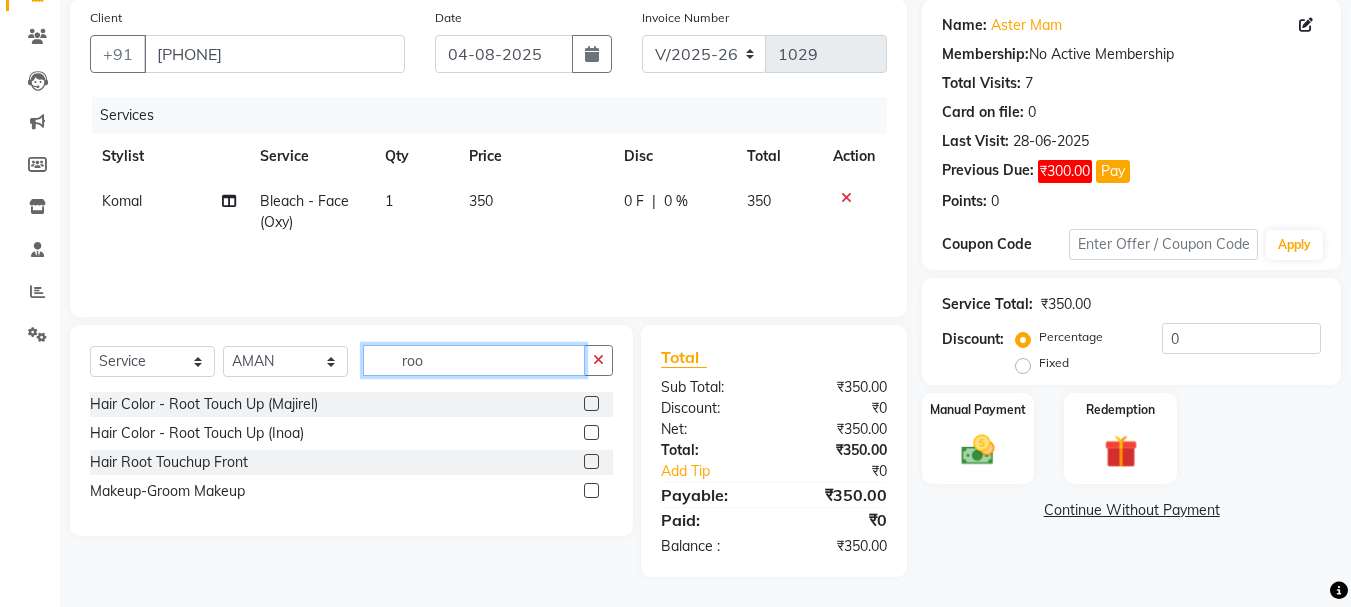 scroll, scrollTop: 151, scrollLeft: 0, axis: vertical 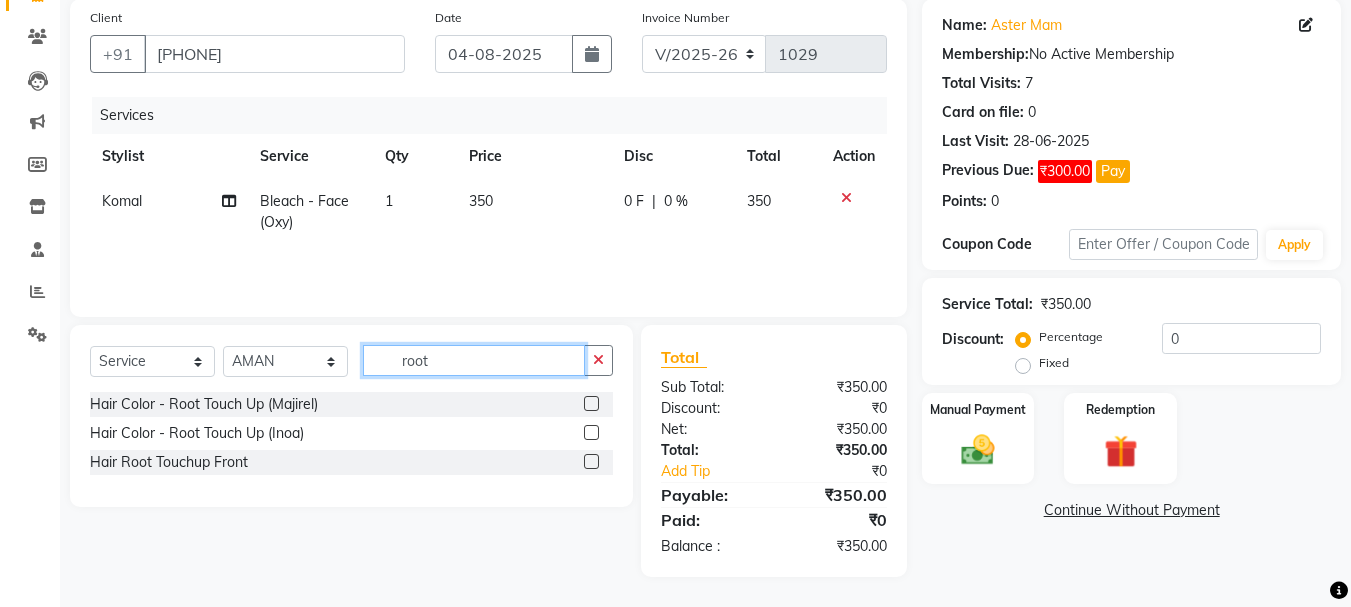 type on "root" 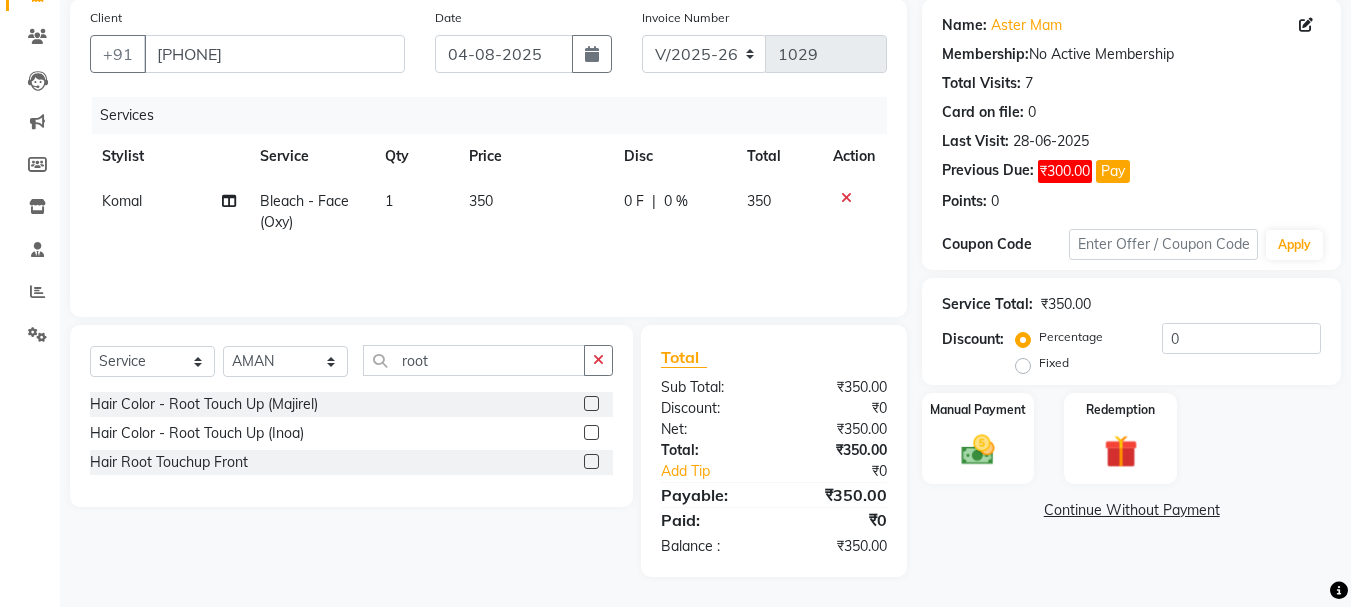 click 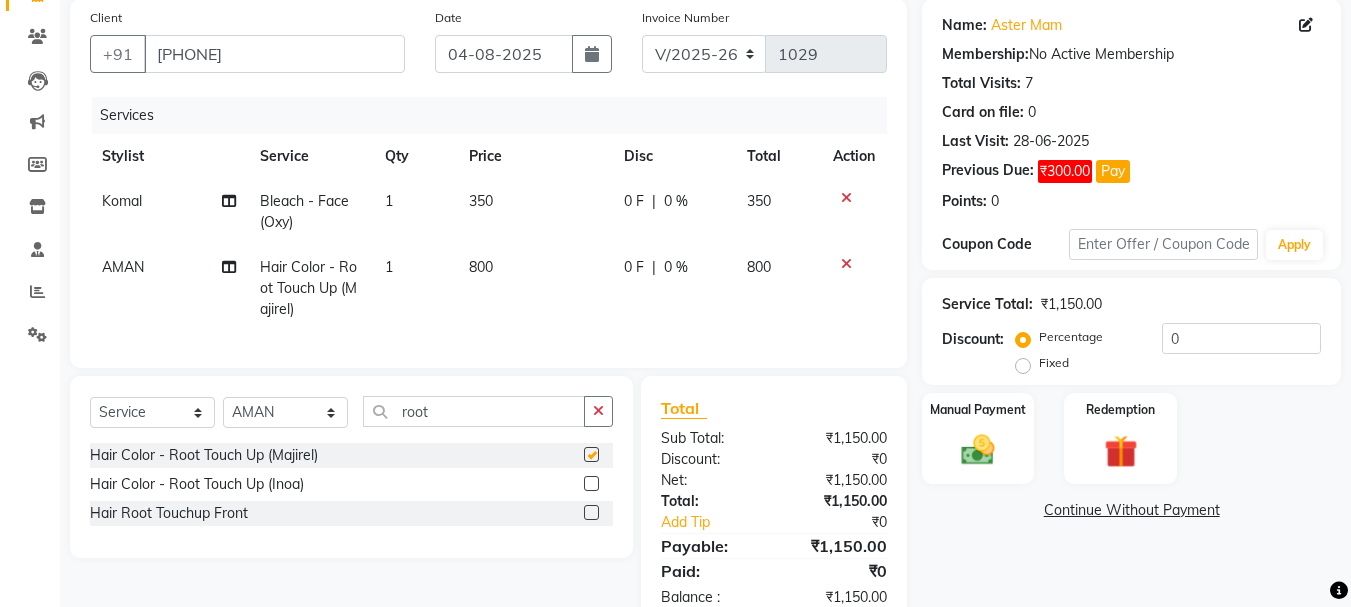 checkbox on "false" 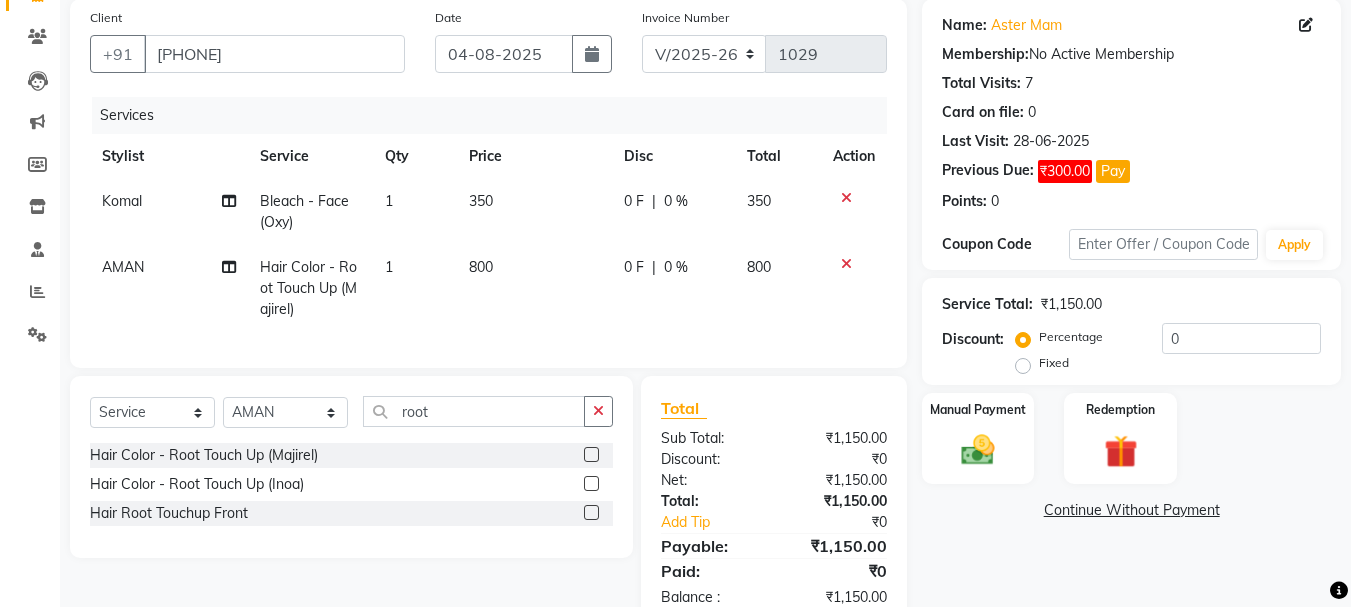 click on "Fixed" 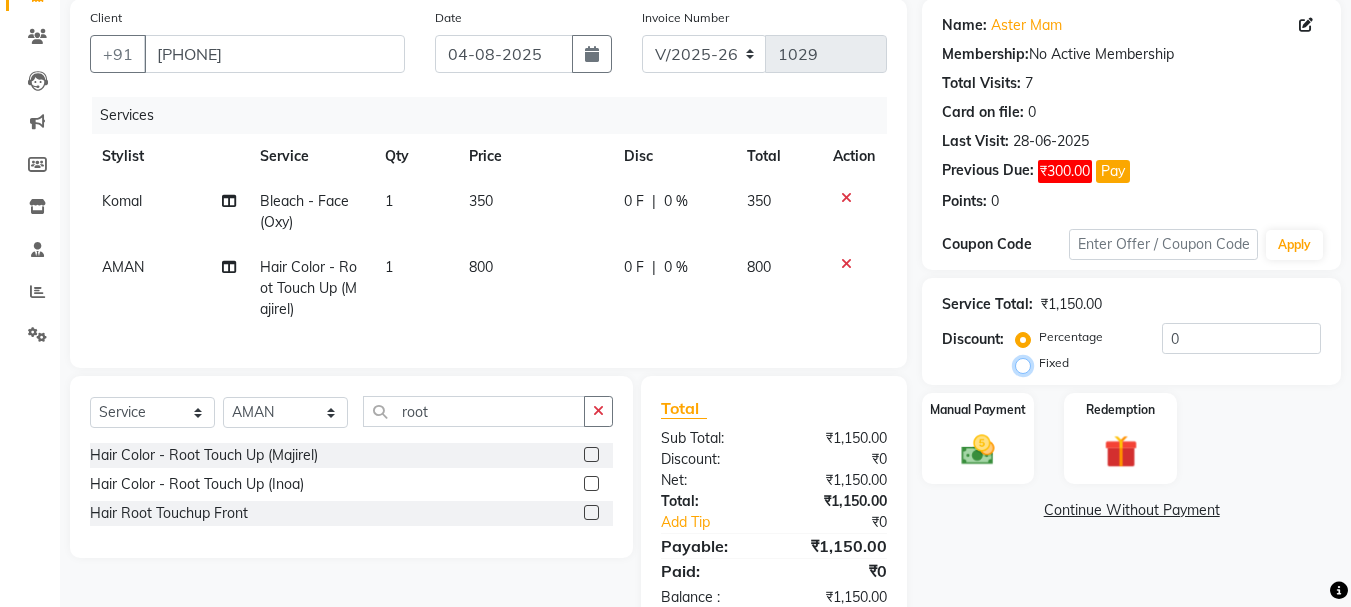 click on "Fixed" at bounding box center [1027, 363] 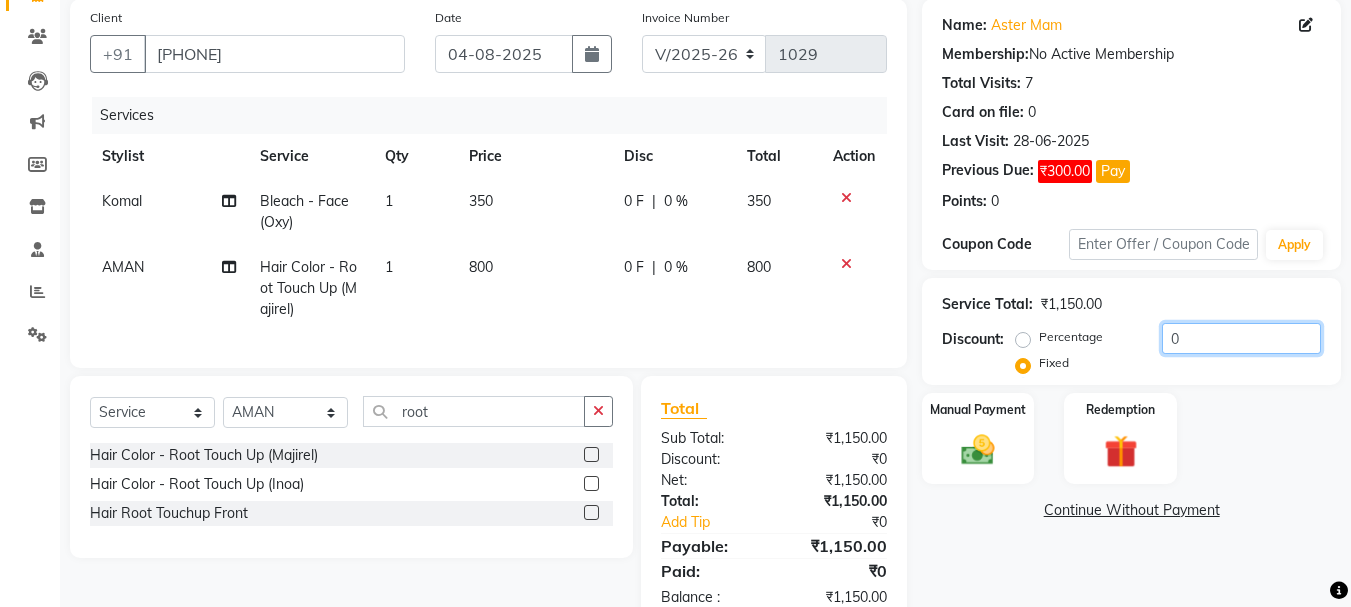 click on "0" 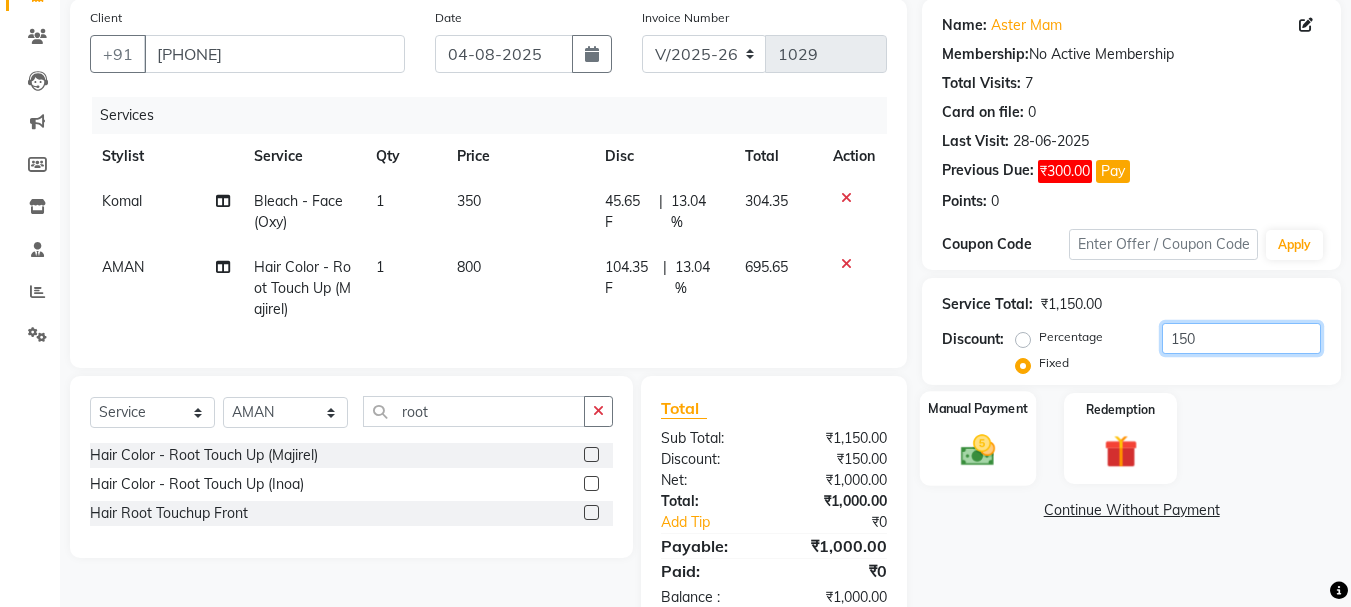 type on "150" 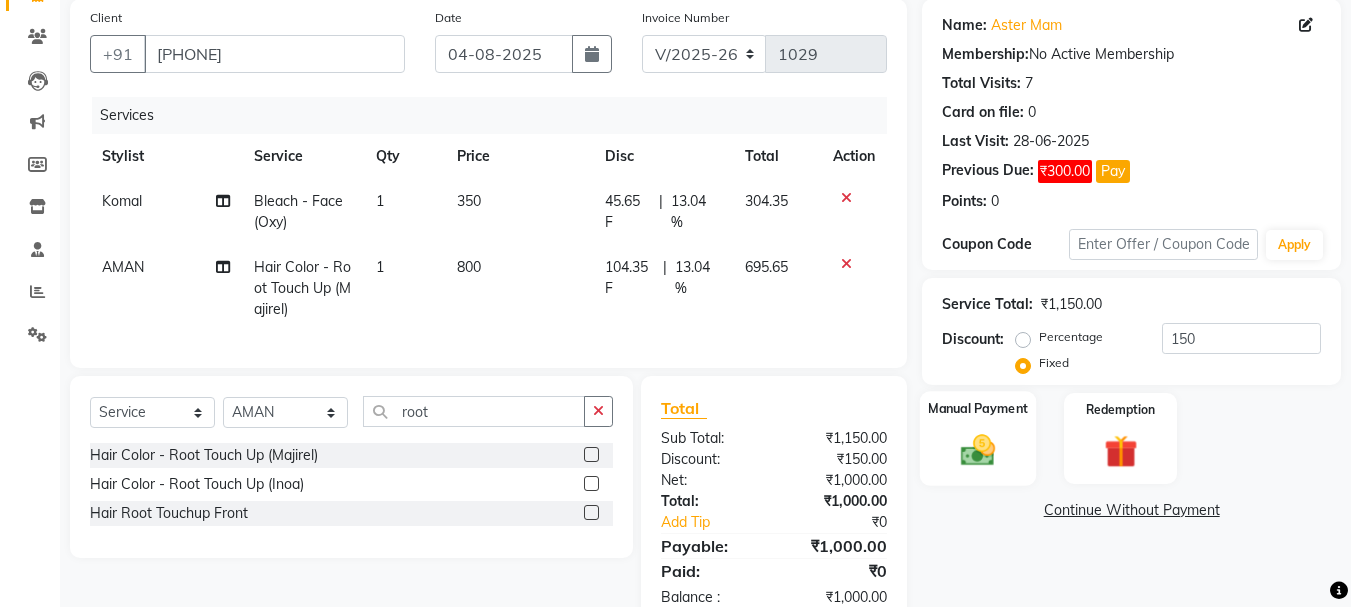 click 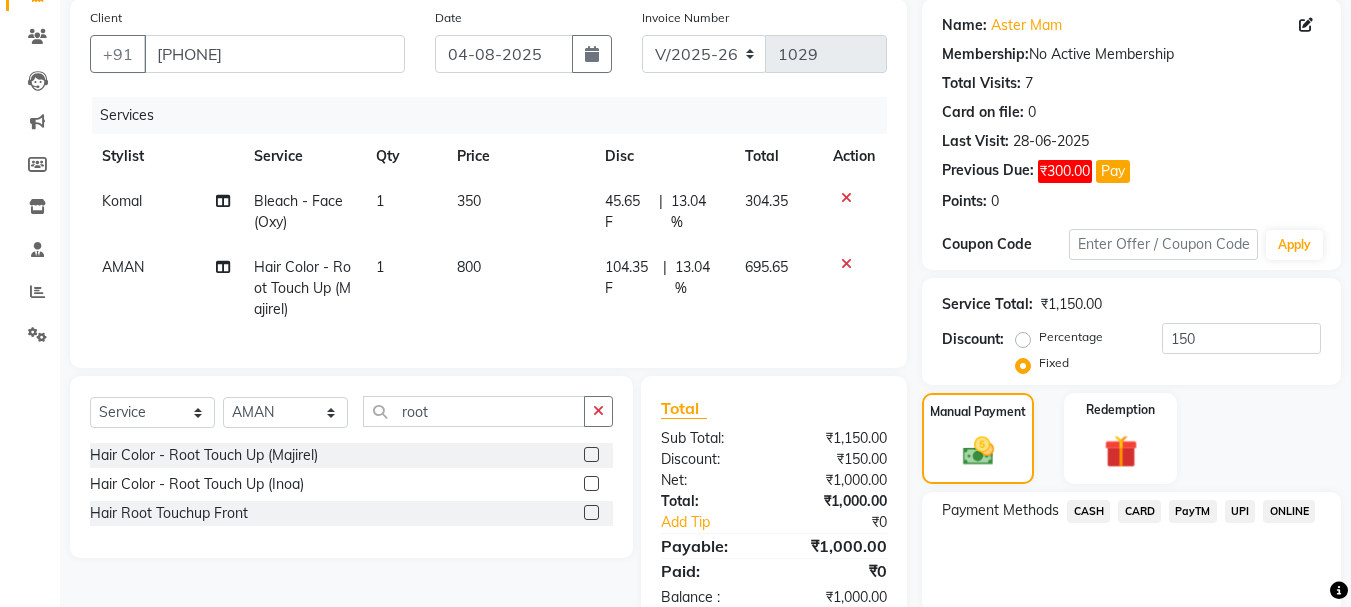 click on "CASH" 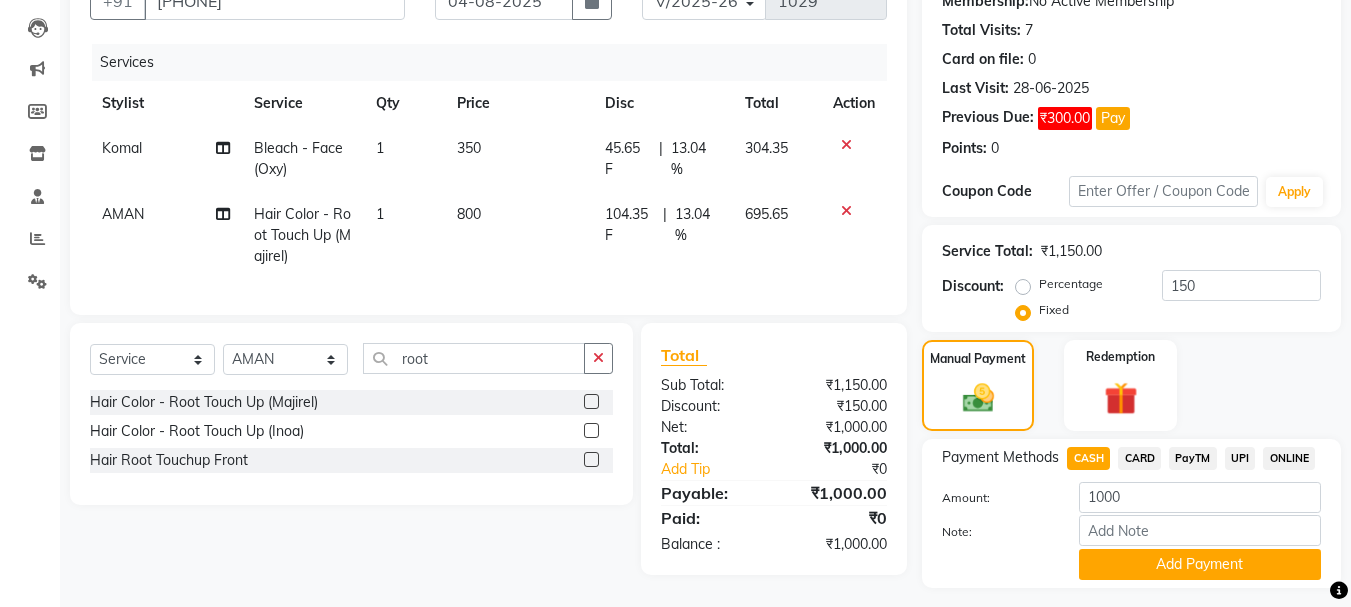 scroll, scrollTop: 256, scrollLeft: 0, axis: vertical 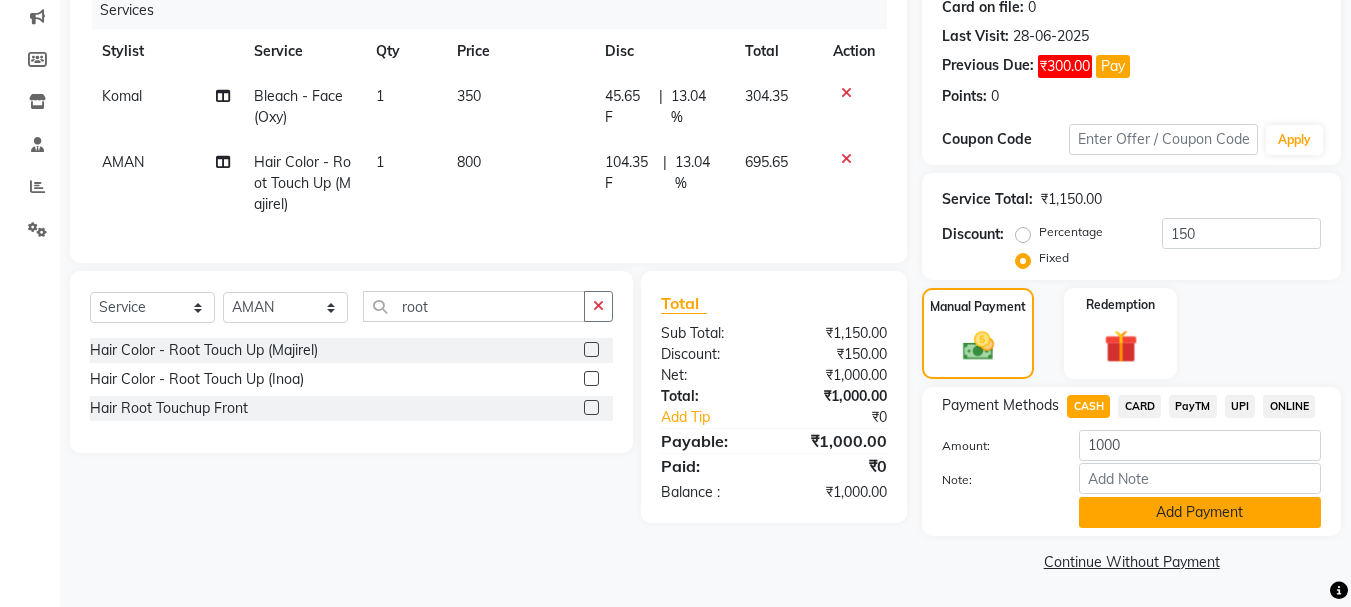 click on "Add Payment" 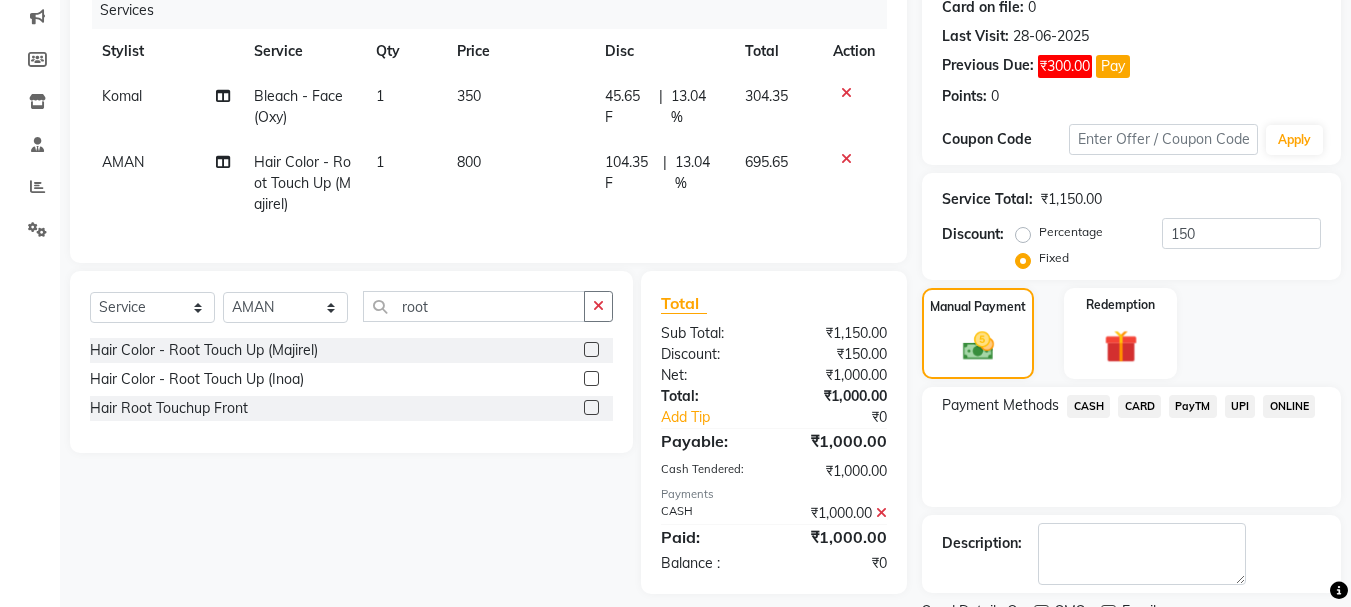 scroll, scrollTop: 340, scrollLeft: 0, axis: vertical 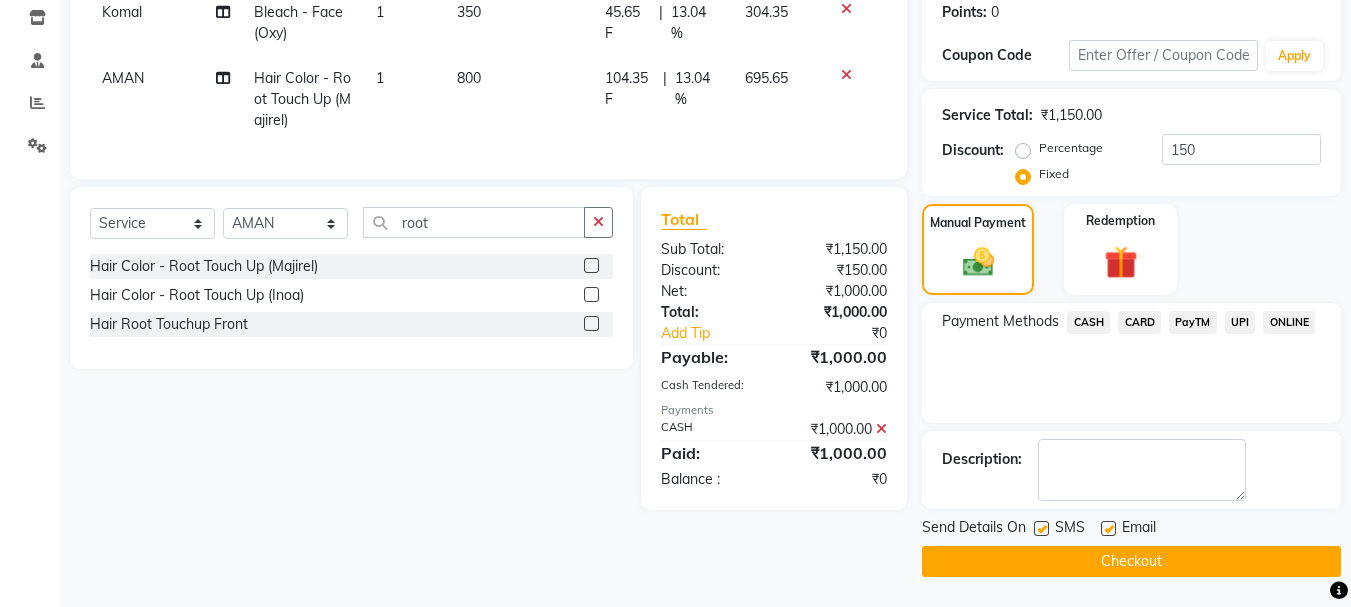 click on "Checkout" 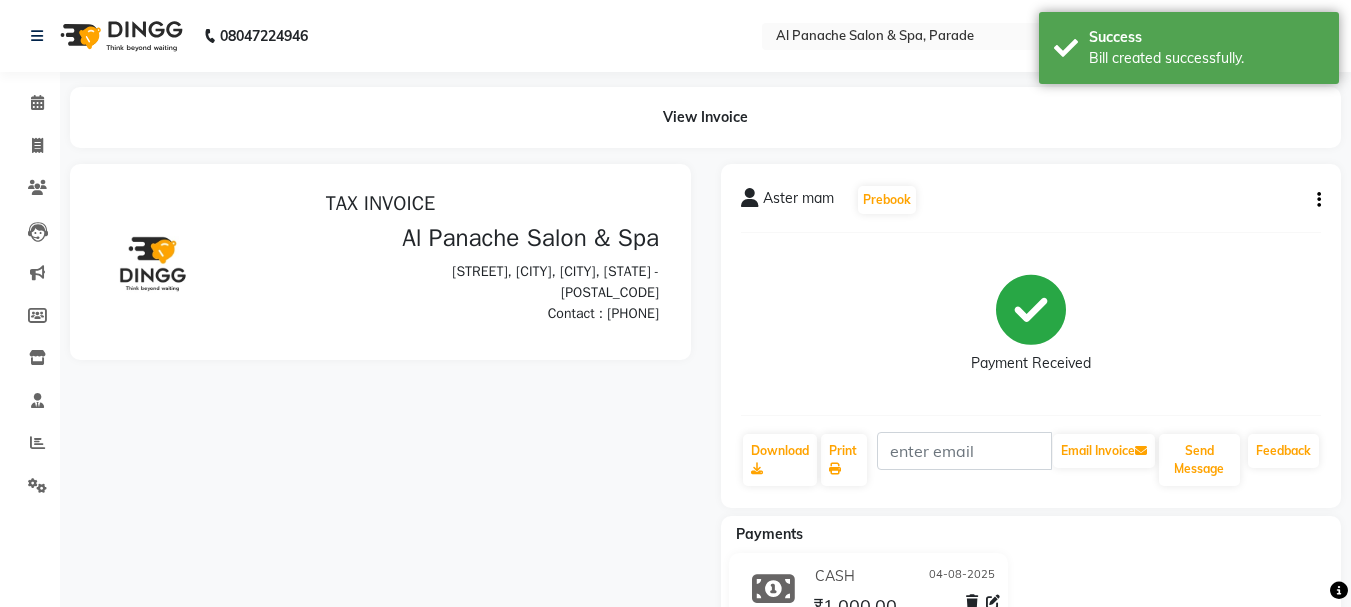 scroll, scrollTop: 0, scrollLeft: 0, axis: both 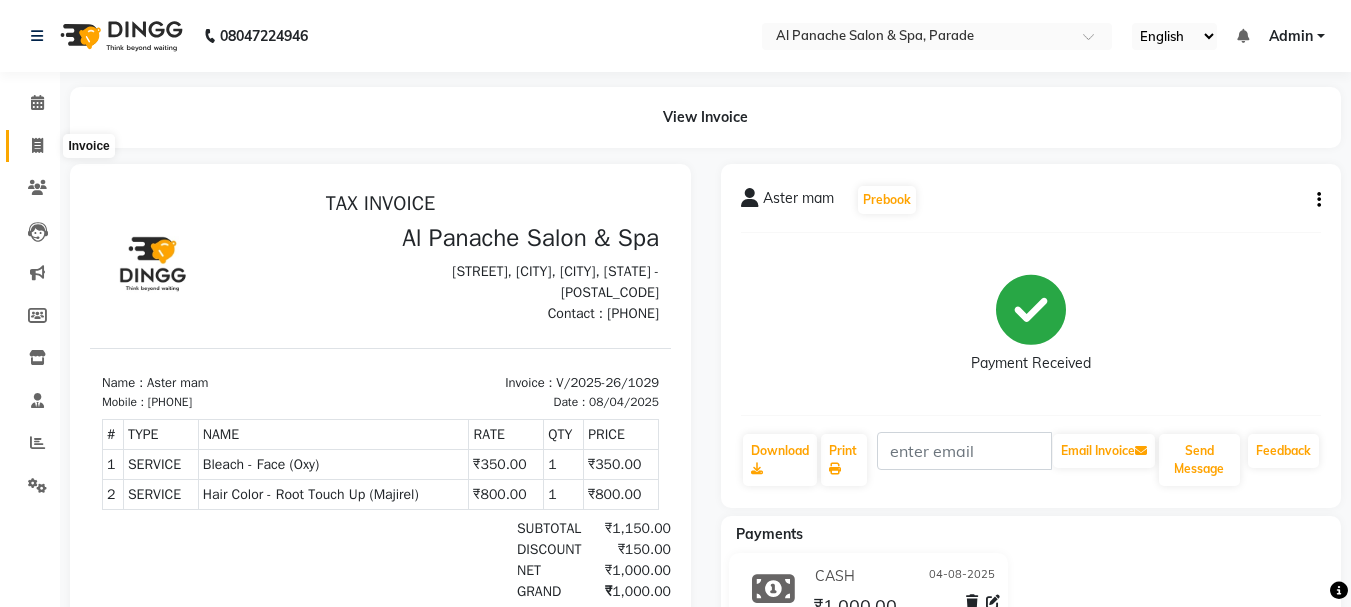 click 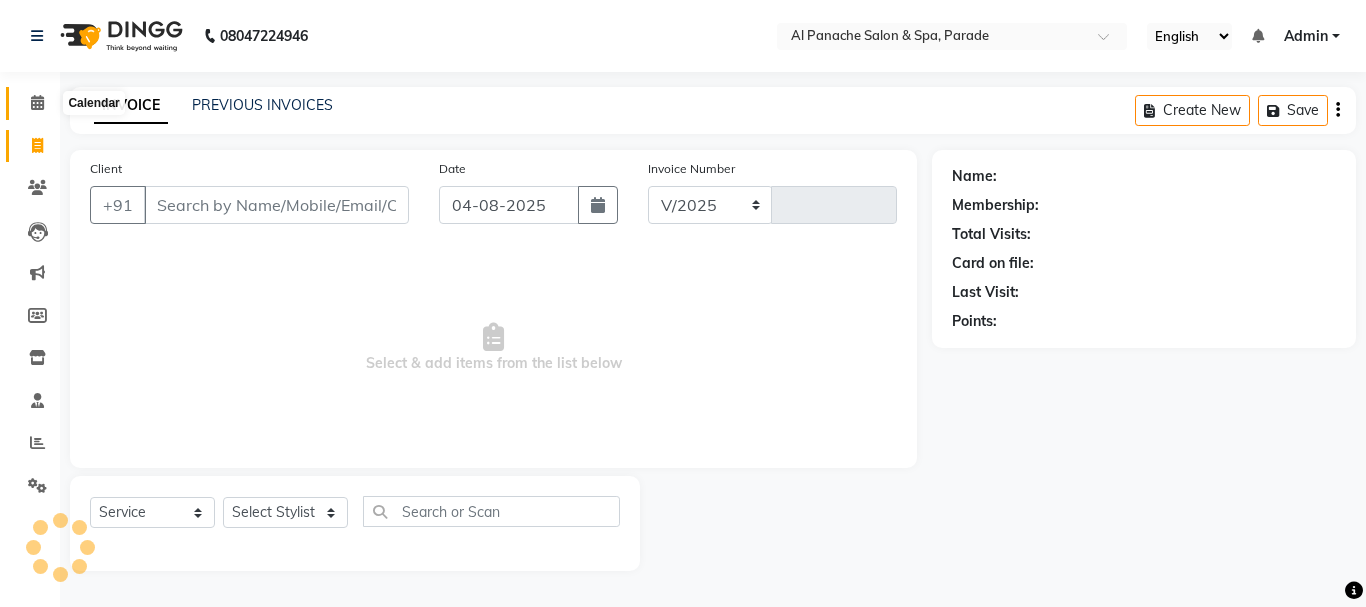 select on "463" 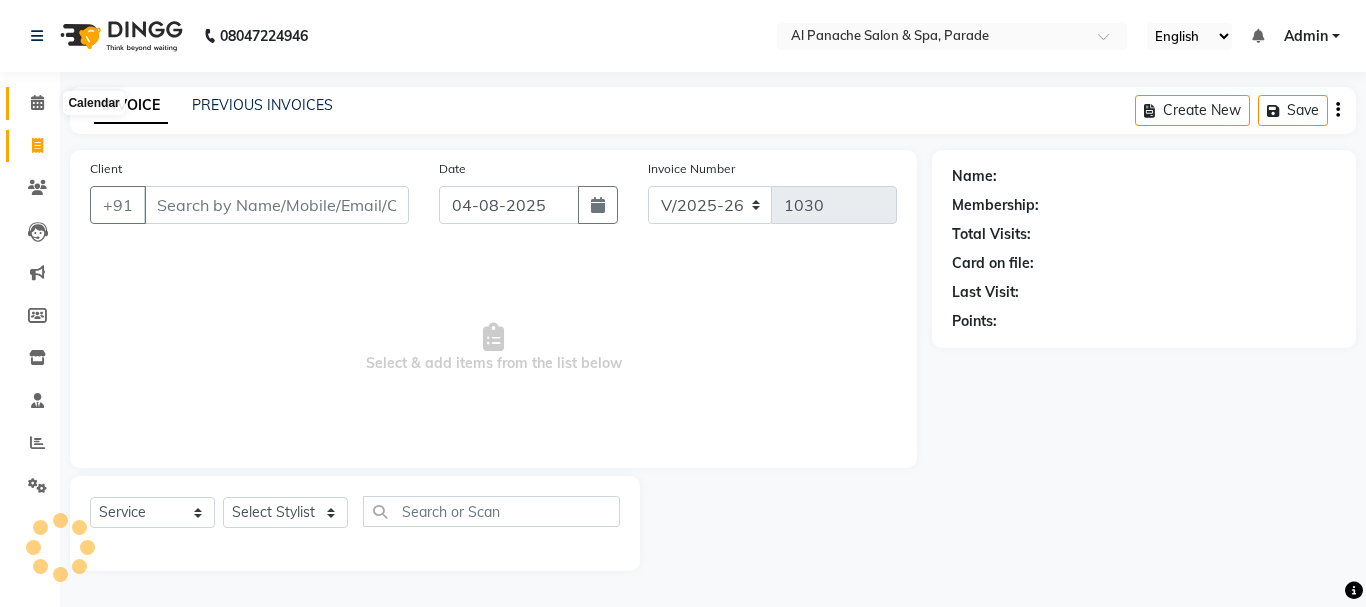 click 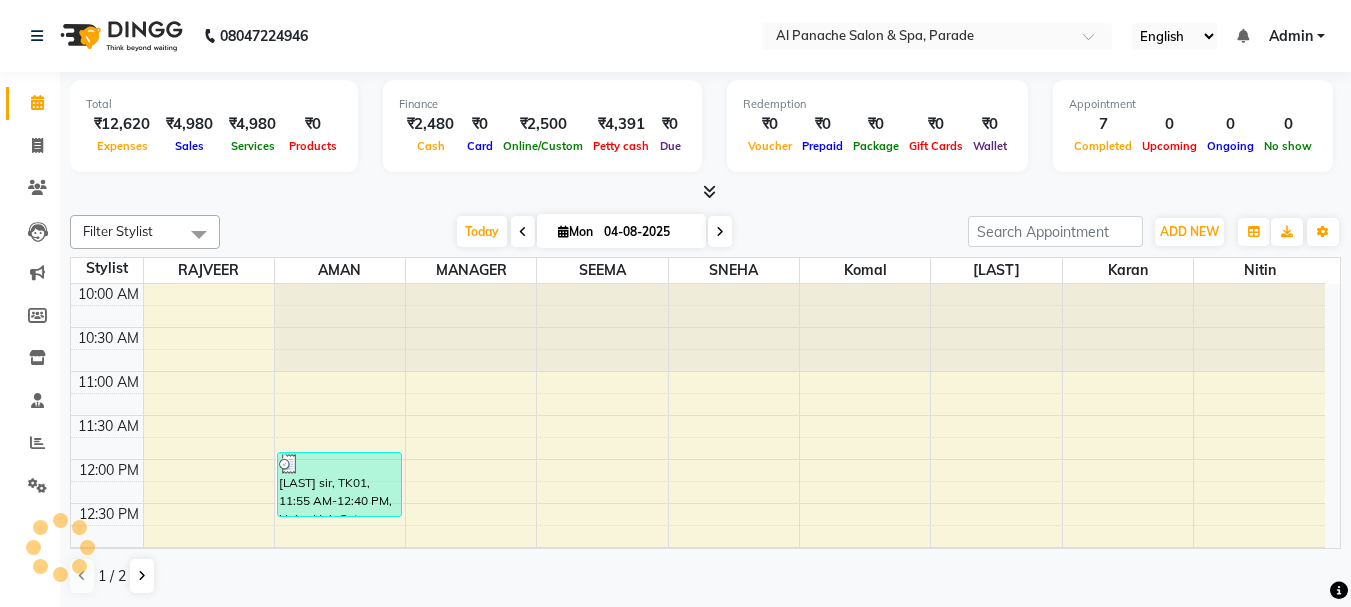 scroll, scrollTop: 665, scrollLeft: 0, axis: vertical 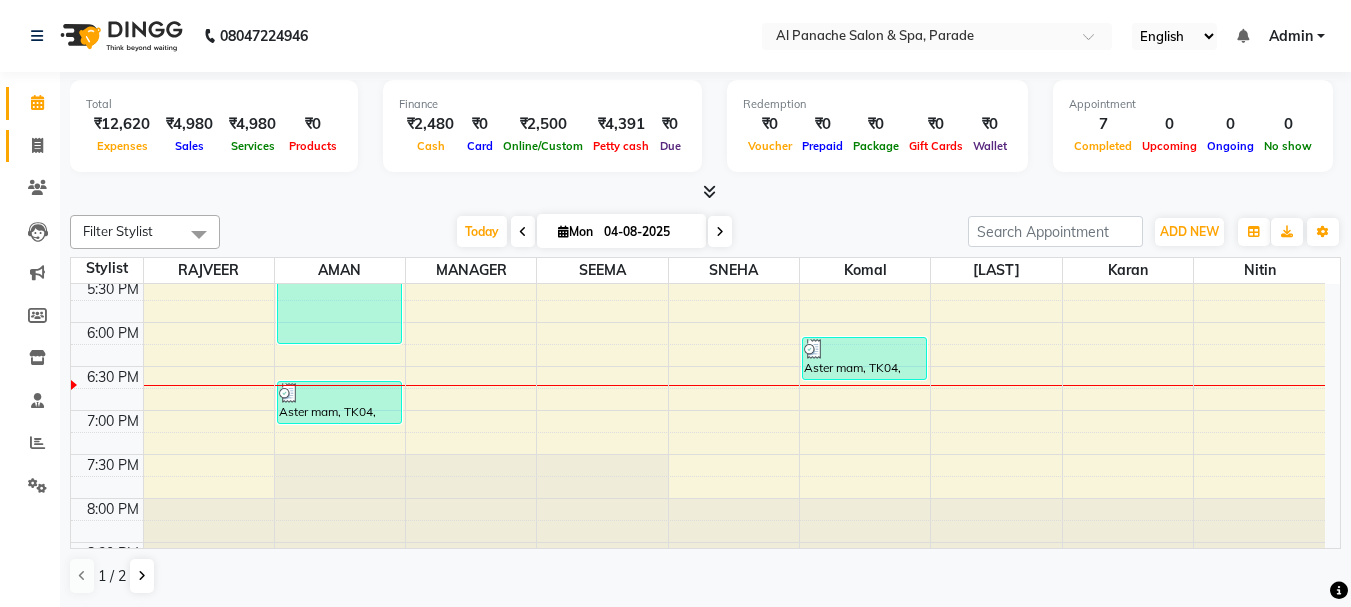click on "Invoice" 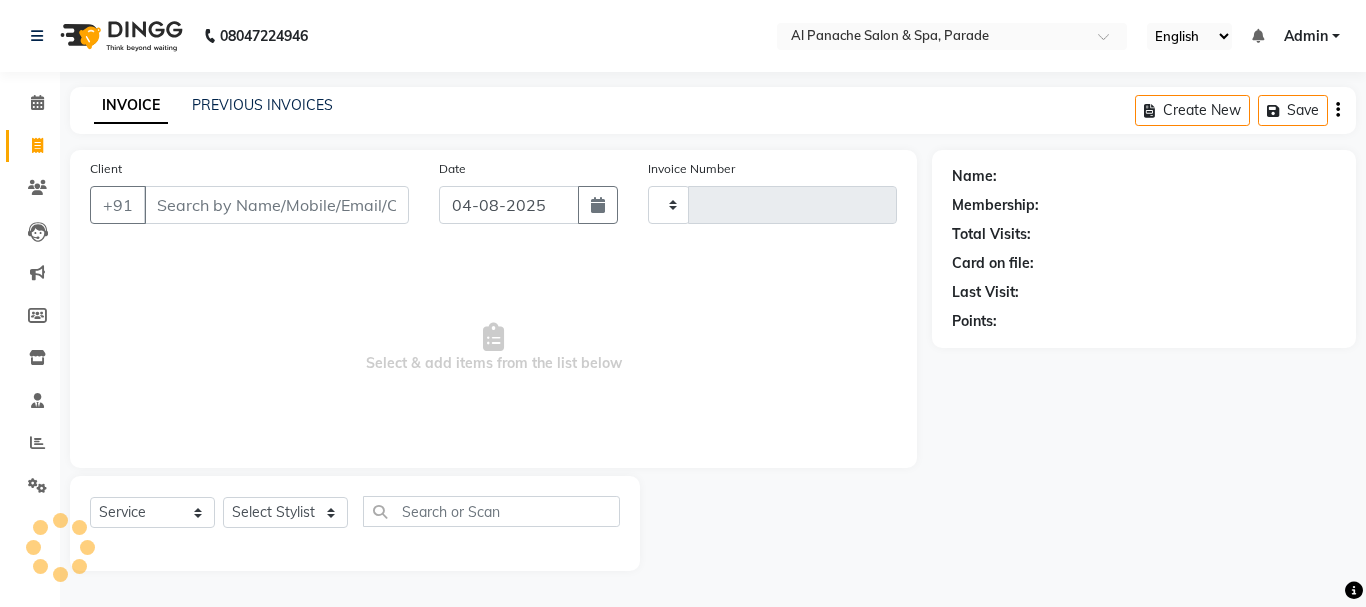 type on "1030" 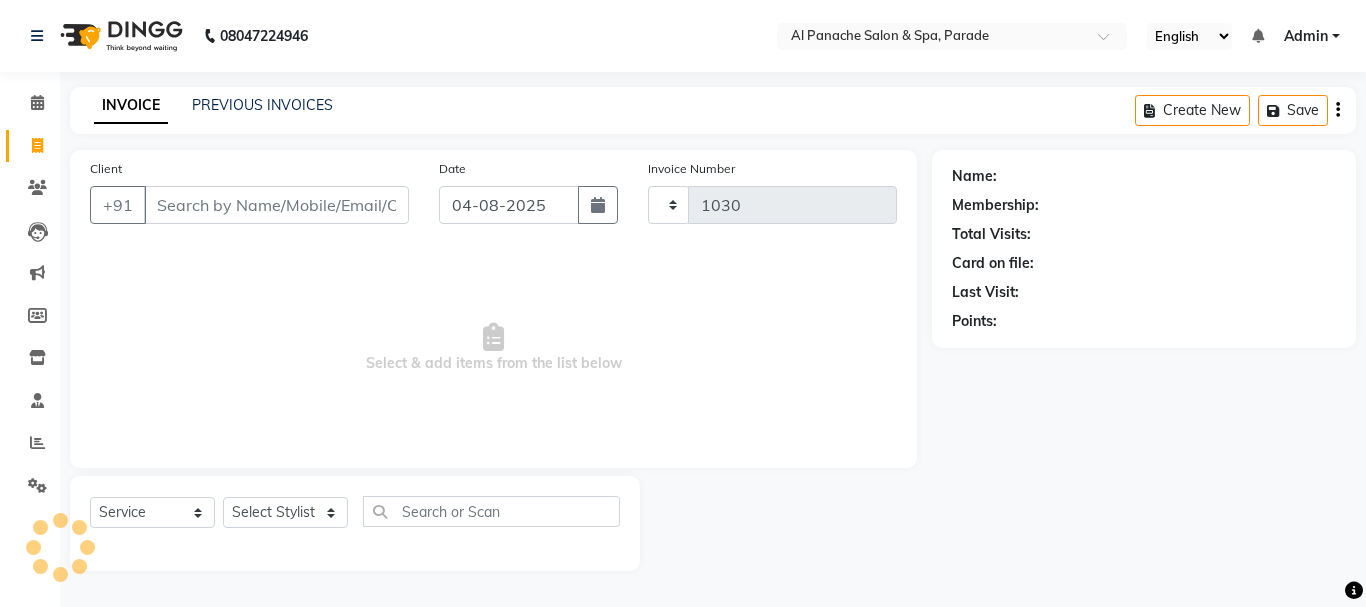 select on "463" 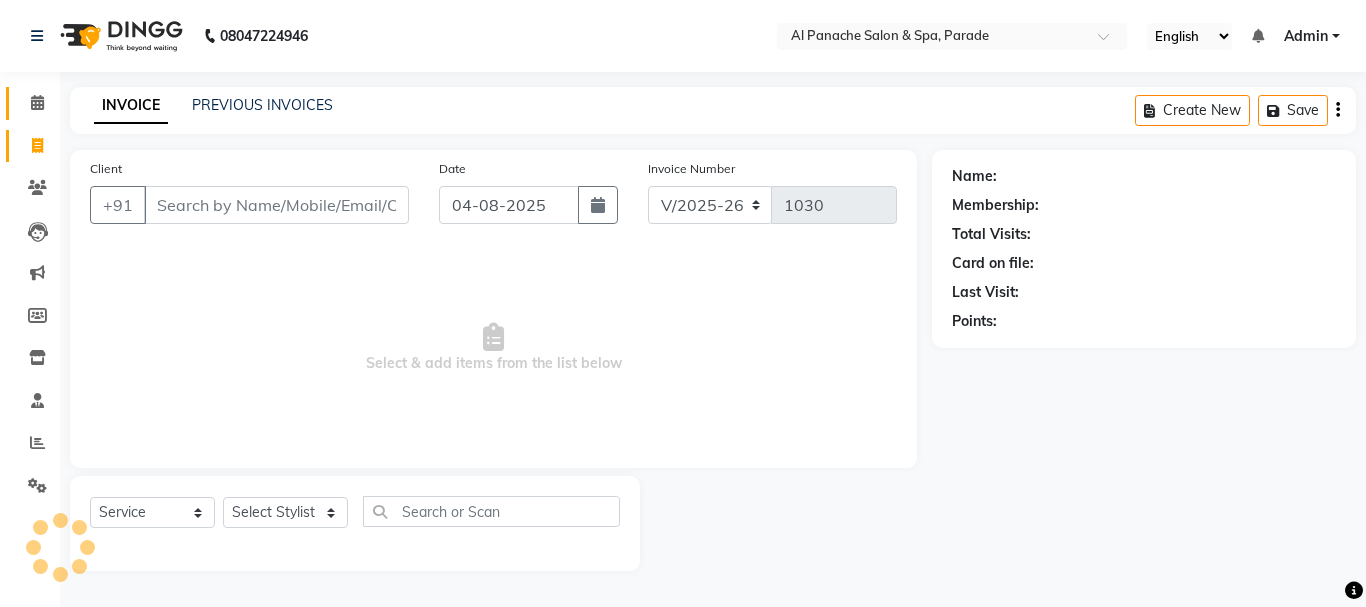 click on "Calendar" 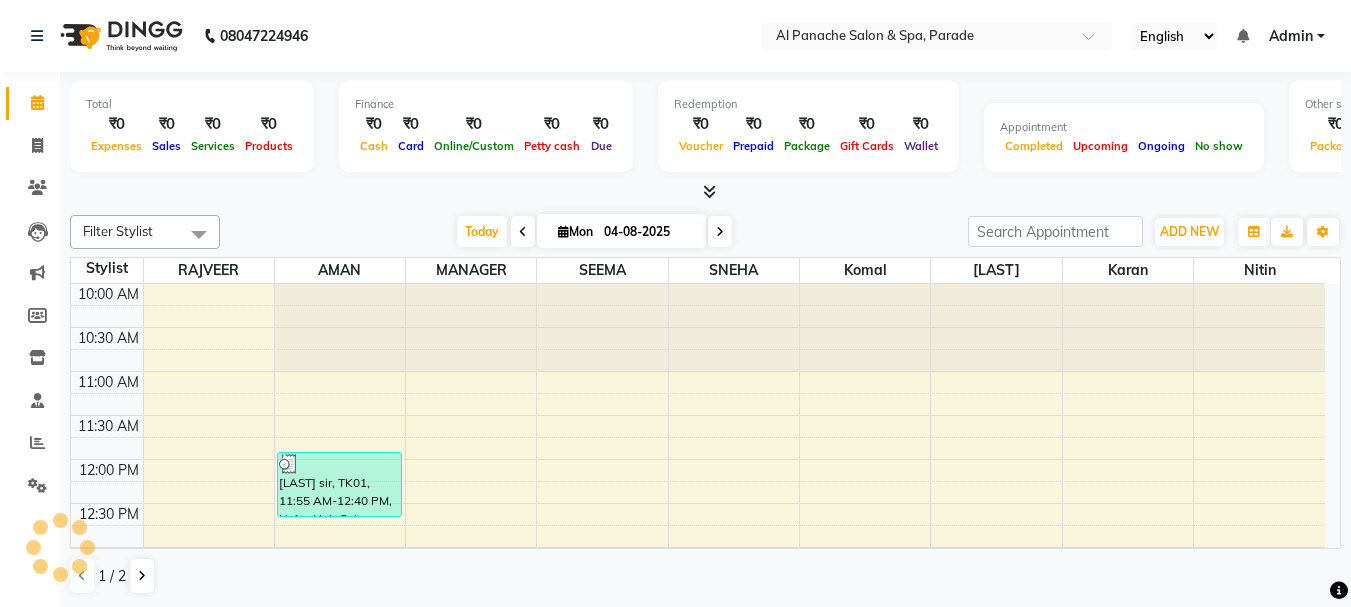 scroll, scrollTop: 0, scrollLeft: 0, axis: both 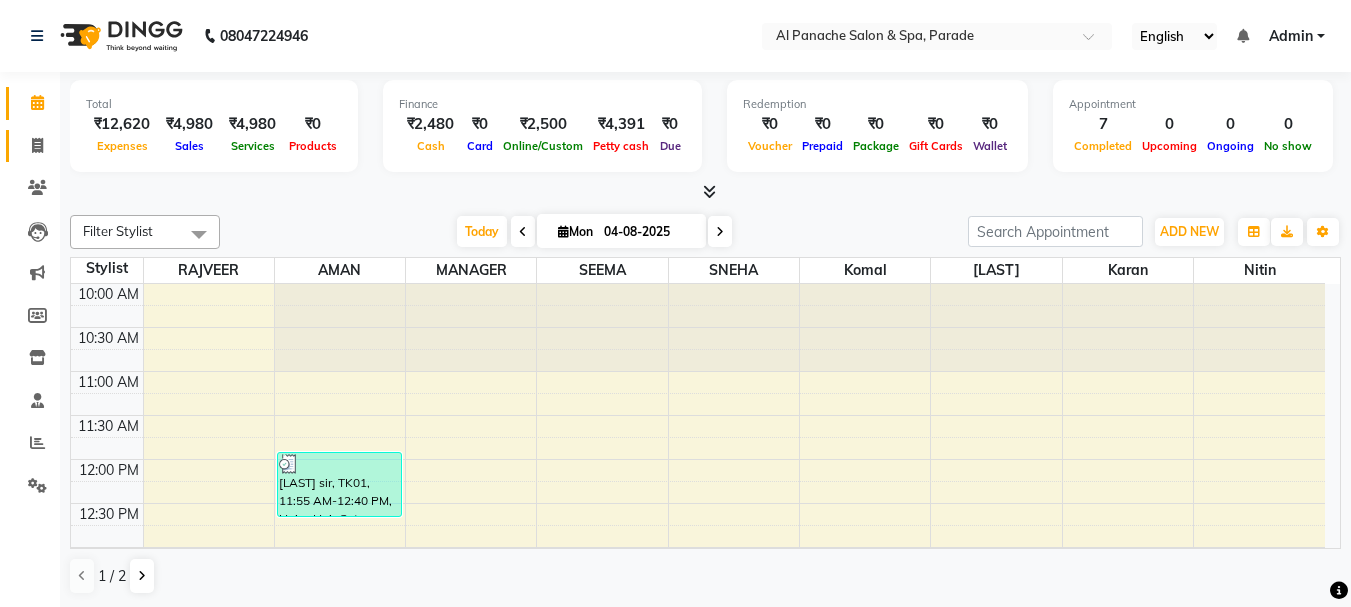 click on "Invoice" 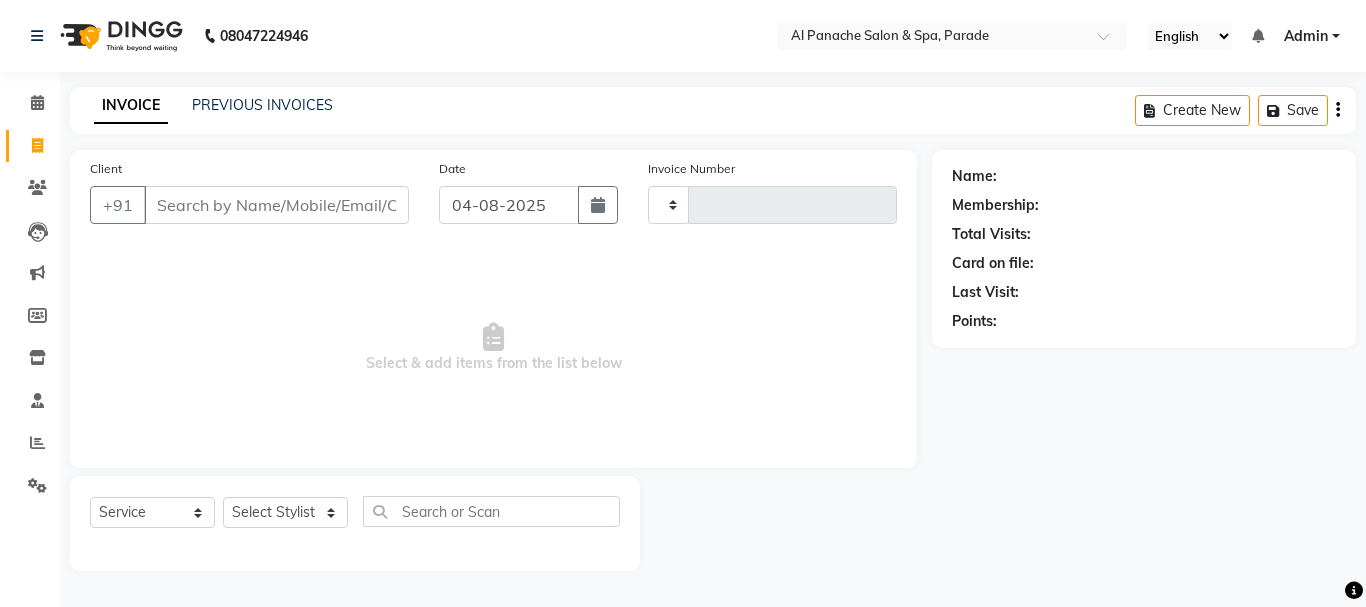 type on "1030" 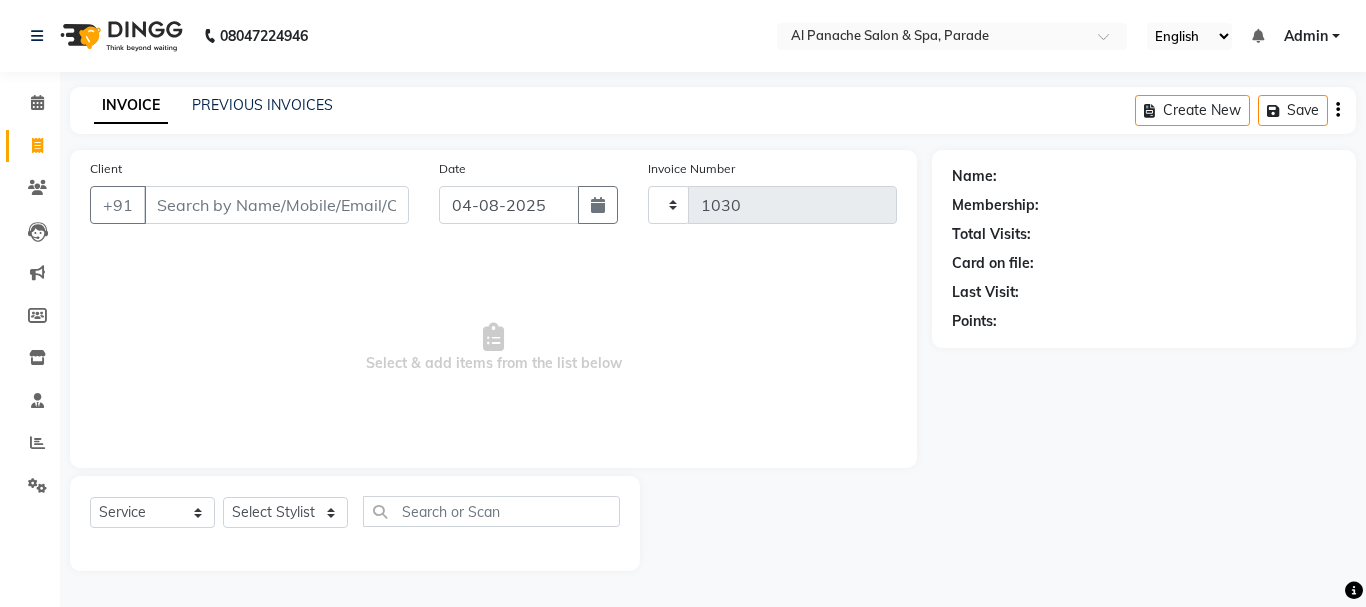 select on "463" 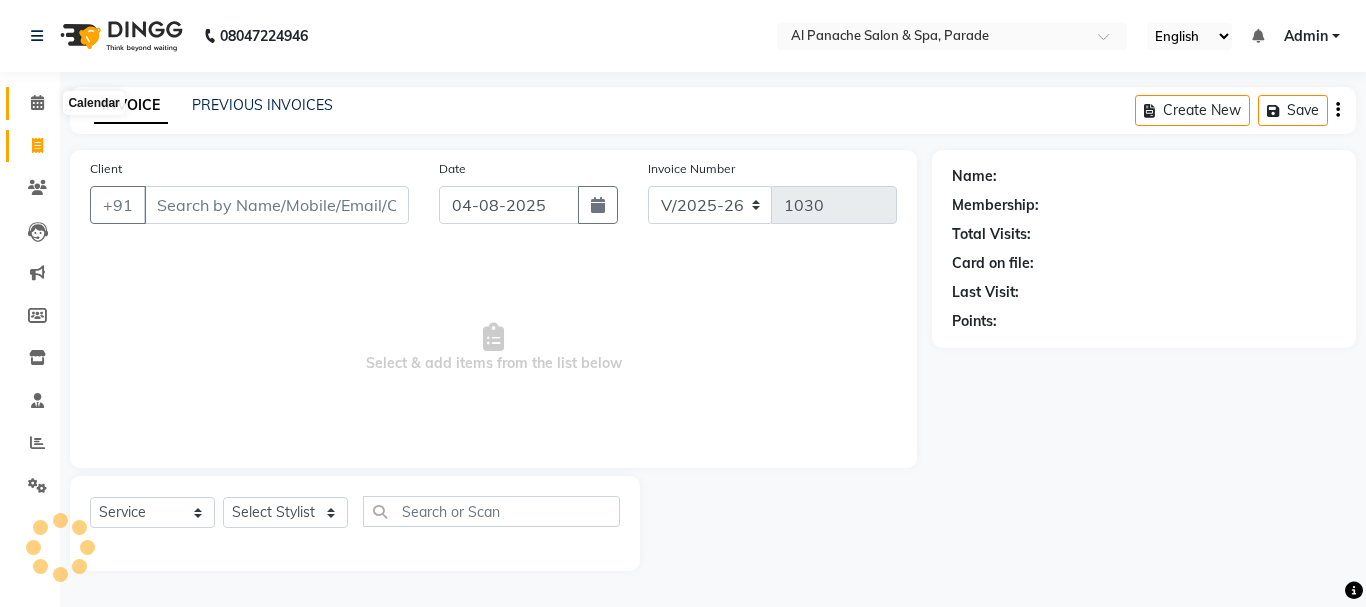 click 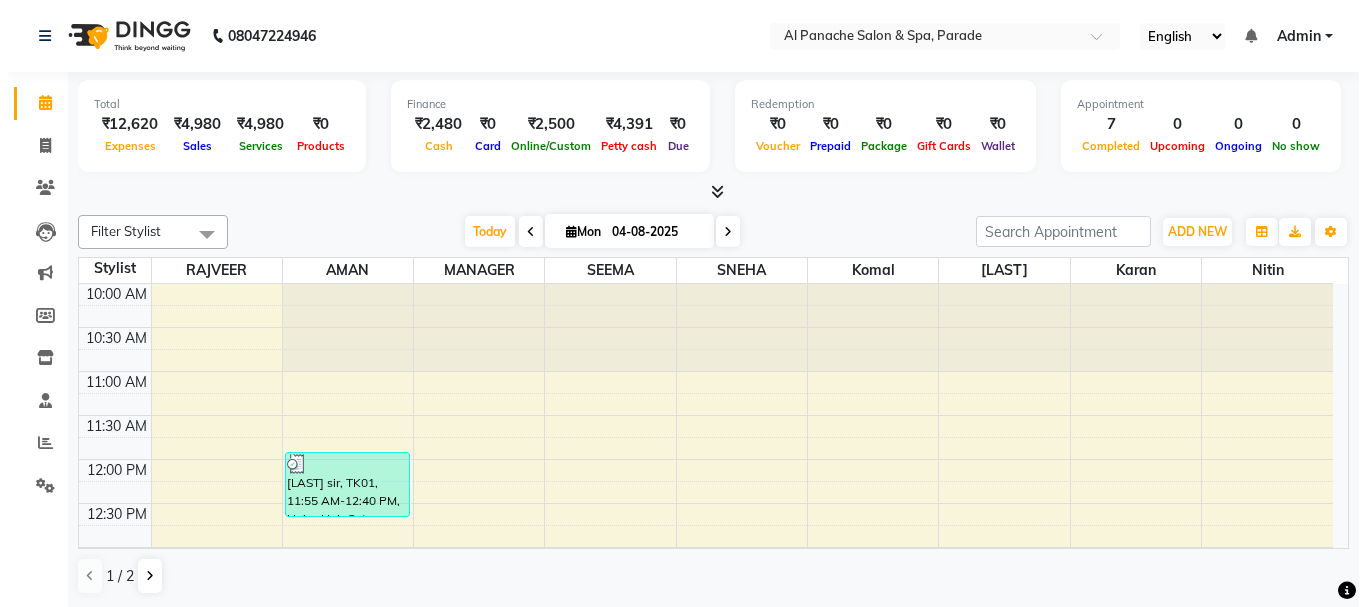 scroll, scrollTop: 703, scrollLeft: 0, axis: vertical 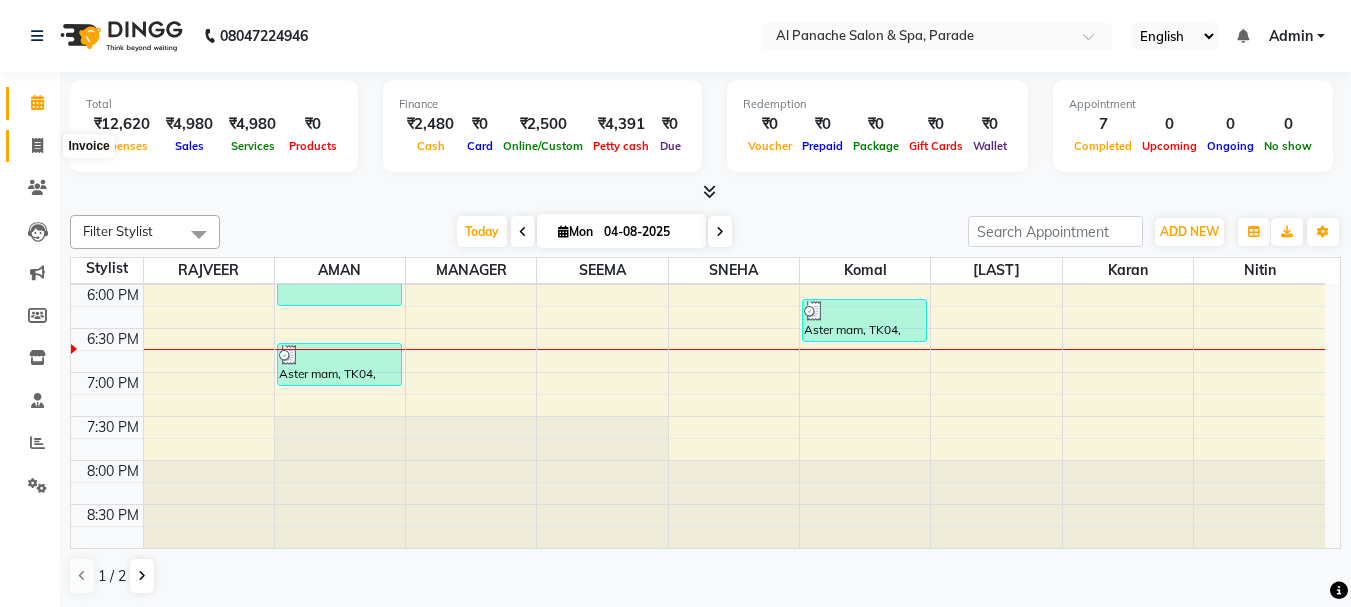 click 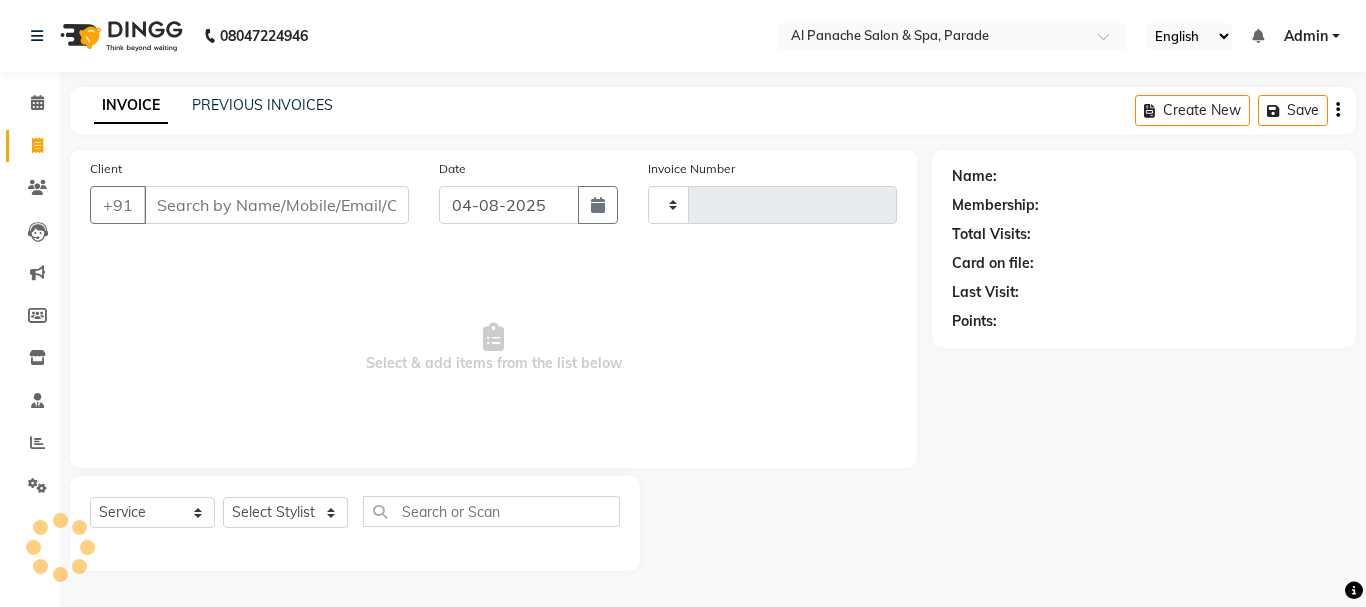 type on "1030" 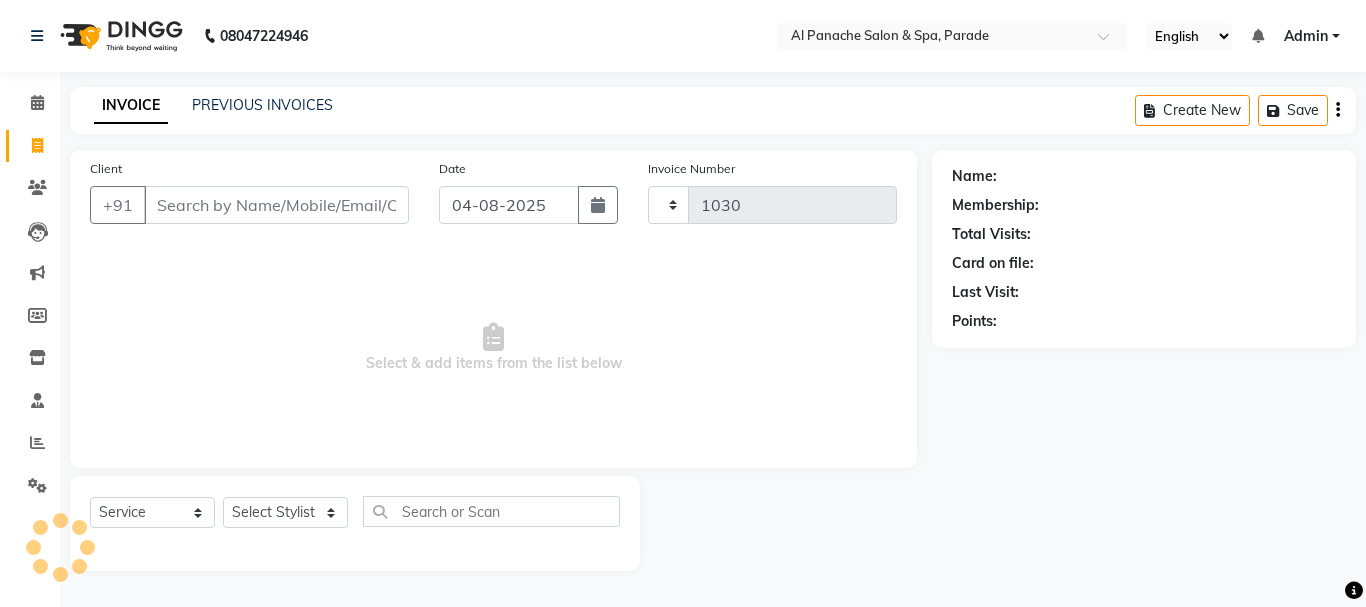 select on "463" 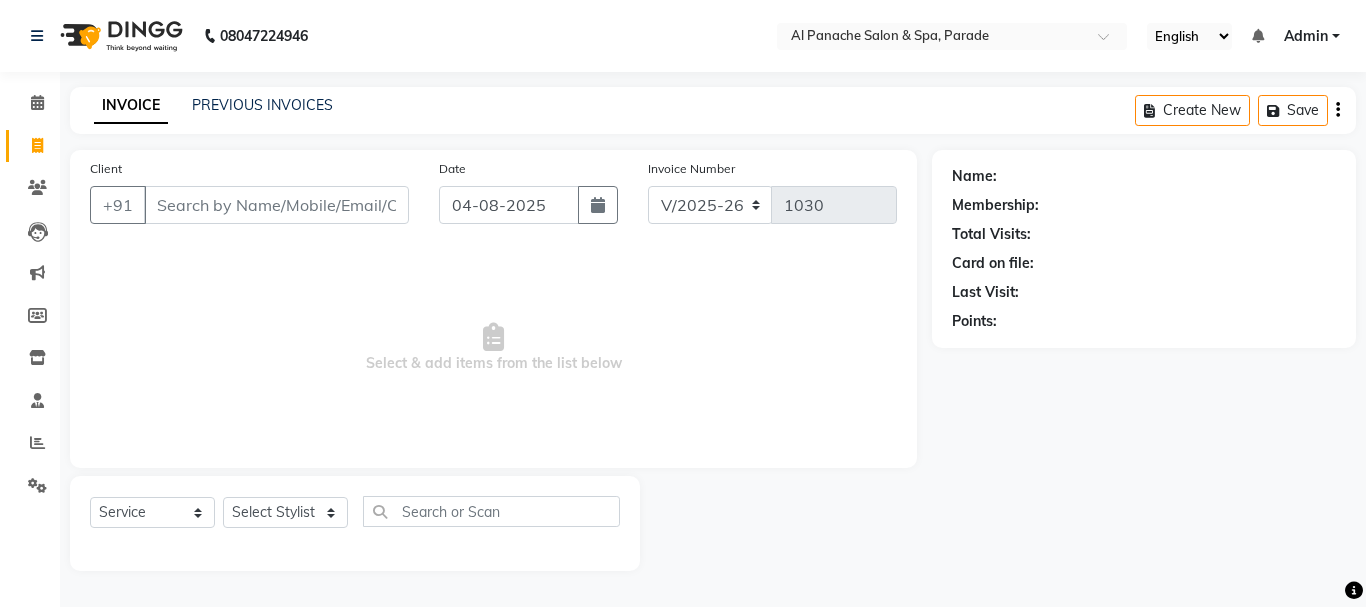 click on "Client" at bounding box center [276, 205] 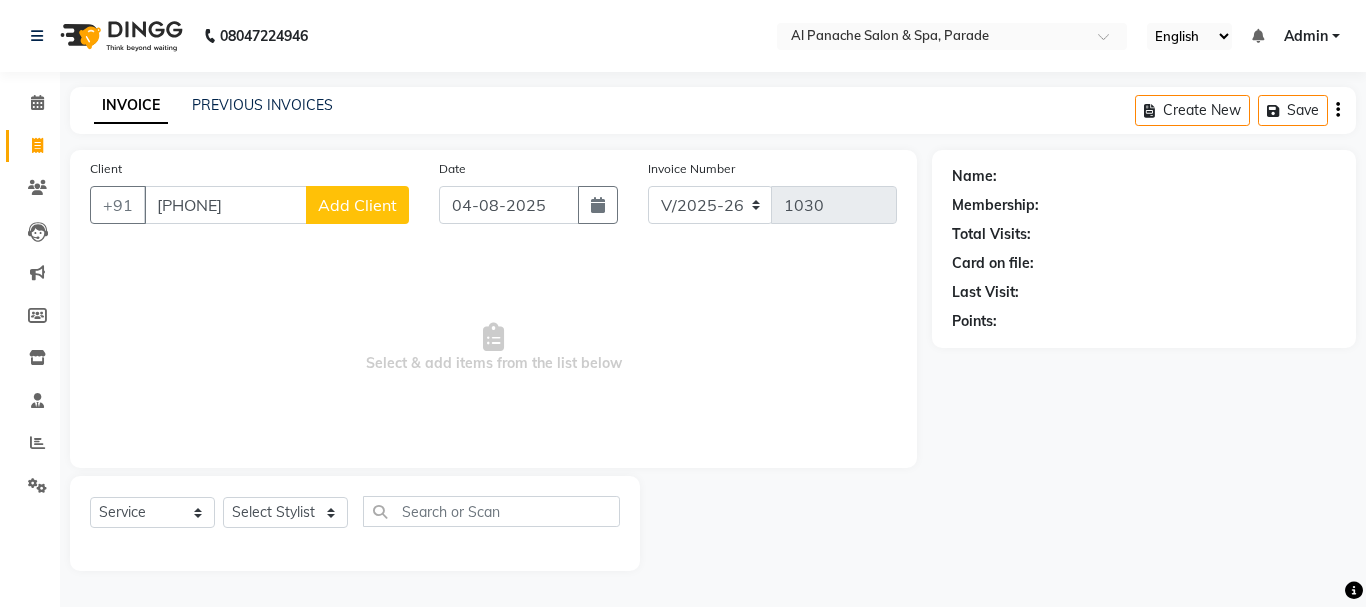 type on "[PHONE]" 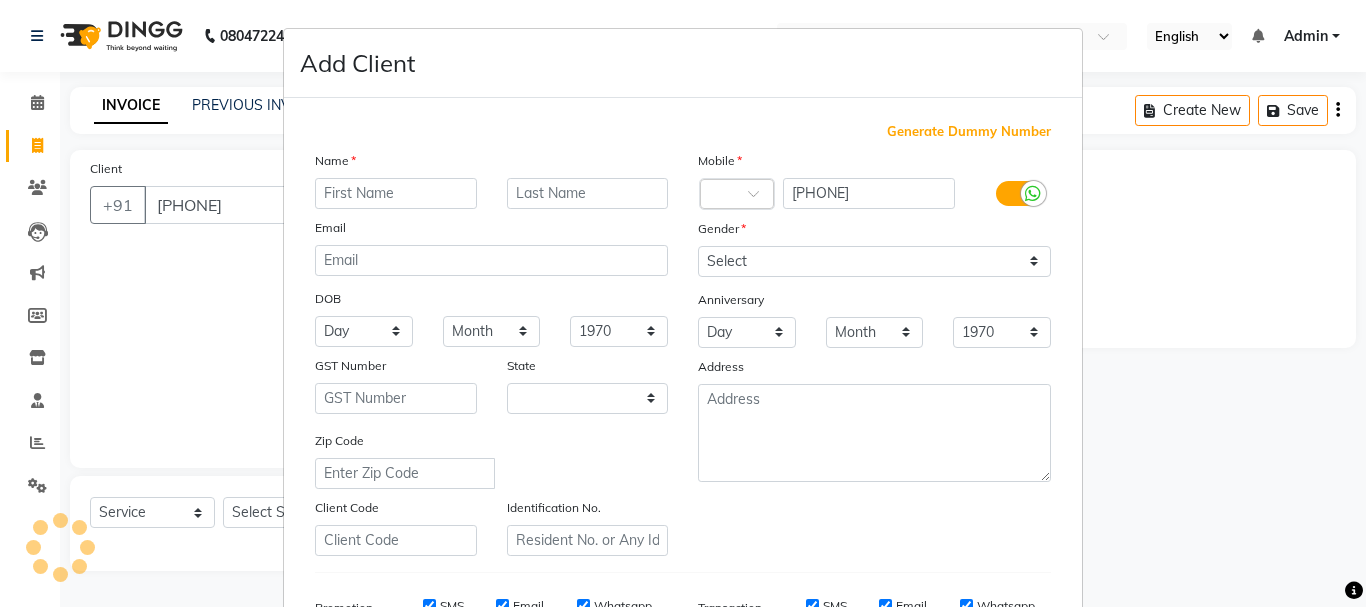 select on "15" 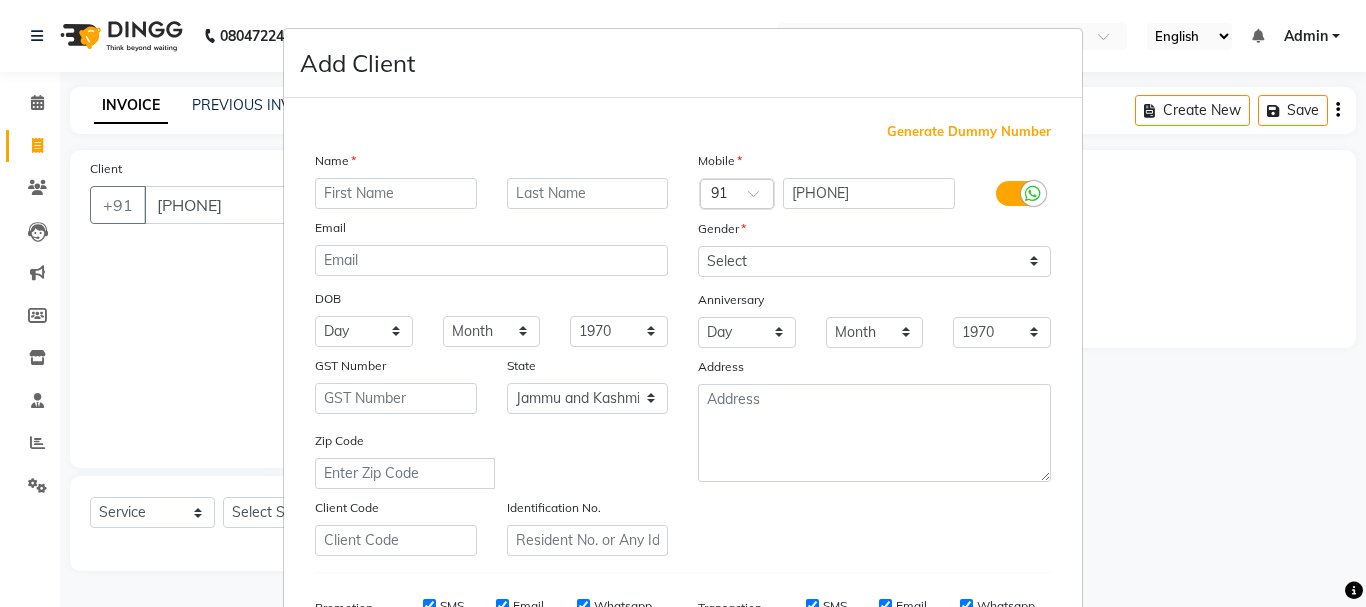 click at bounding box center [396, 193] 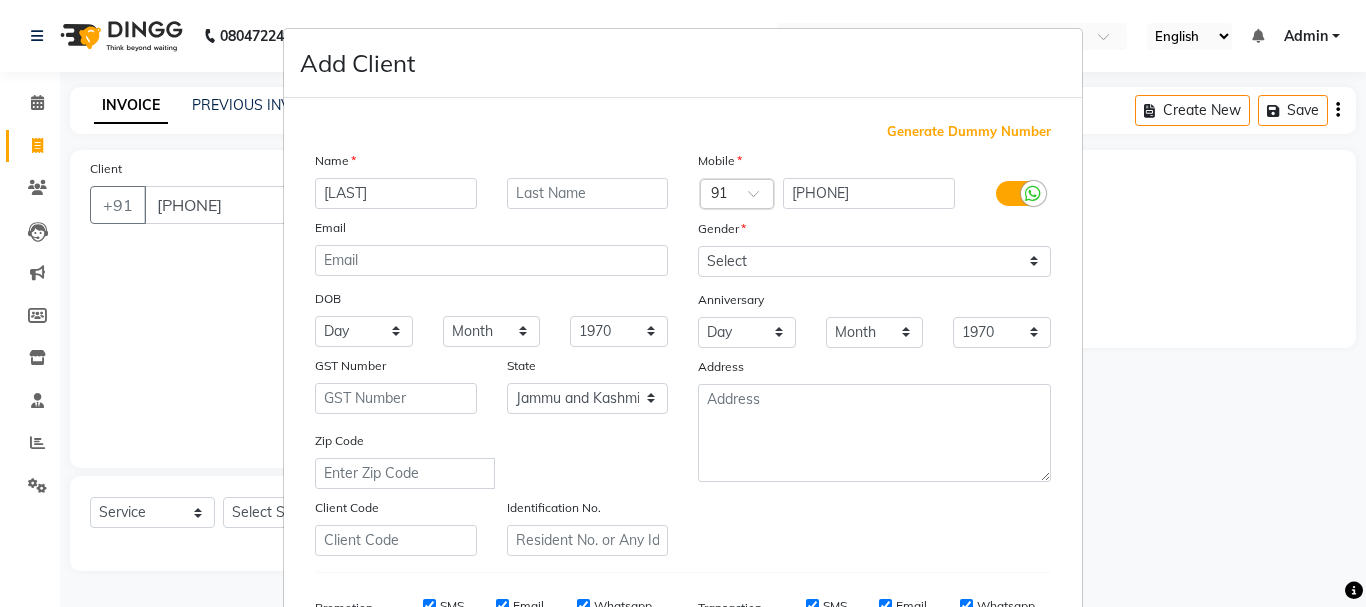 type on "[LAST]" 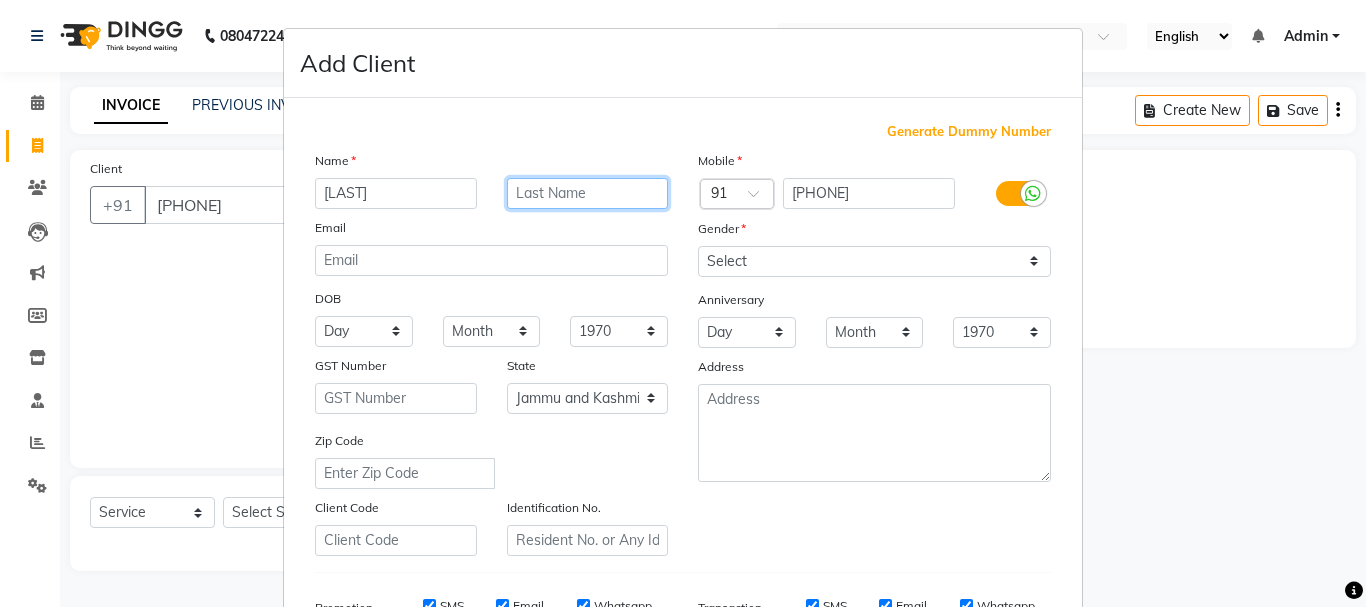 click at bounding box center [588, 193] 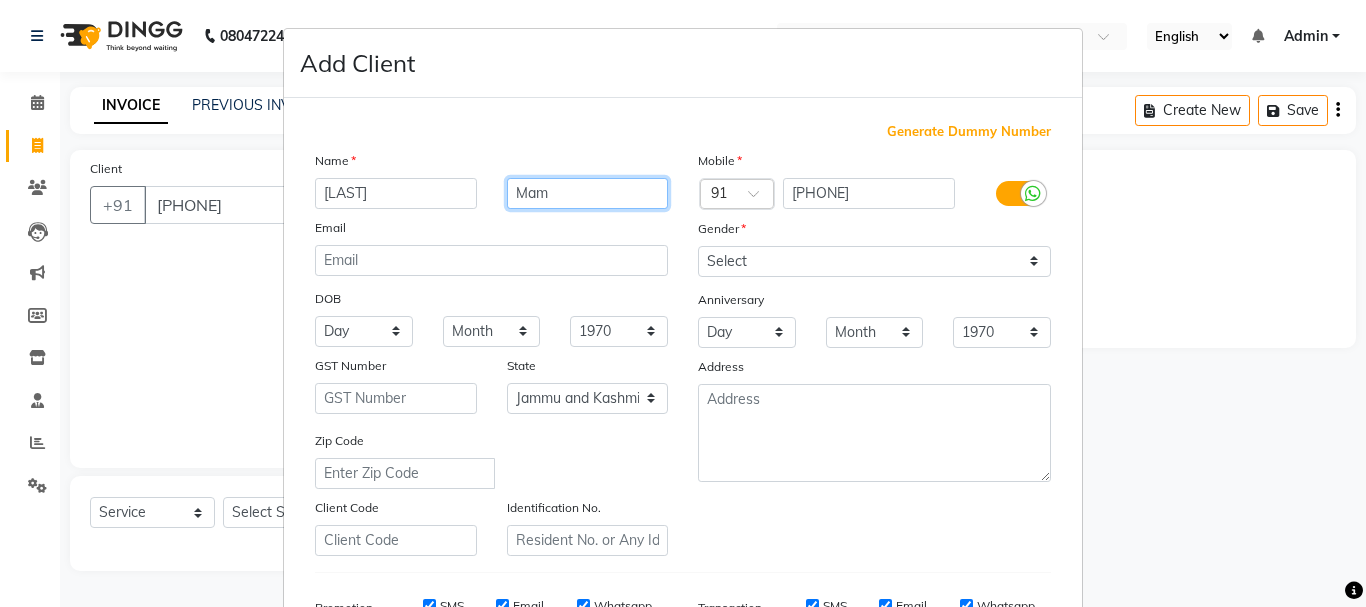 type on "Mam" 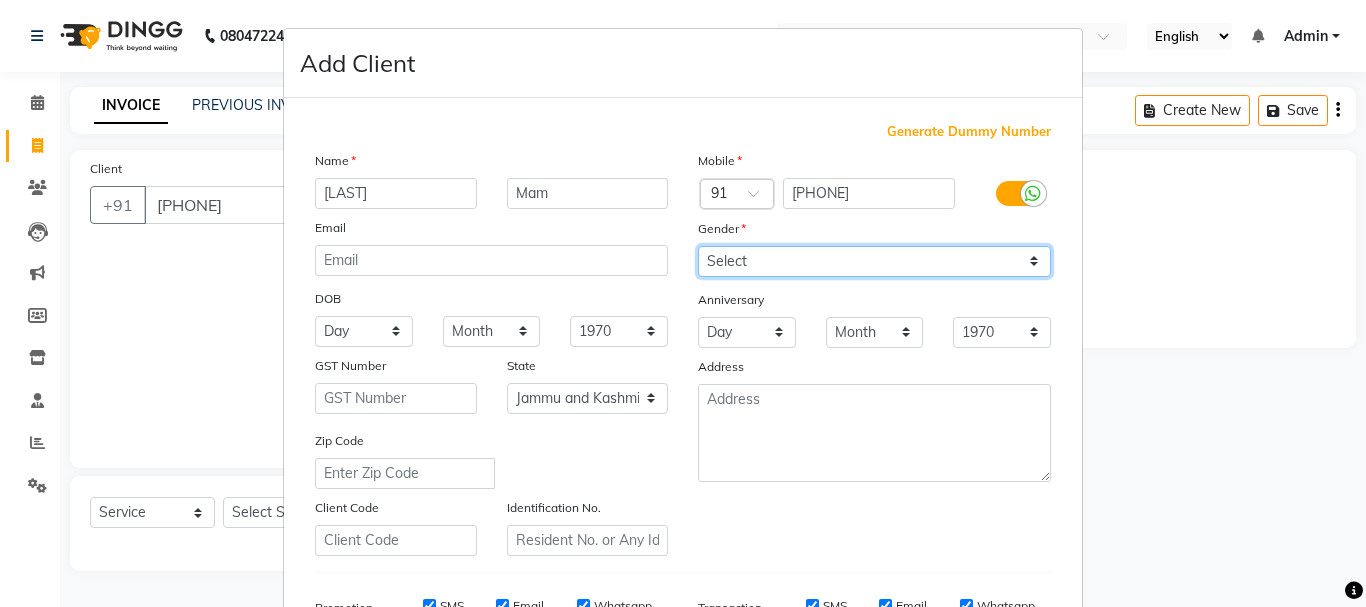 click on "Select Male Female Other Prefer Not To Say" at bounding box center (874, 261) 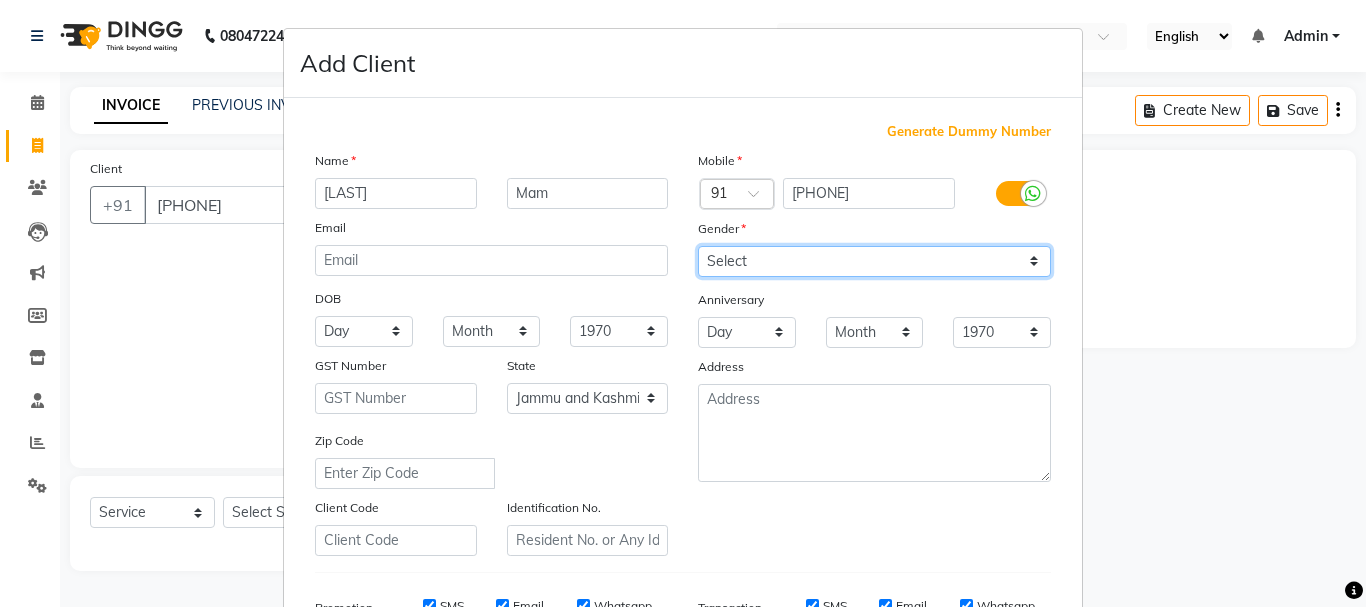 select on "female" 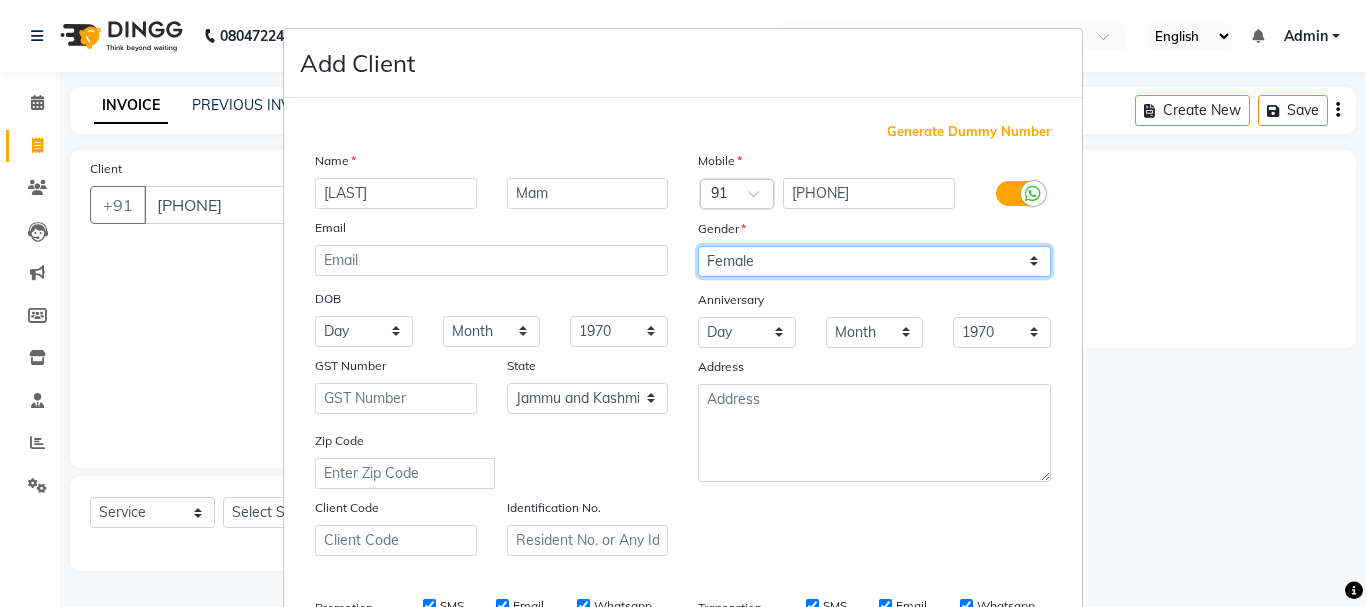 click on "Select Male Female Other Prefer Not To Say" at bounding box center [874, 261] 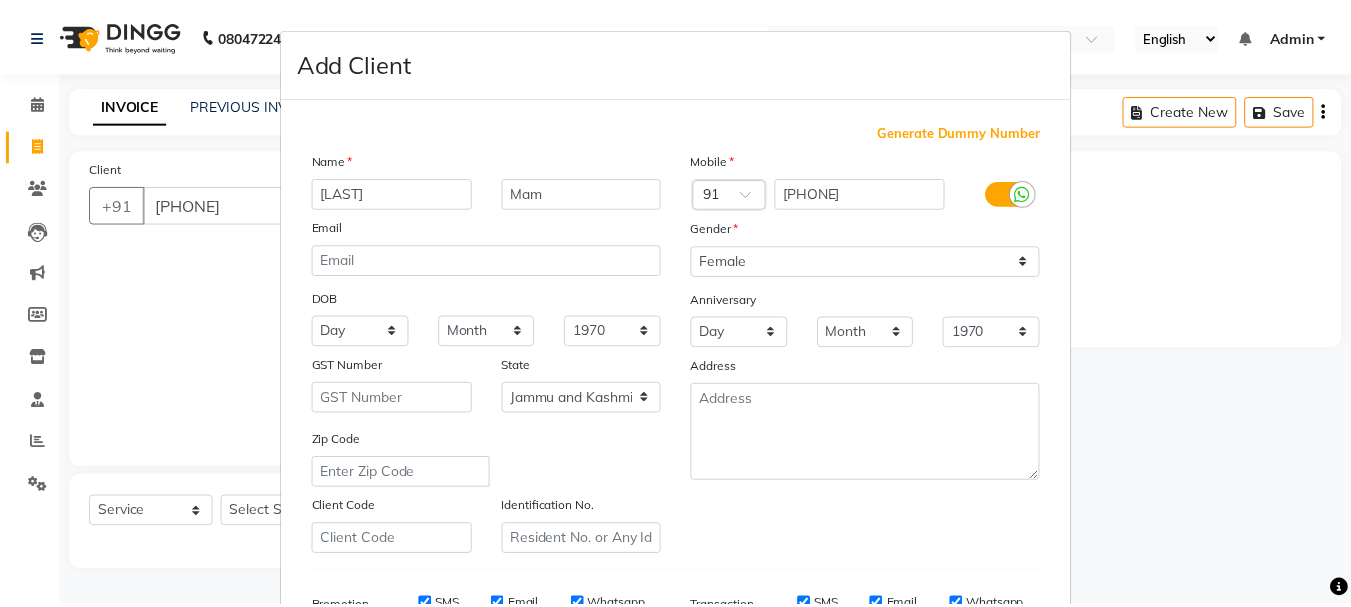 scroll, scrollTop: 316, scrollLeft: 0, axis: vertical 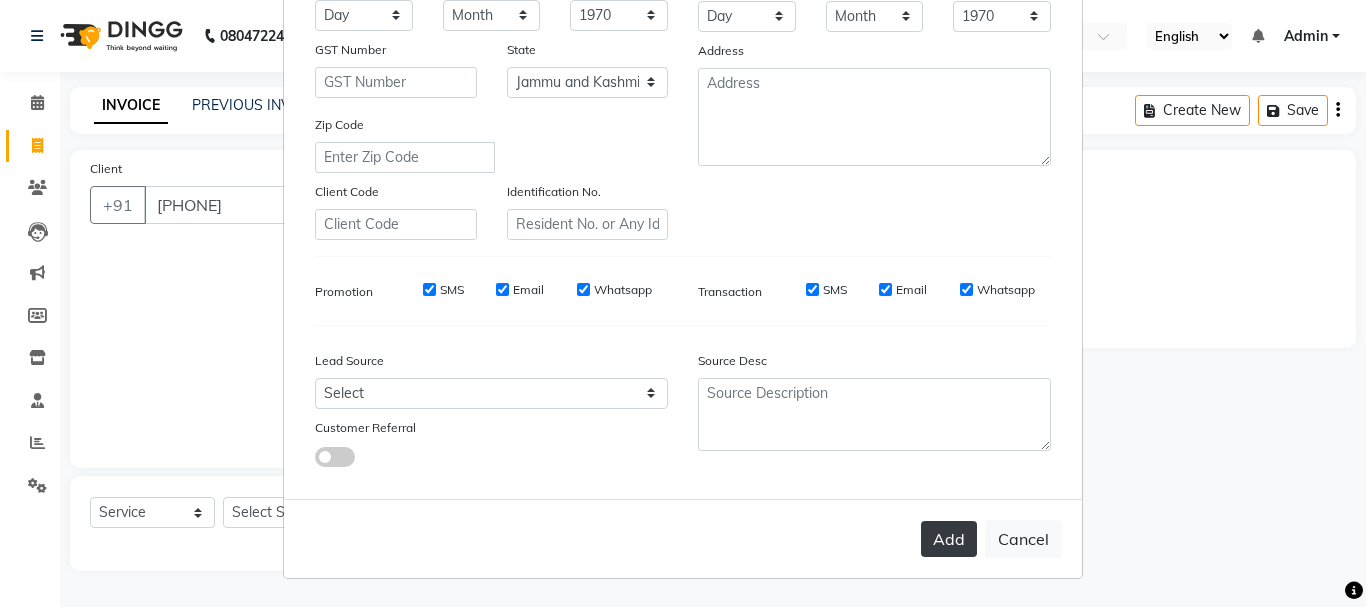 click on "Add" at bounding box center [949, 539] 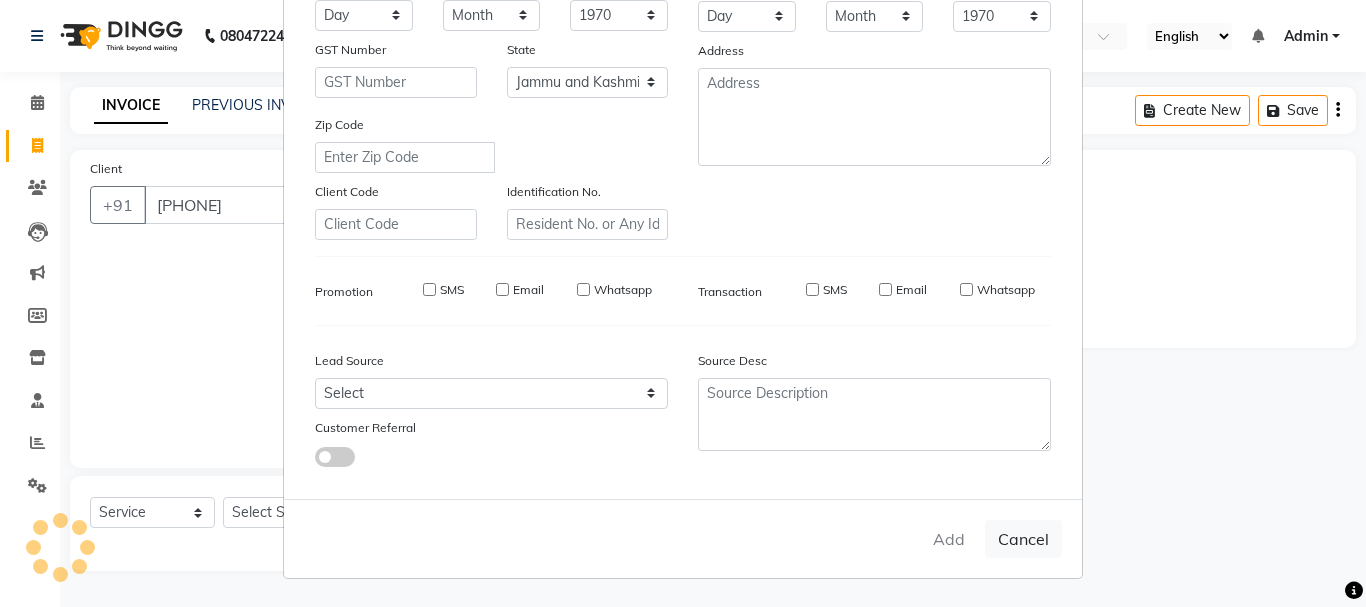 type 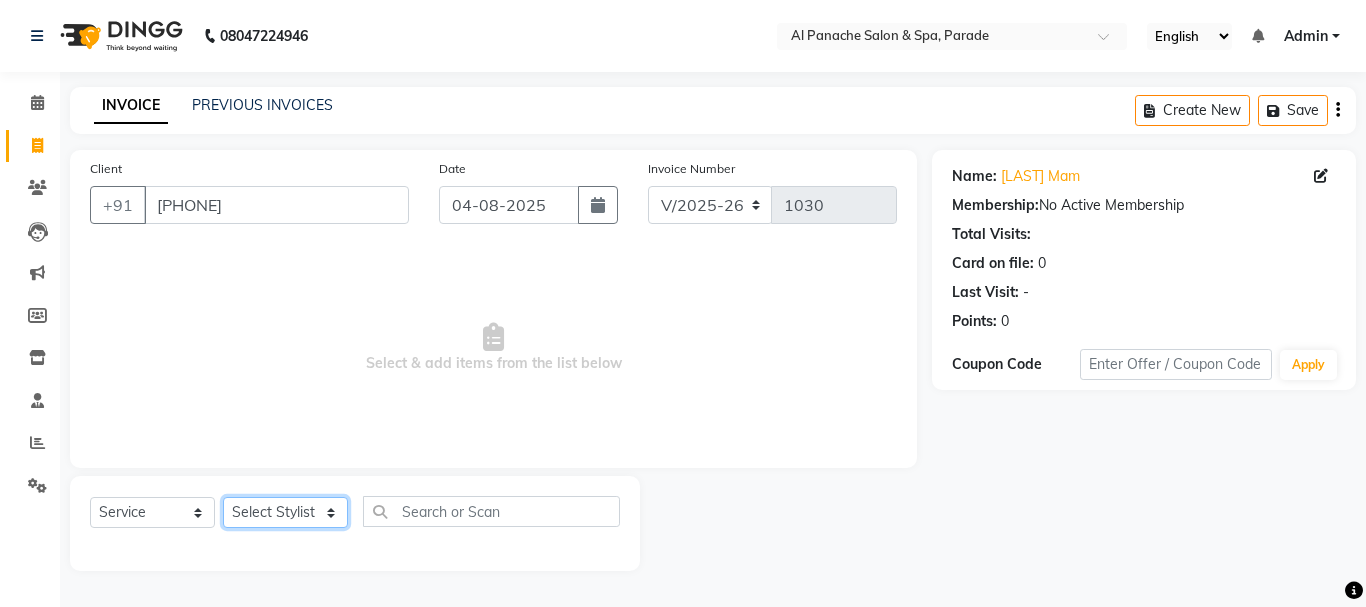 click on "Select Stylist AMAN Anu Karan Komal  MANAGER Nitin RAJVEER  SEEMA SNEHA Sunakshi" 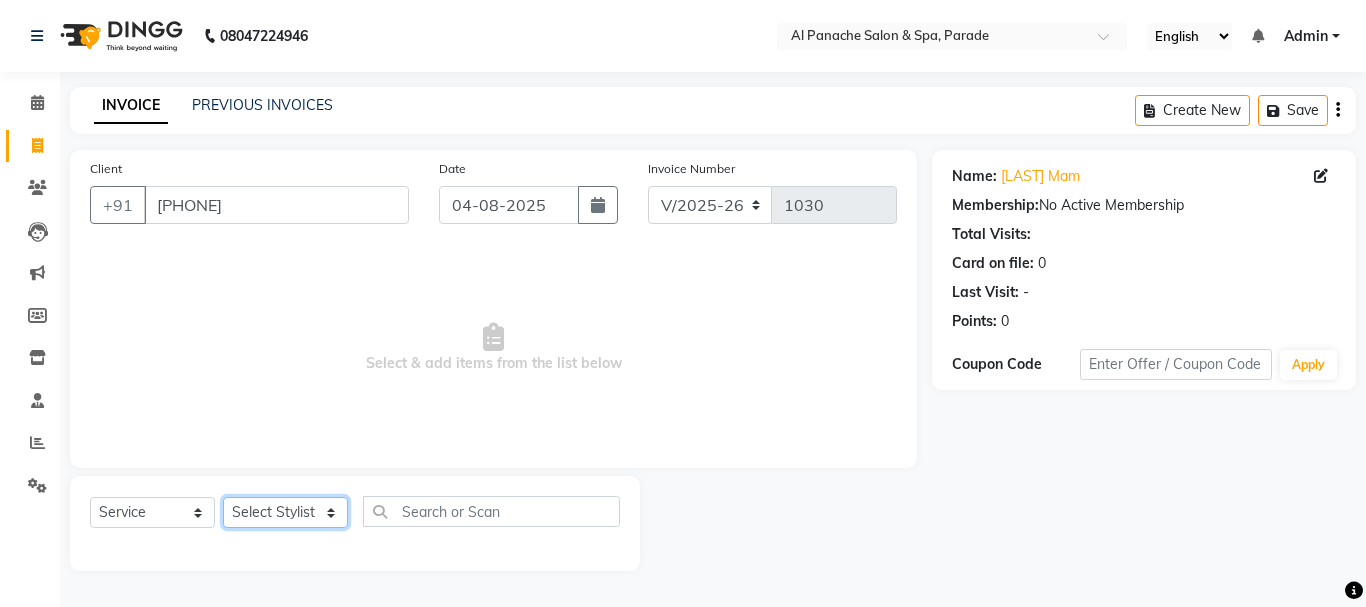 select on "6416" 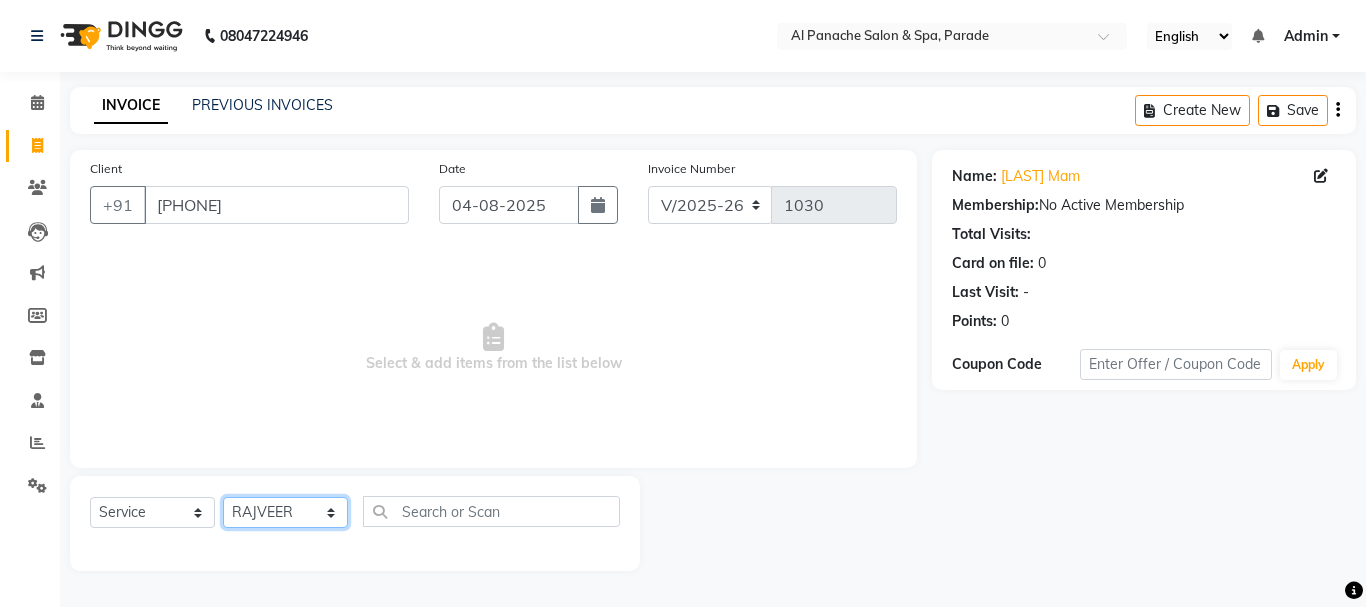click on "Select Stylist AMAN Anu Karan Komal  MANAGER Nitin RAJVEER  SEEMA SNEHA Sunakshi" 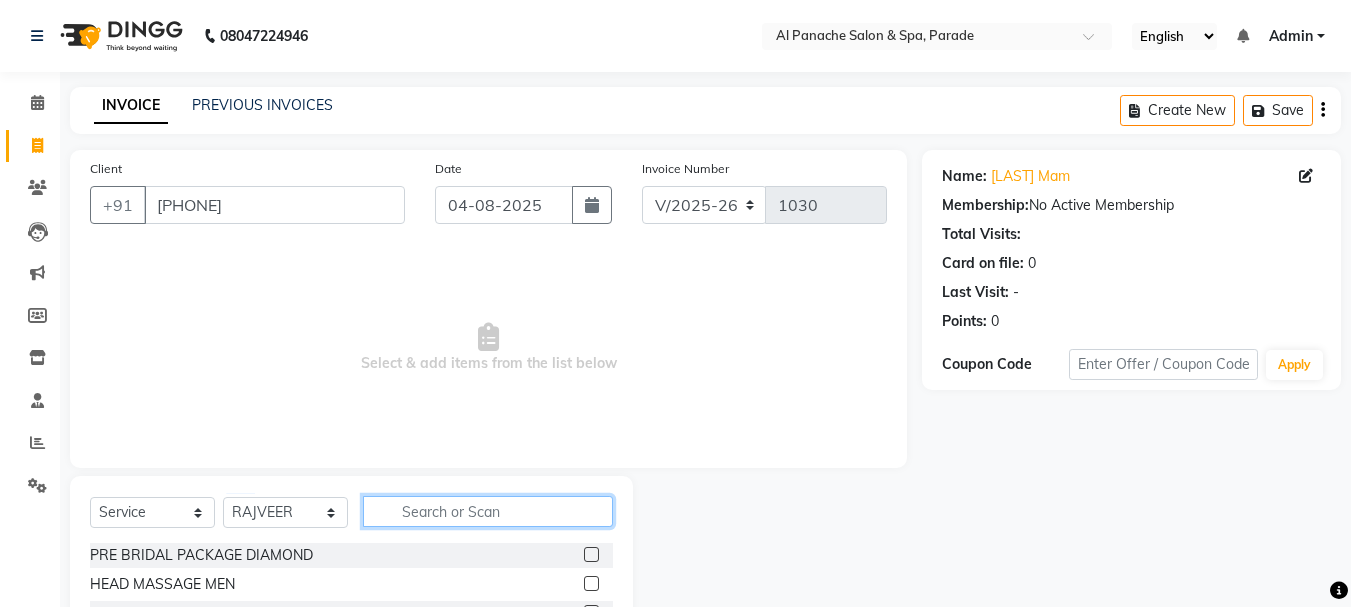 click 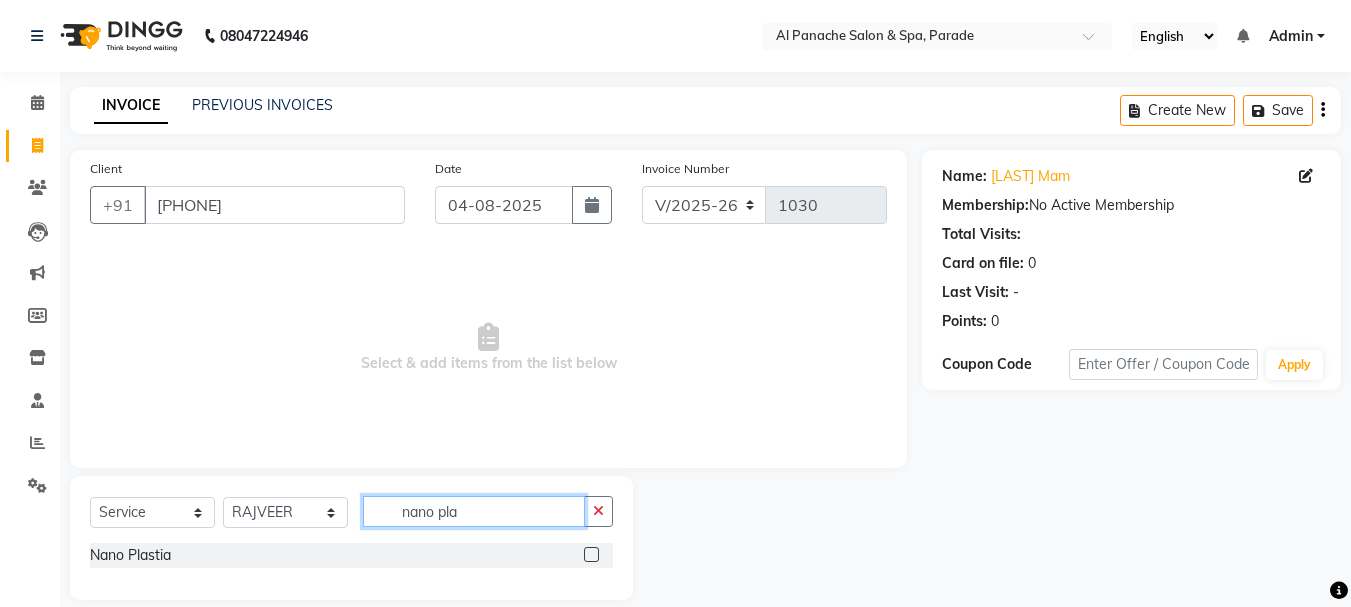 type on "nano pla" 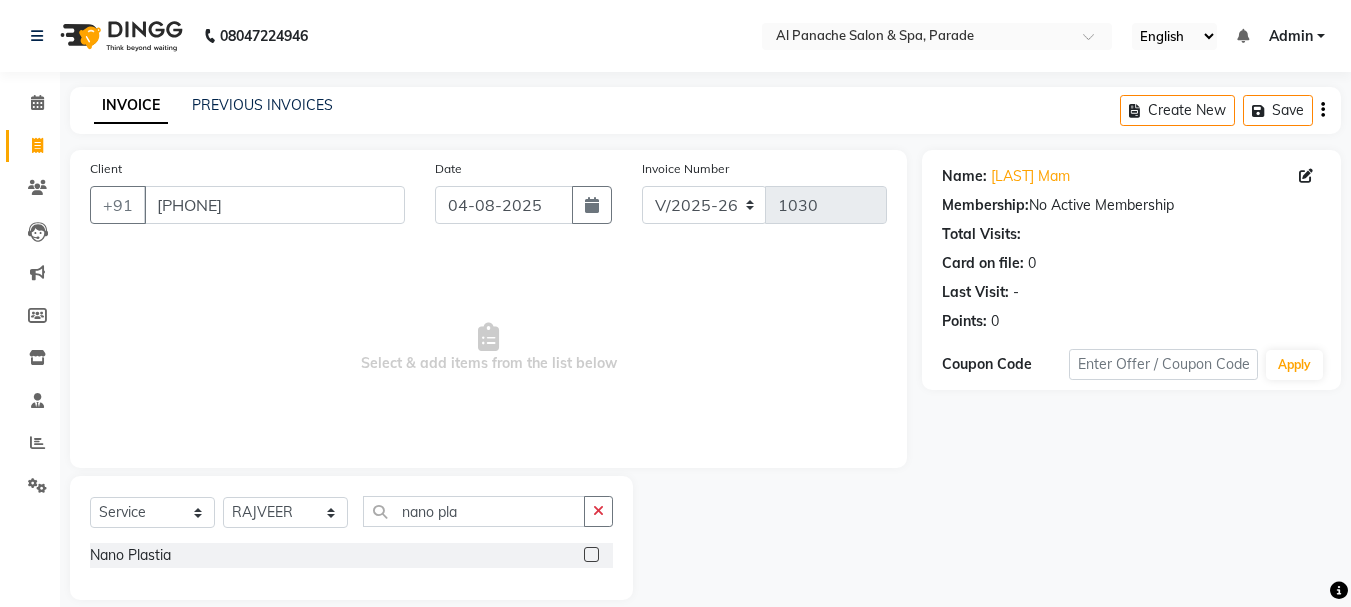 click 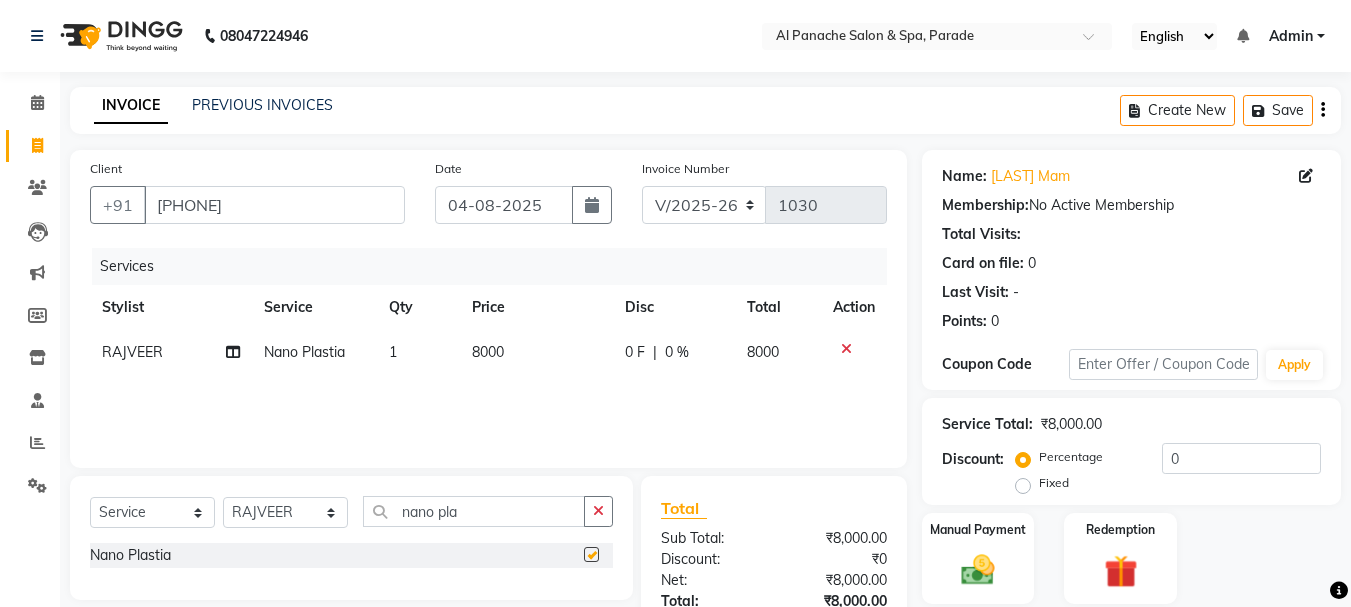 checkbox on "false" 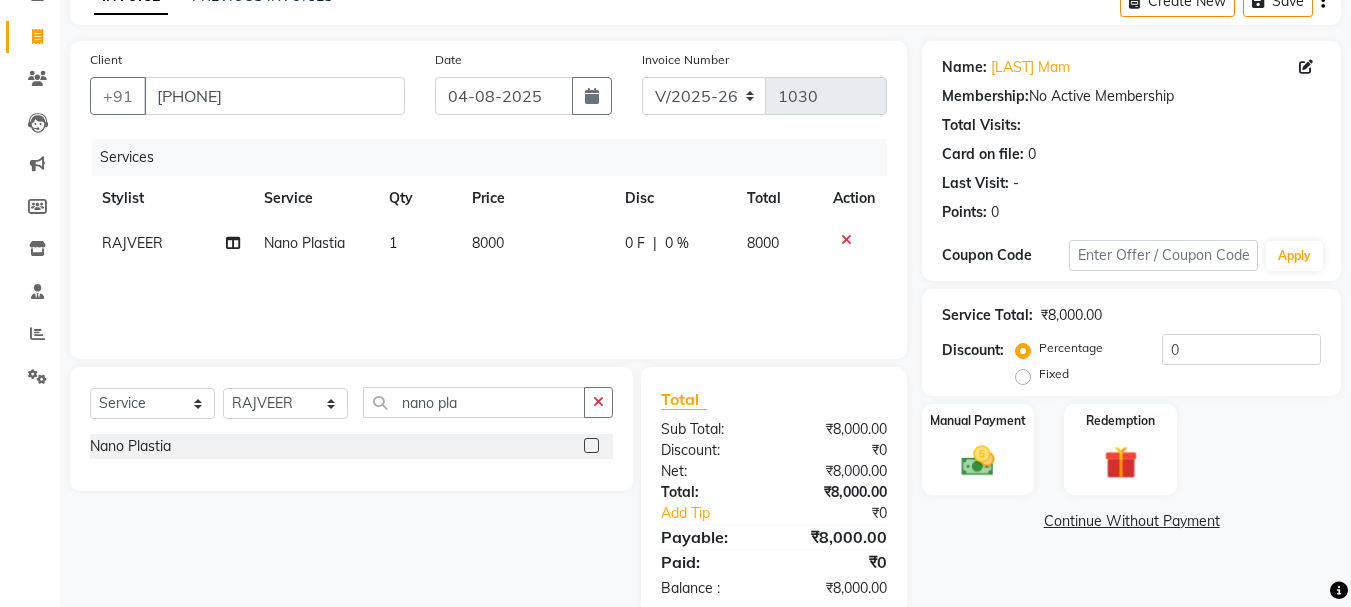 scroll, scrollTop: 151, scrollLeft: 0, axis: vertical 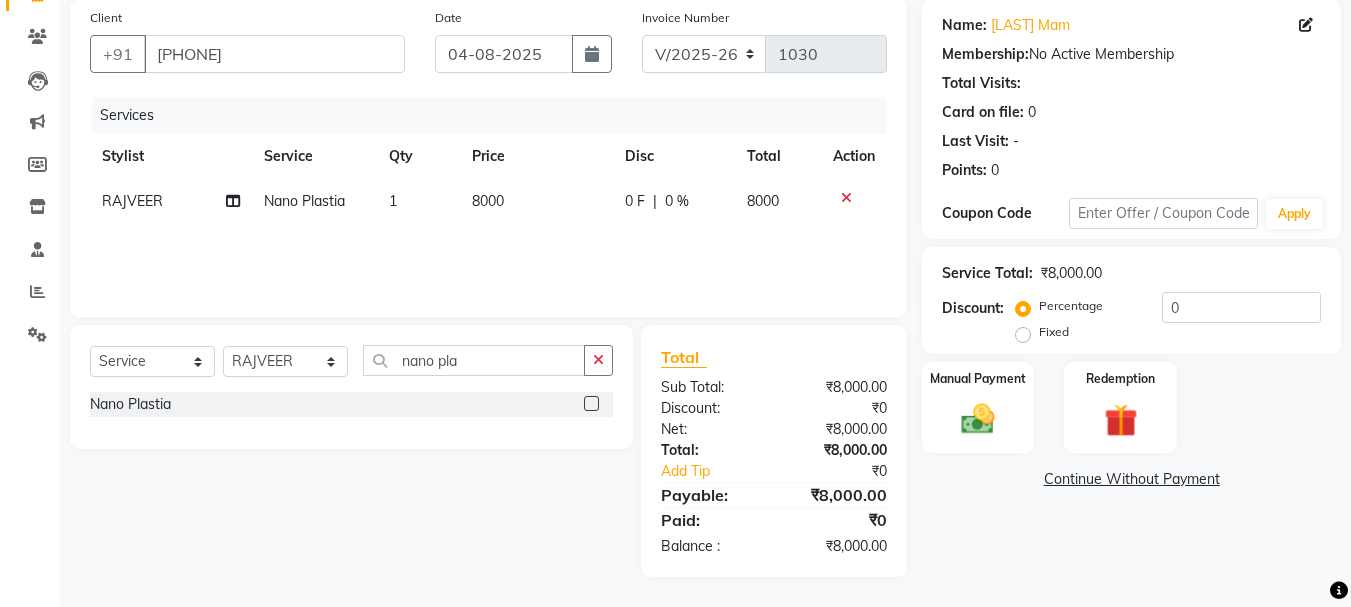 click on "Fixed" 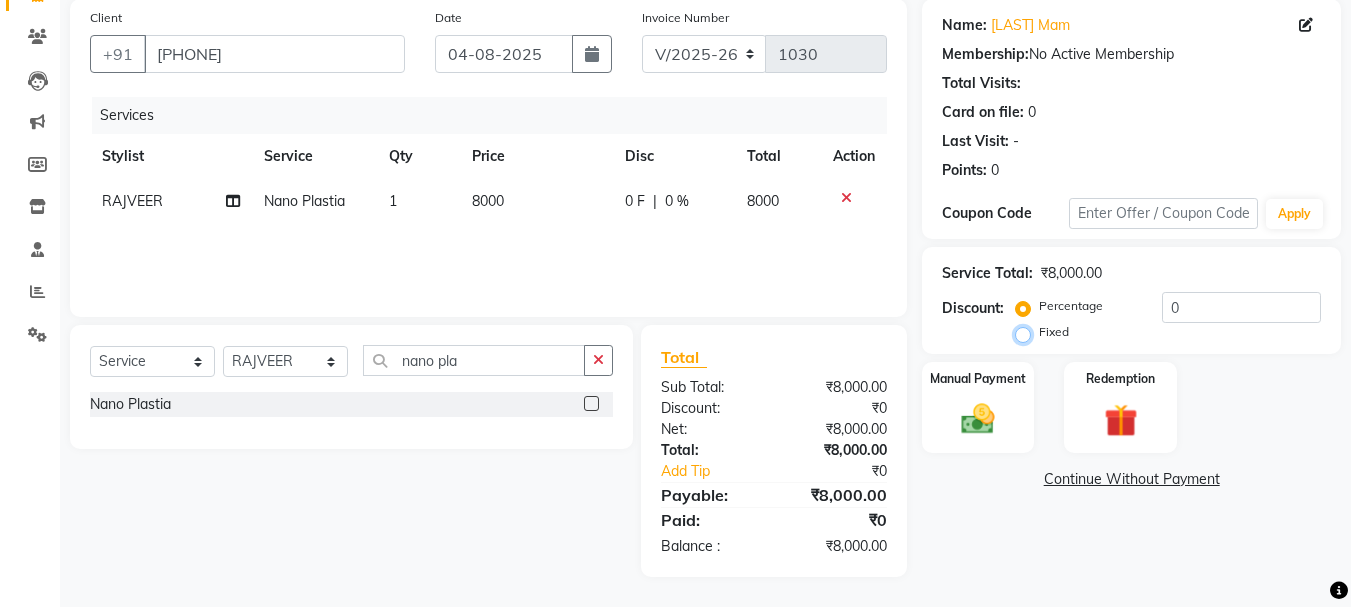 click on "Fixed" at bounding box center (1027, 332) 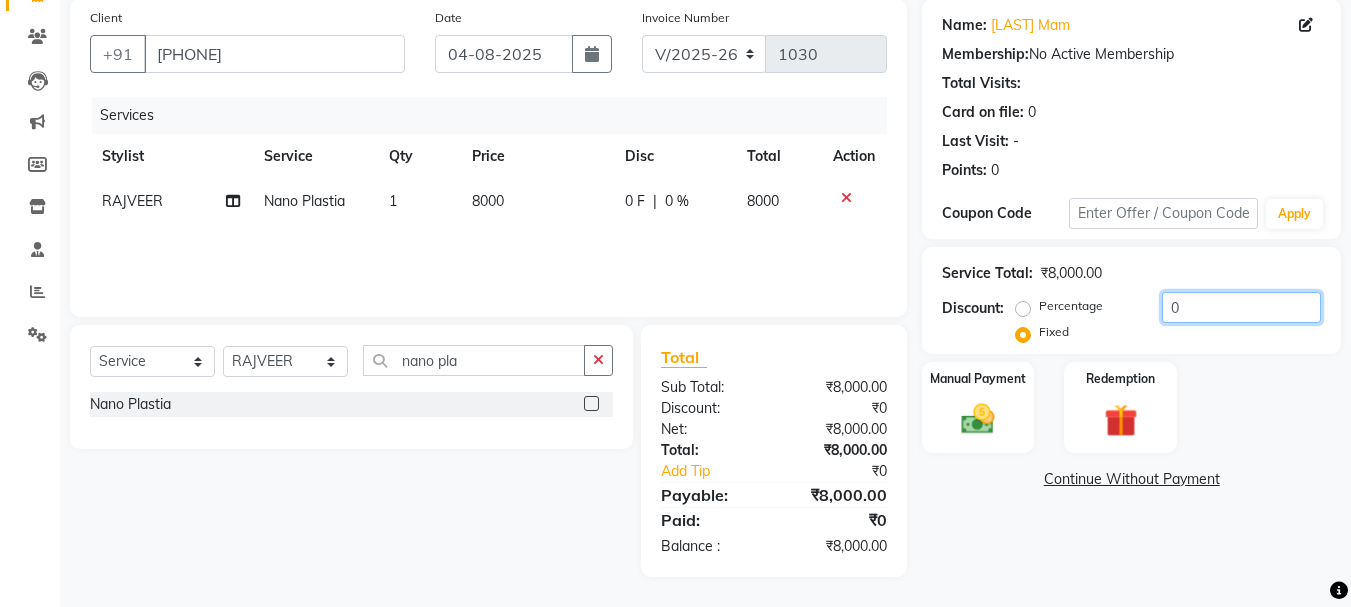 click on "0" 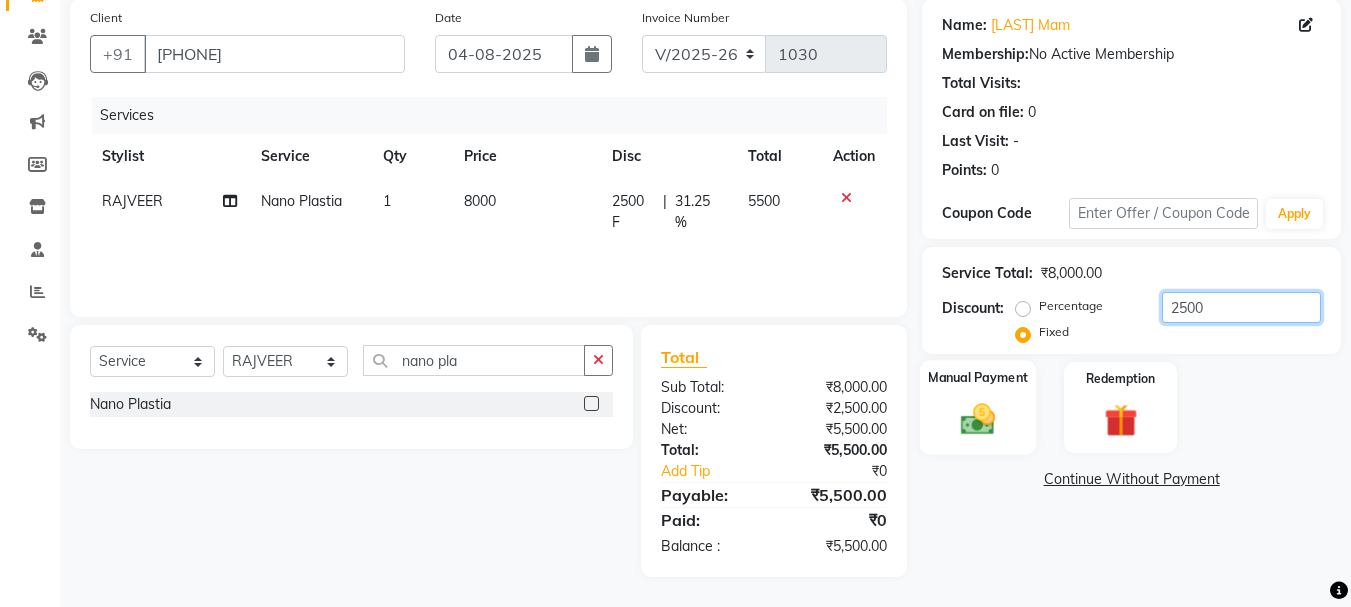 type on "2500" 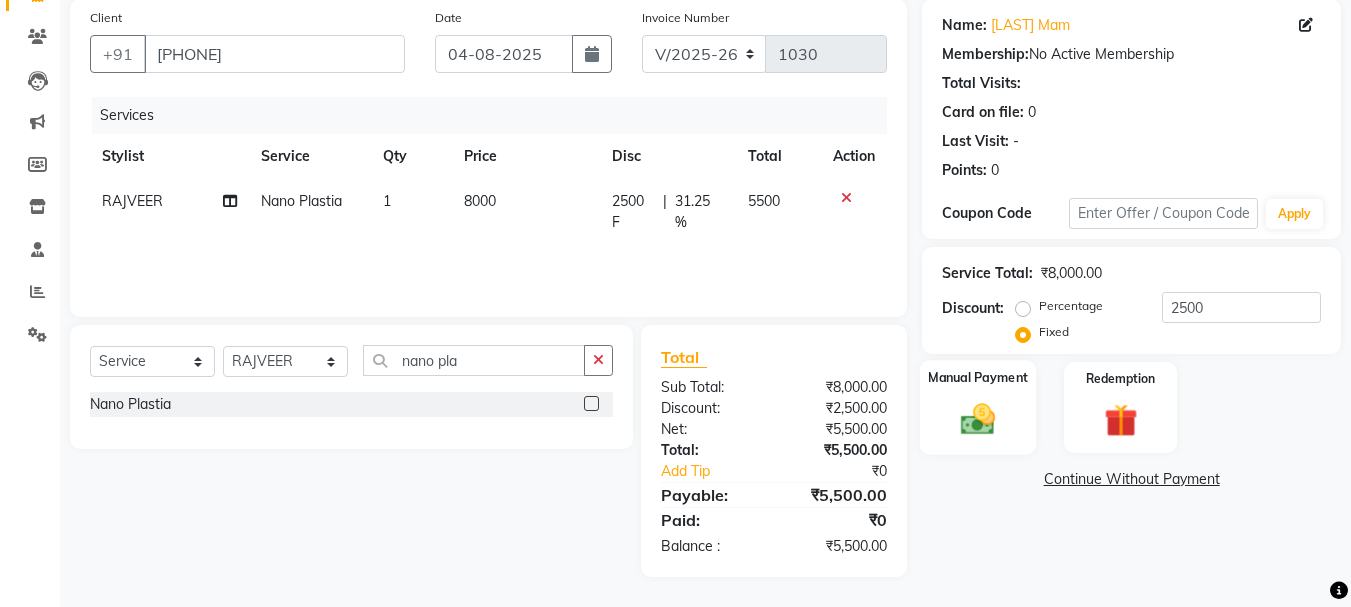click on "Manual Payment" 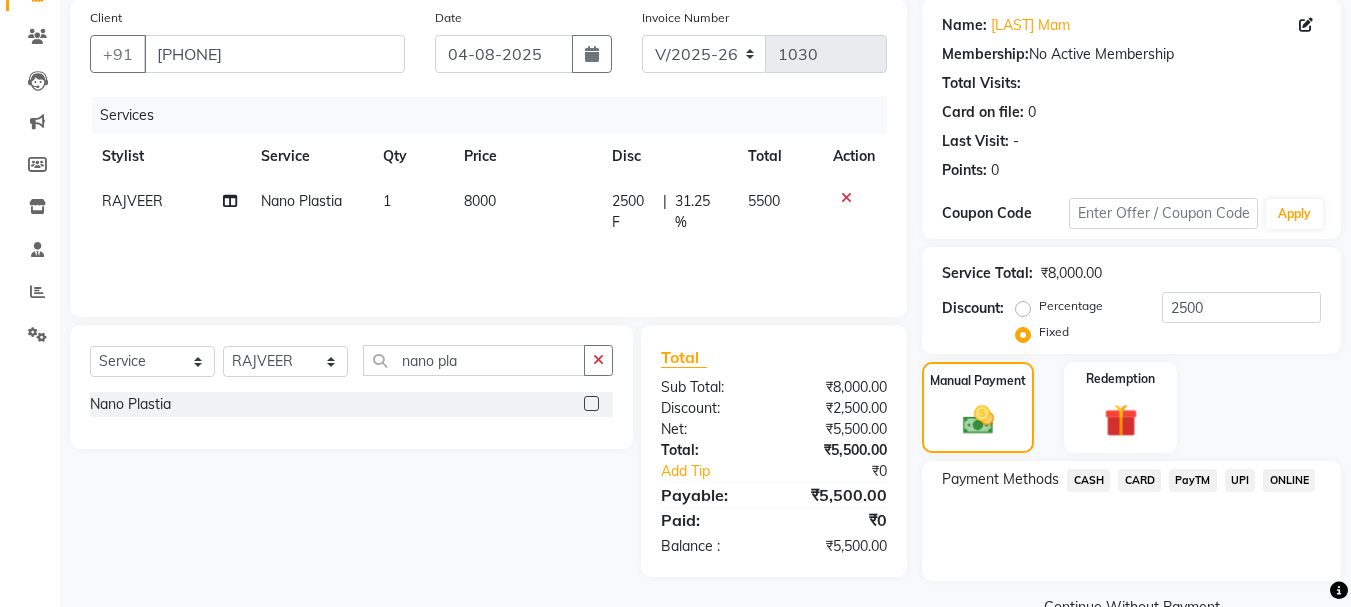 click on "CASH" 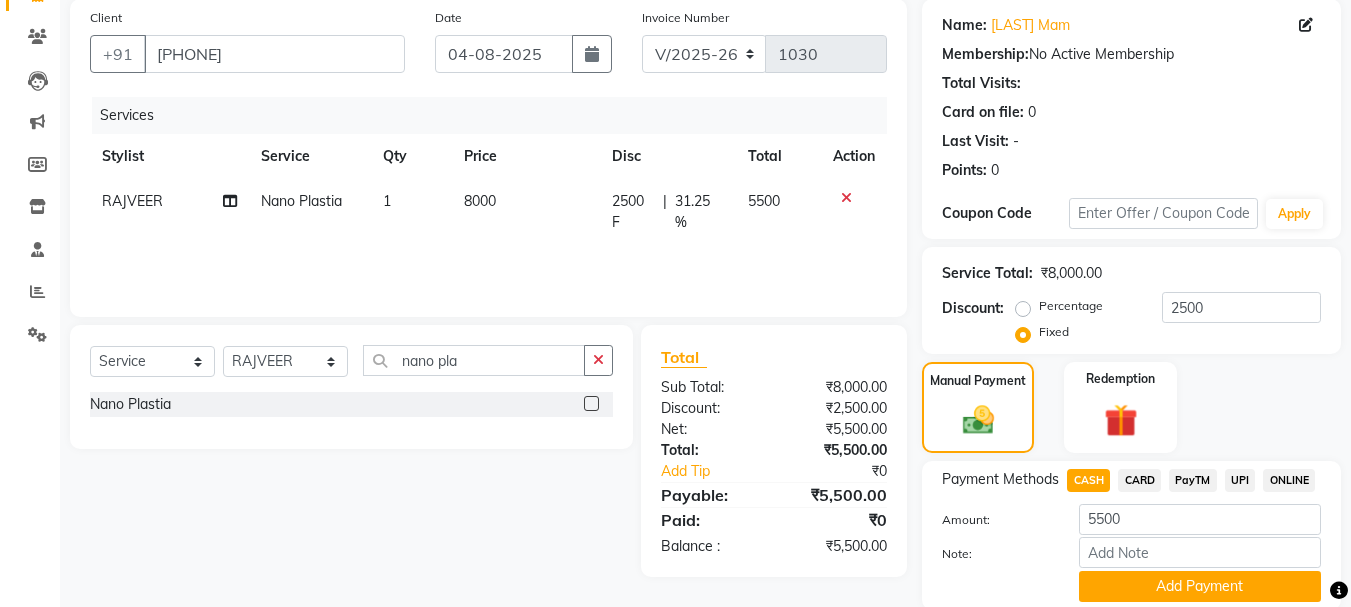 click on "PayTM" 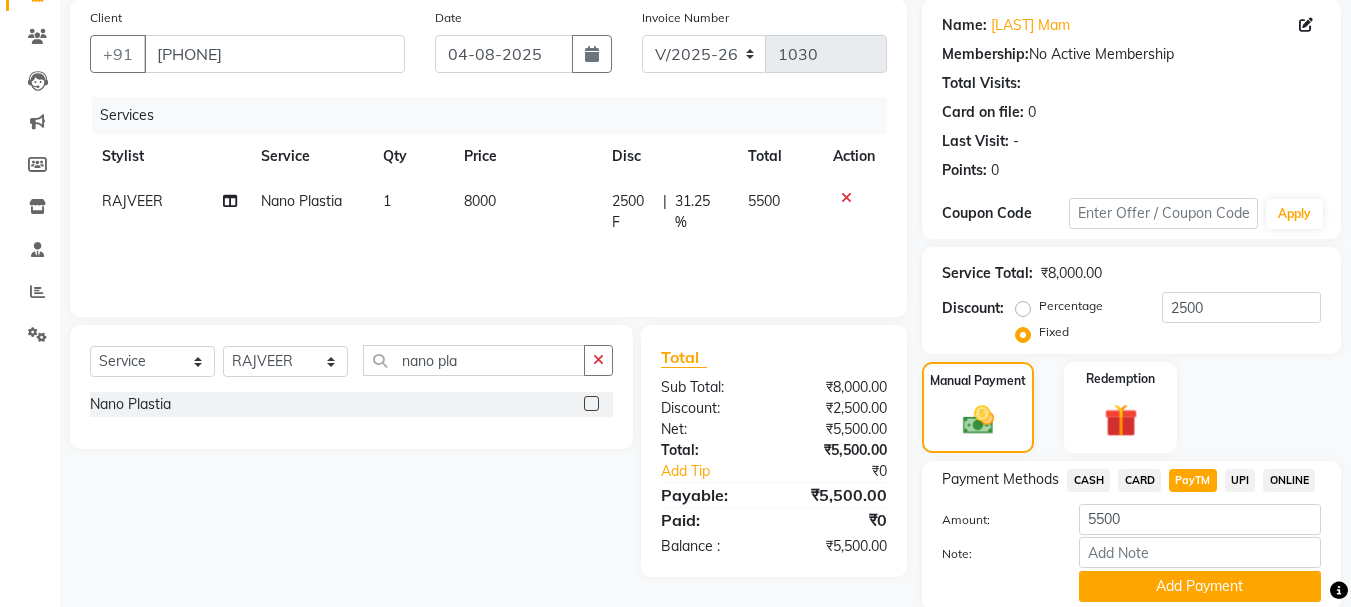 scroll, scrollTop: 225, scrollLeft: 0, axis: vertical 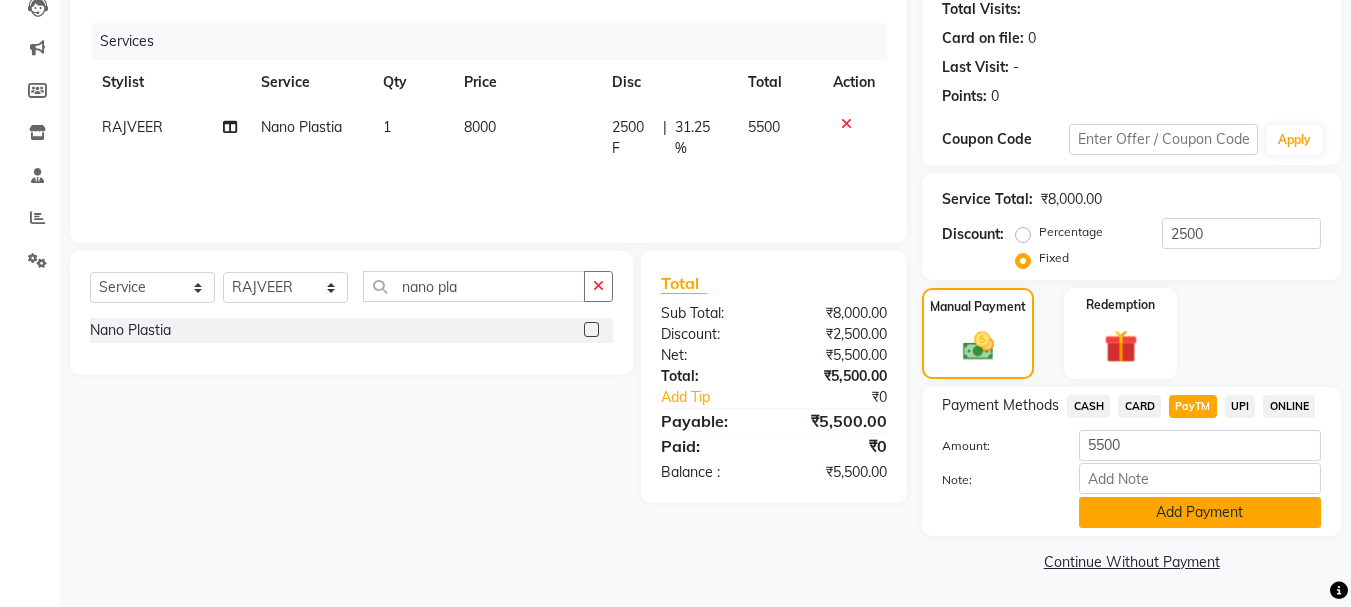 click on "Add Payment" 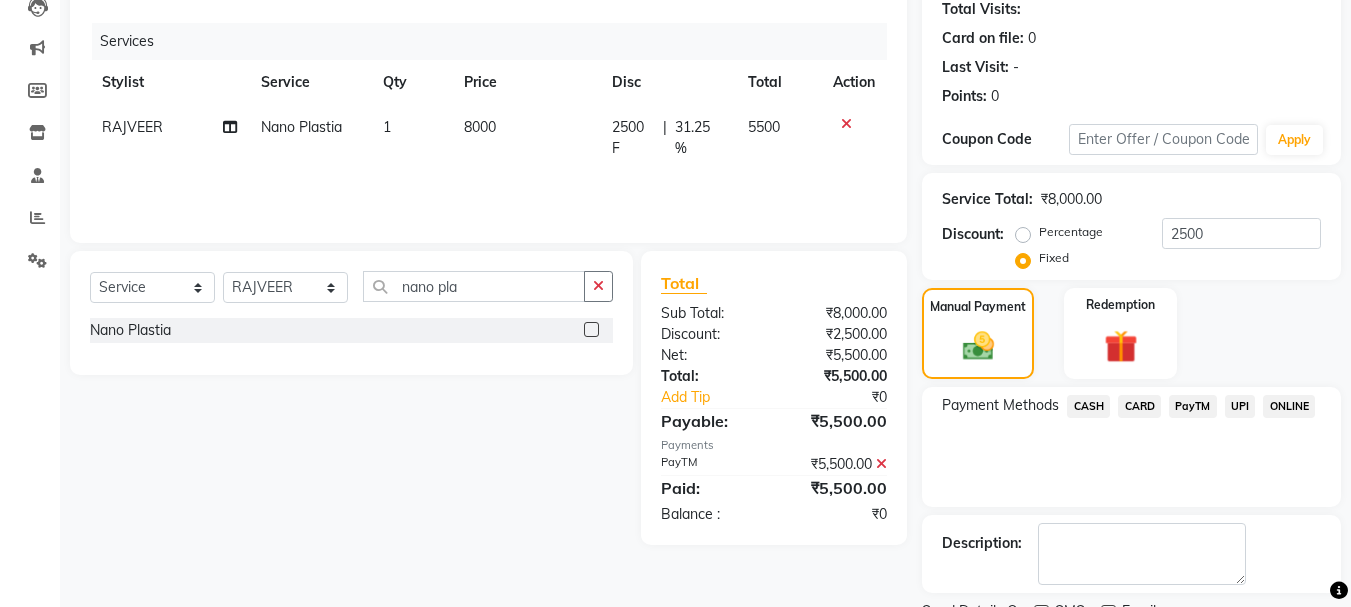 scroll, scrollTop: 309, scrollLeft: 0, axis: vertical 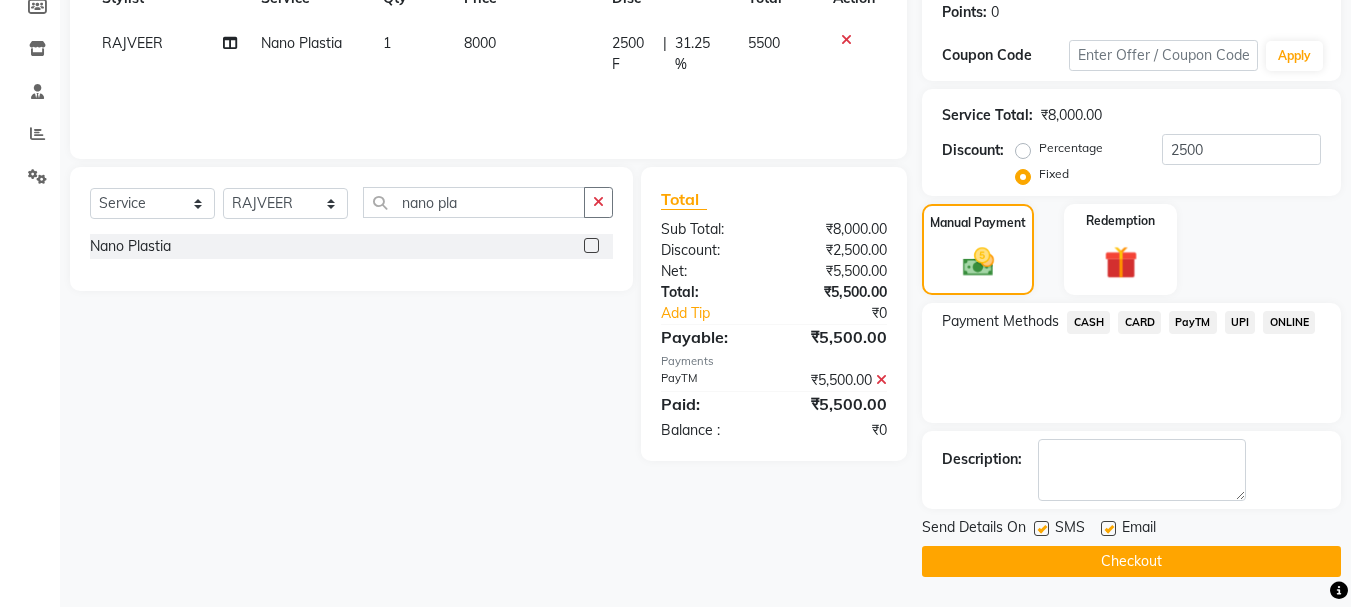 click on "Checkout" 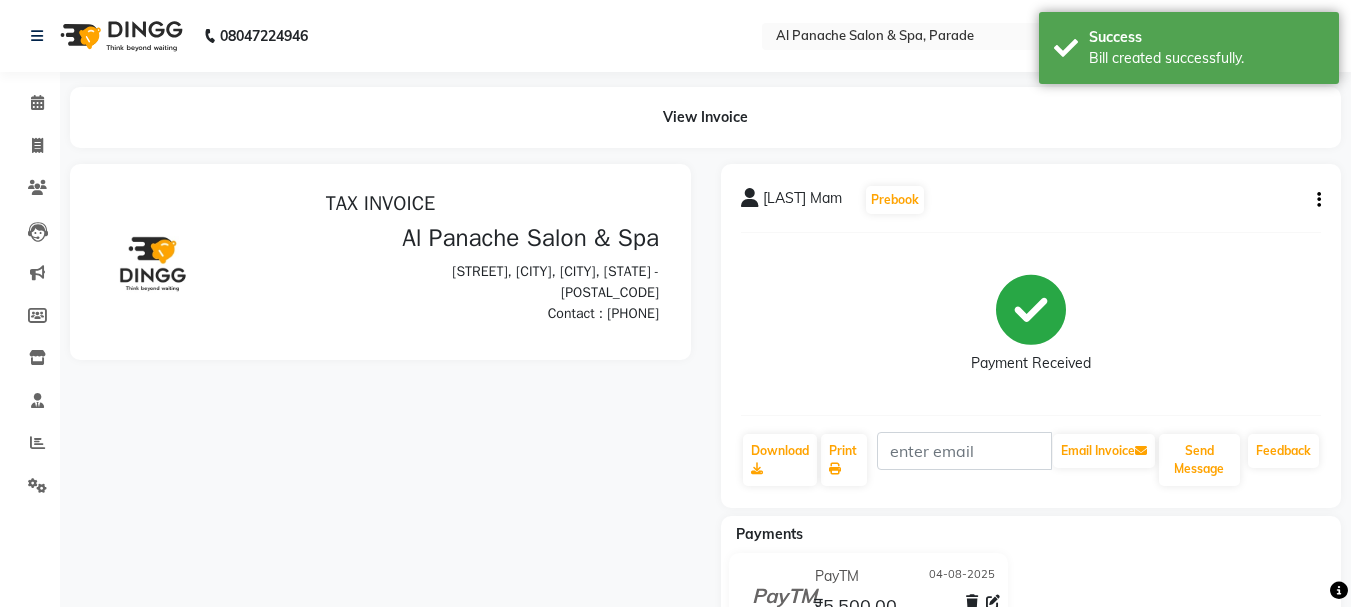 scroll, scrollTop: 0, scrollLeft: 0, axis: both 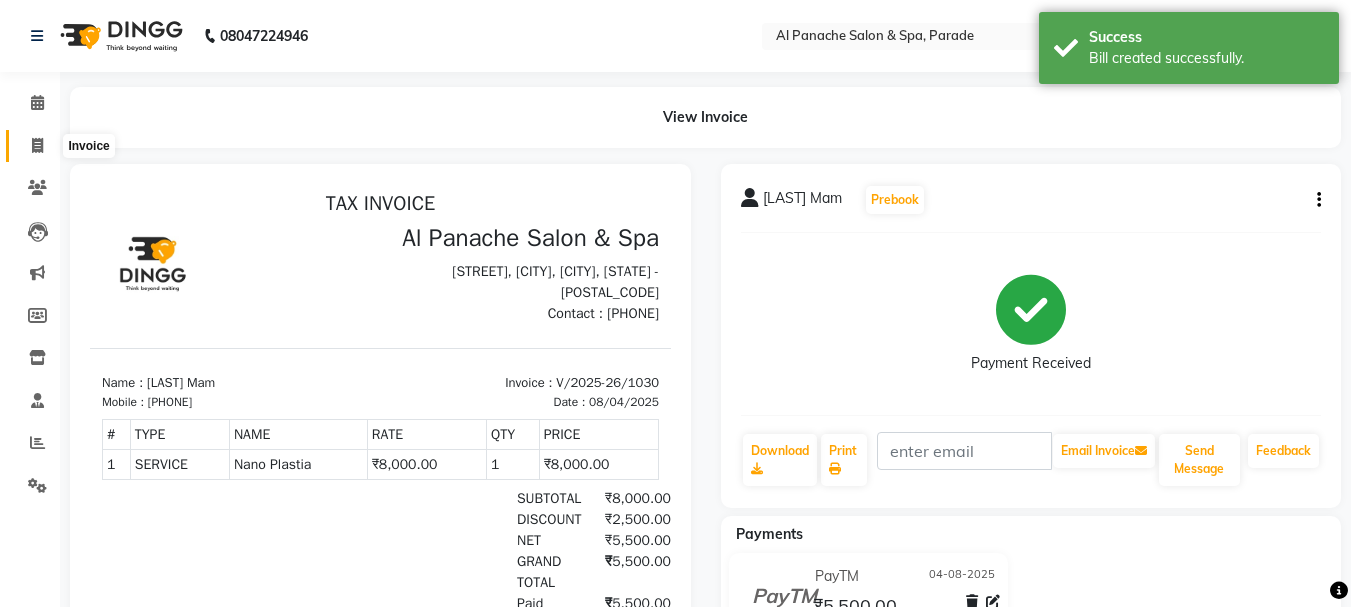 click 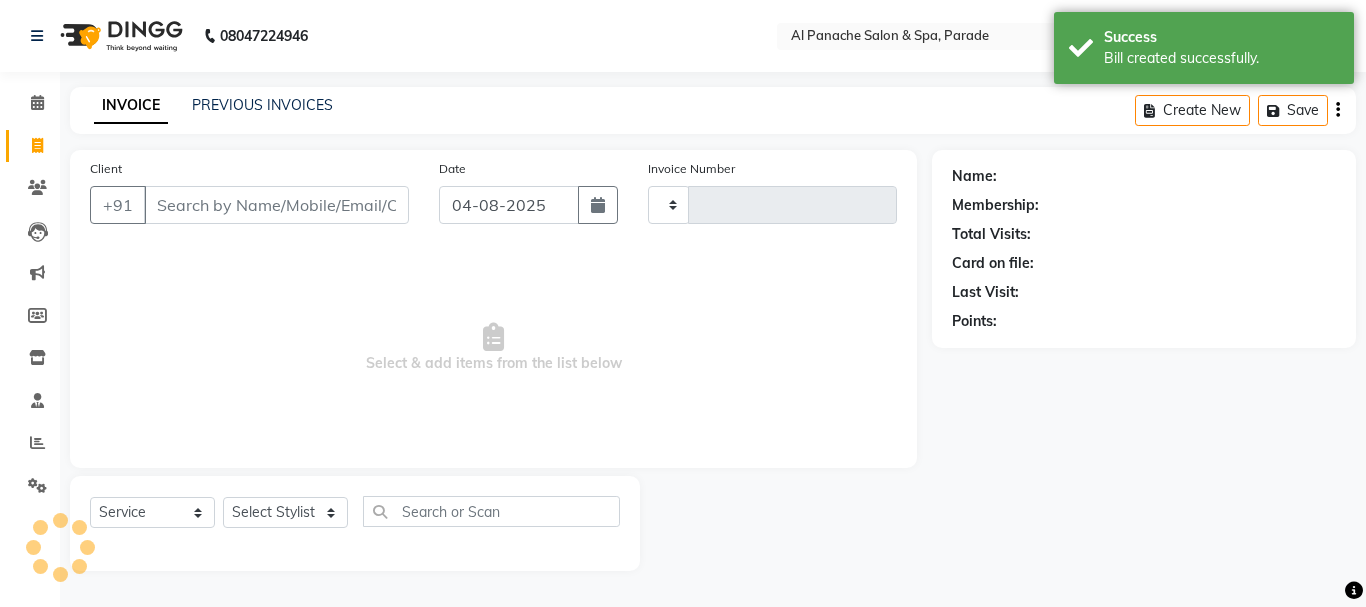 type on "1031" 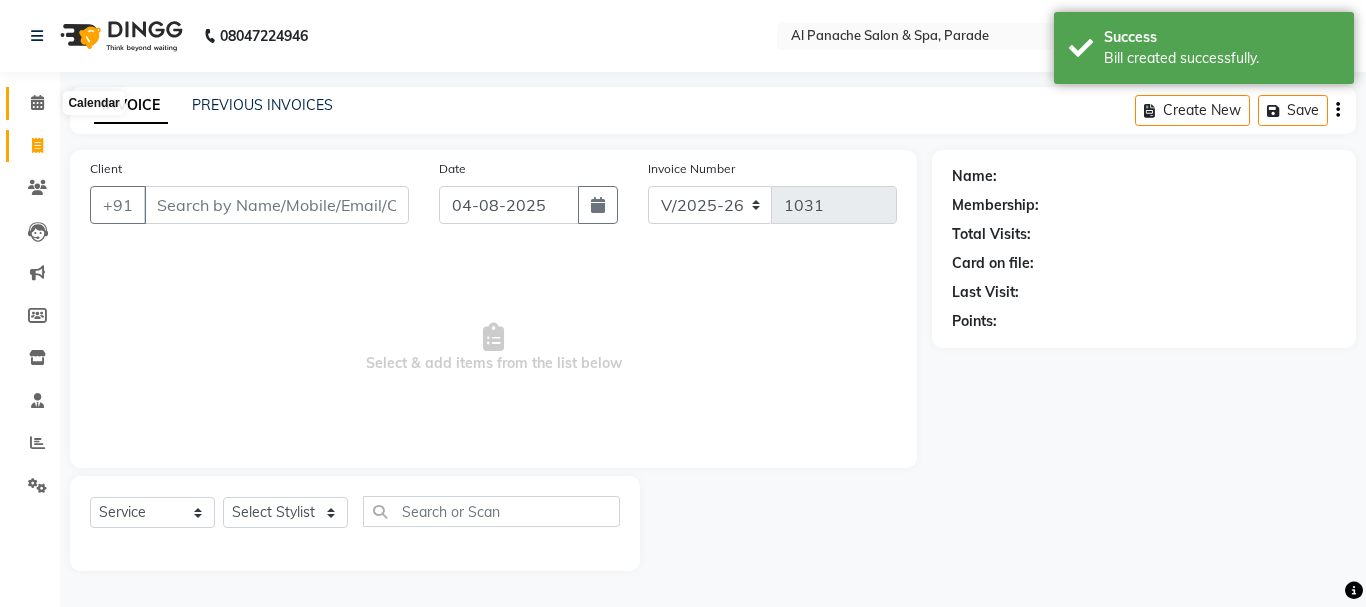 click 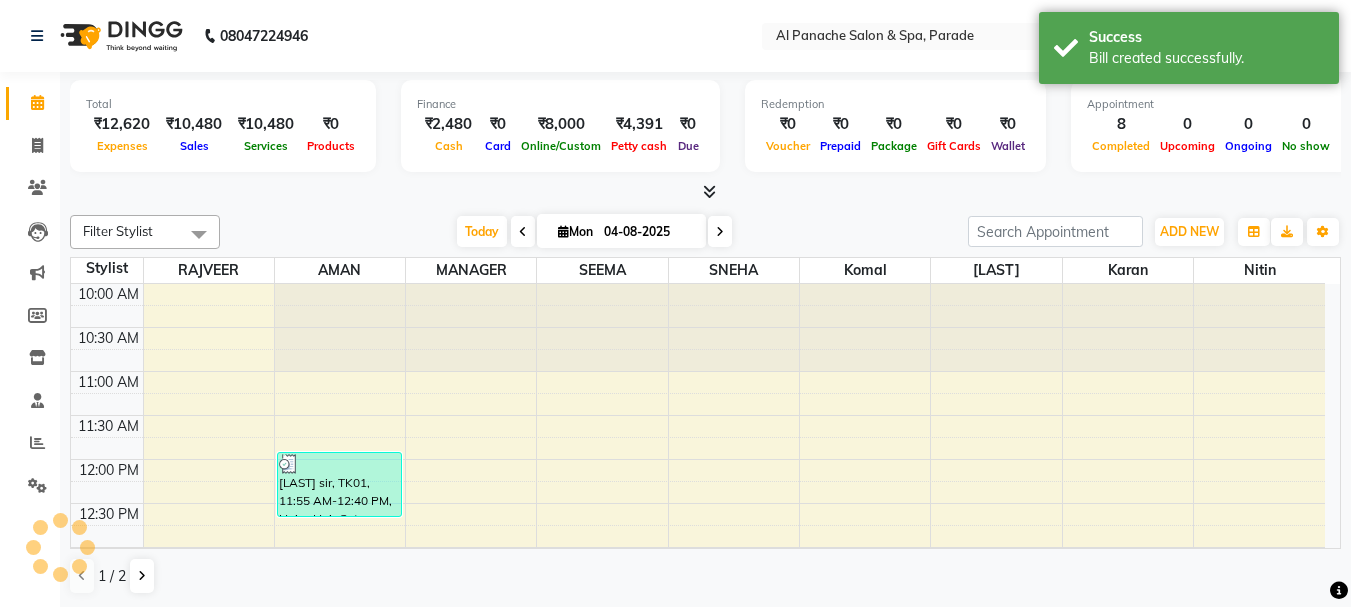 scroll, scrollTop: 0, scrollLeft: 0, axis: both 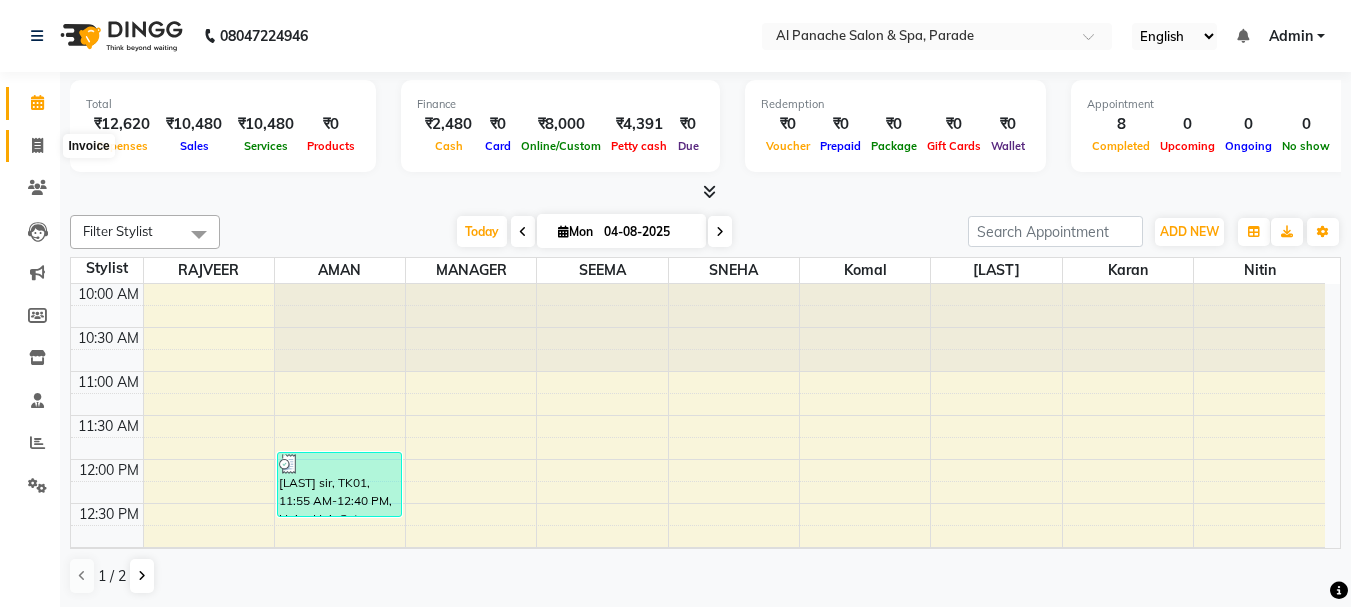 click 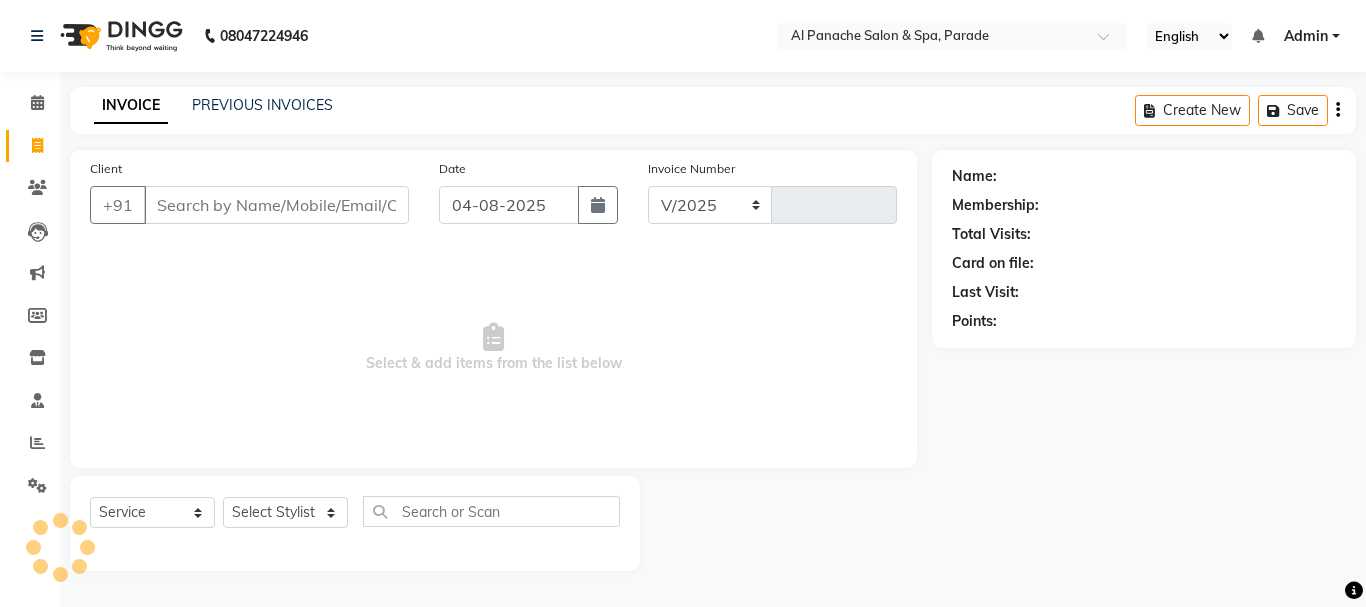 select on "463" 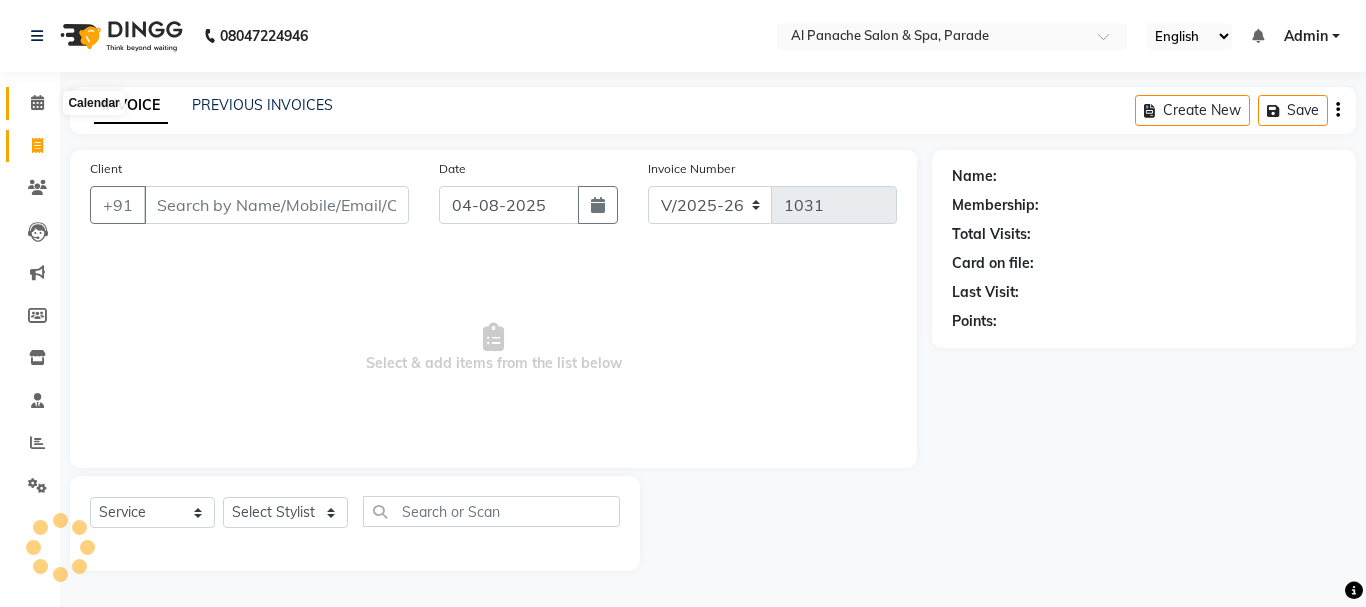 click 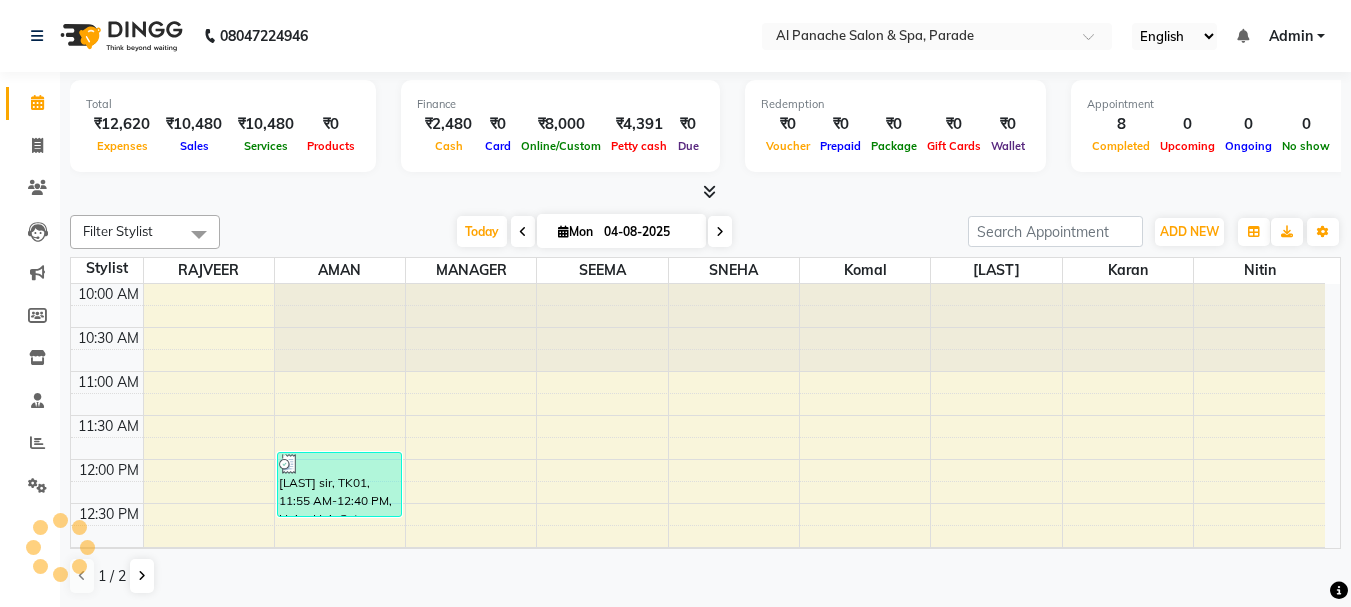 scroll, scrollTop: 0, scrollLeft: 0, axis: both 